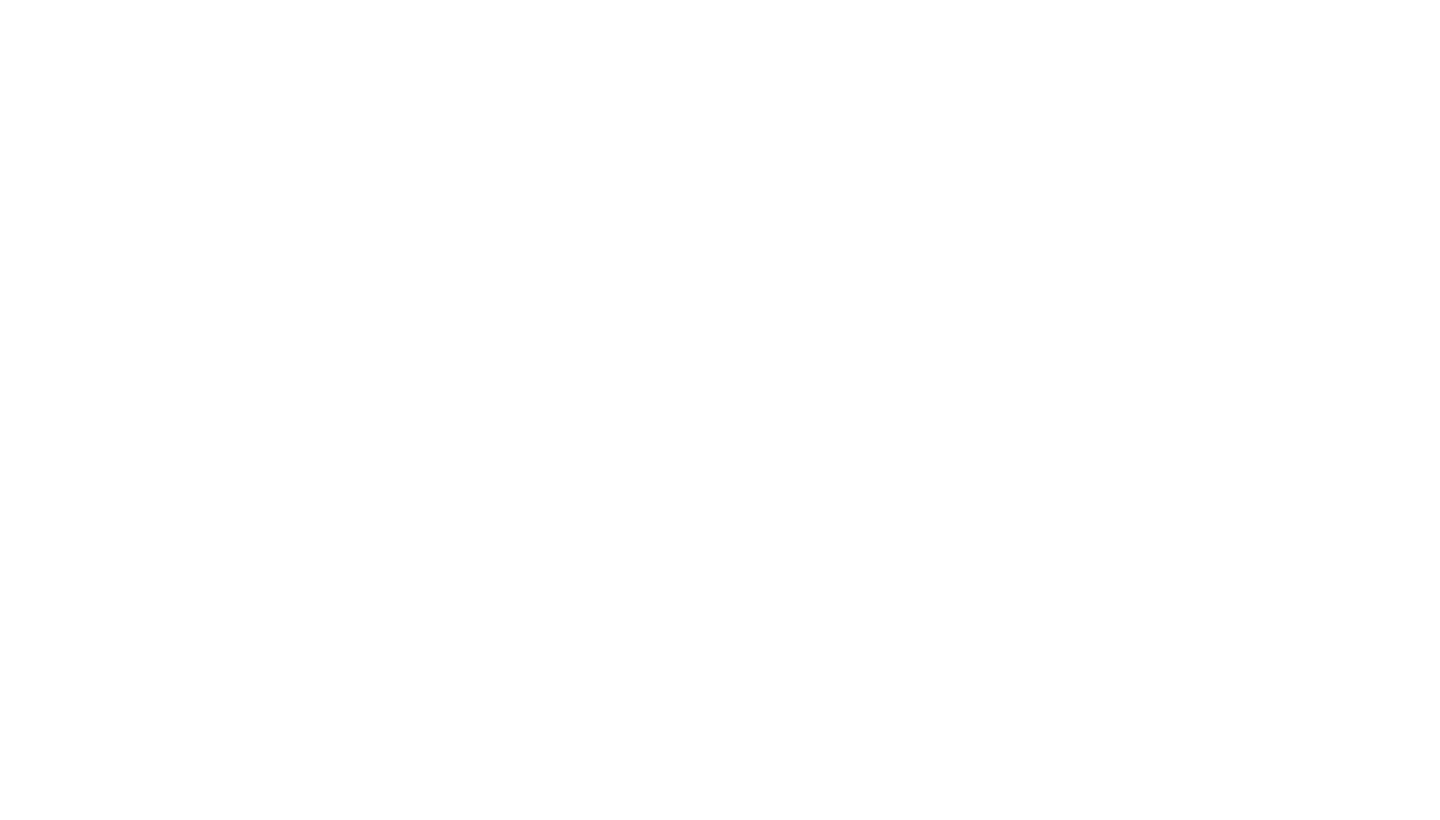 scroll, scrollTop: 0, scrollLeft: 0, axis: both 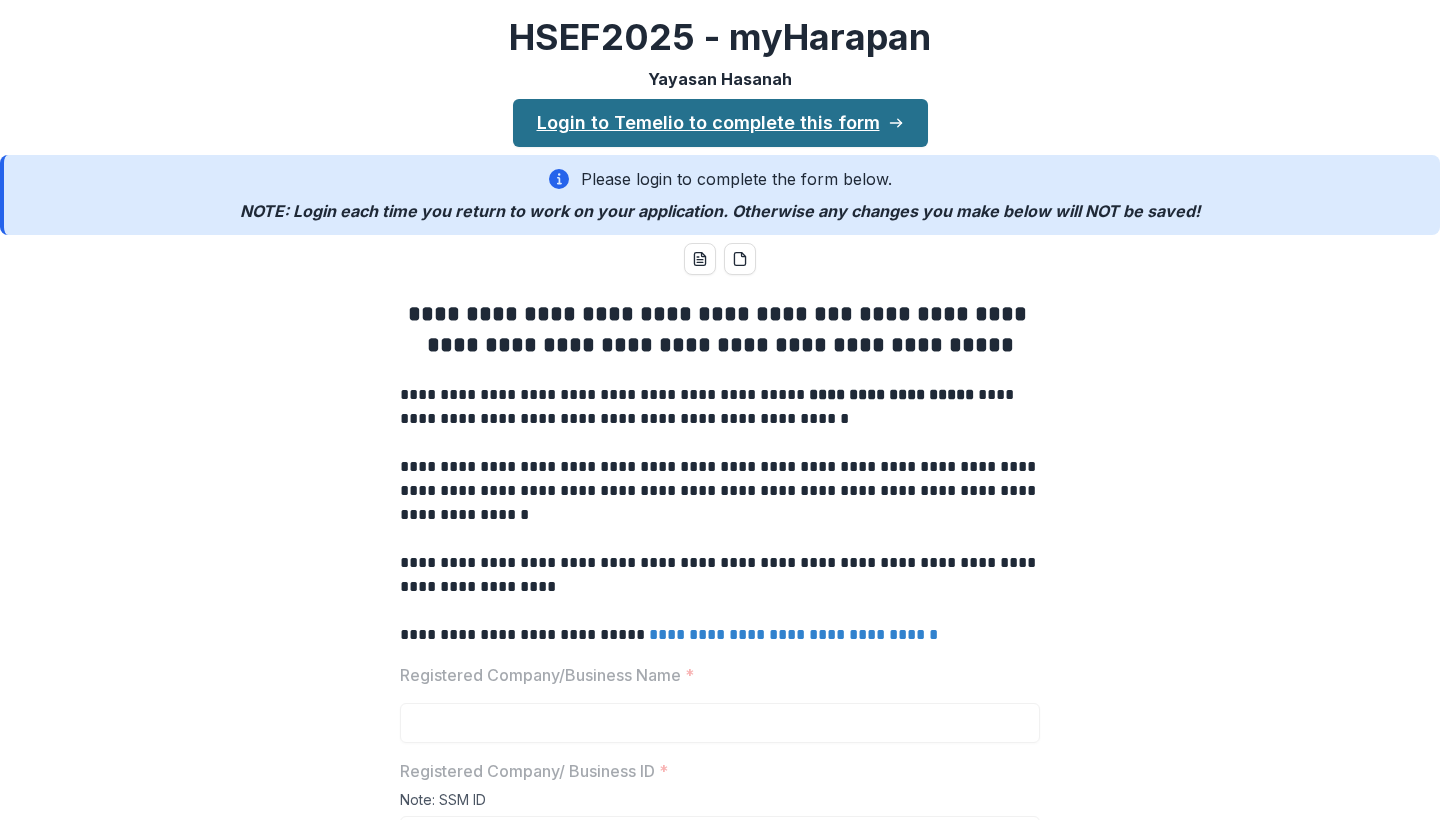 click on "Login to Temelio to complete this form" at bounding box center (720, 123) 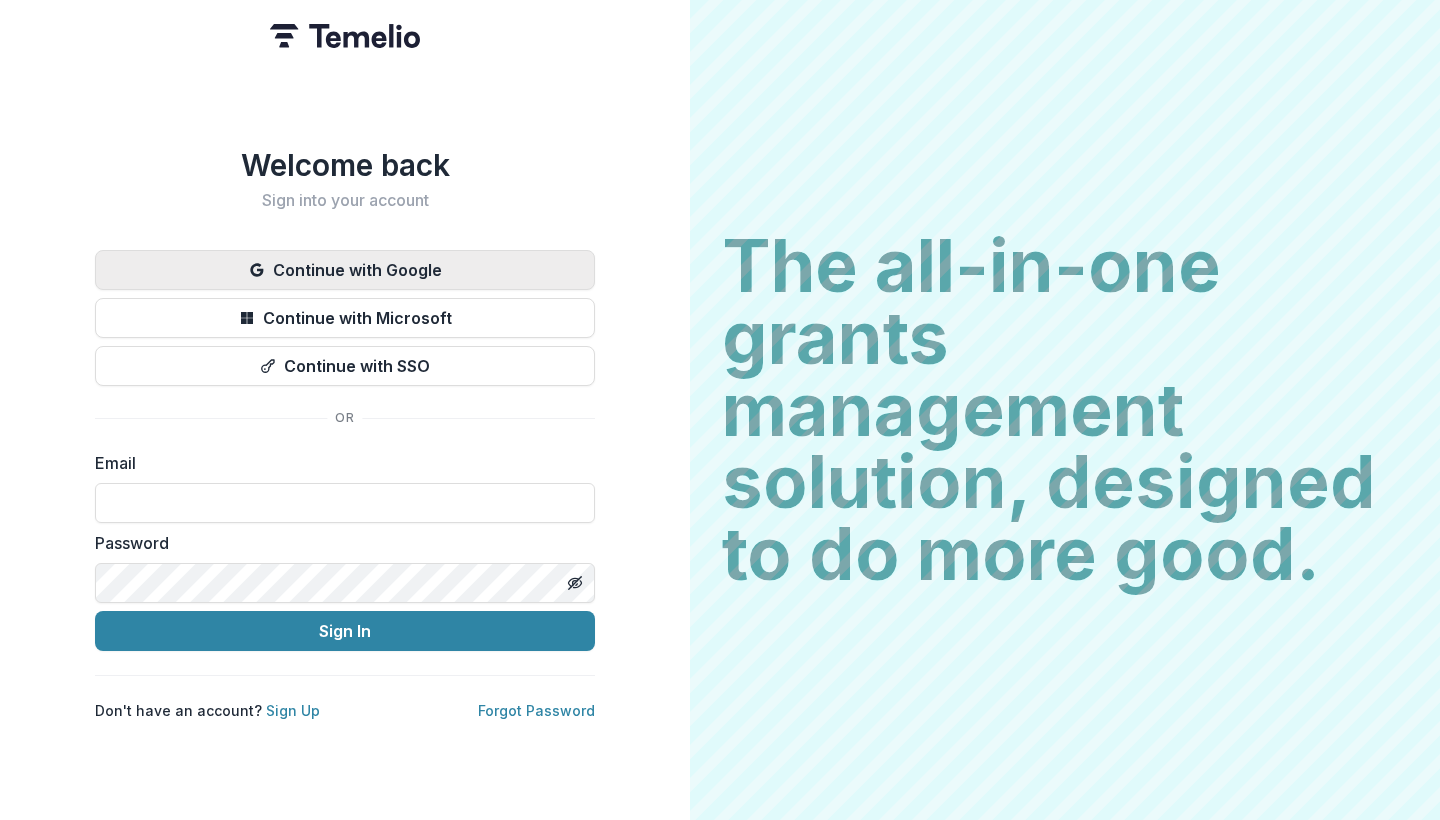 click on "Continue with Google" at bounding box center (345, 270) 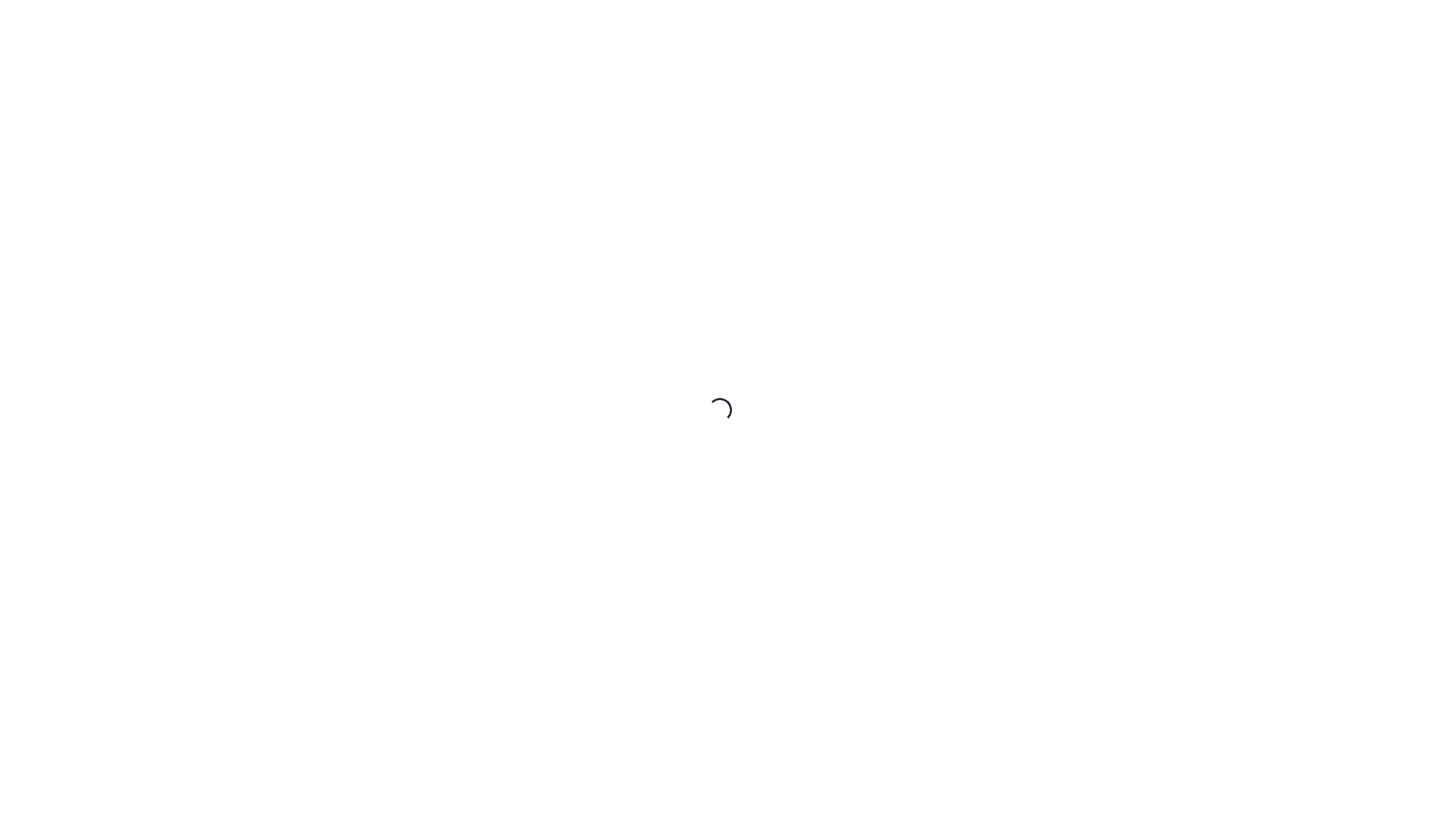 scroll, scrollTop: 0, scrollLeft: 0, axis: both 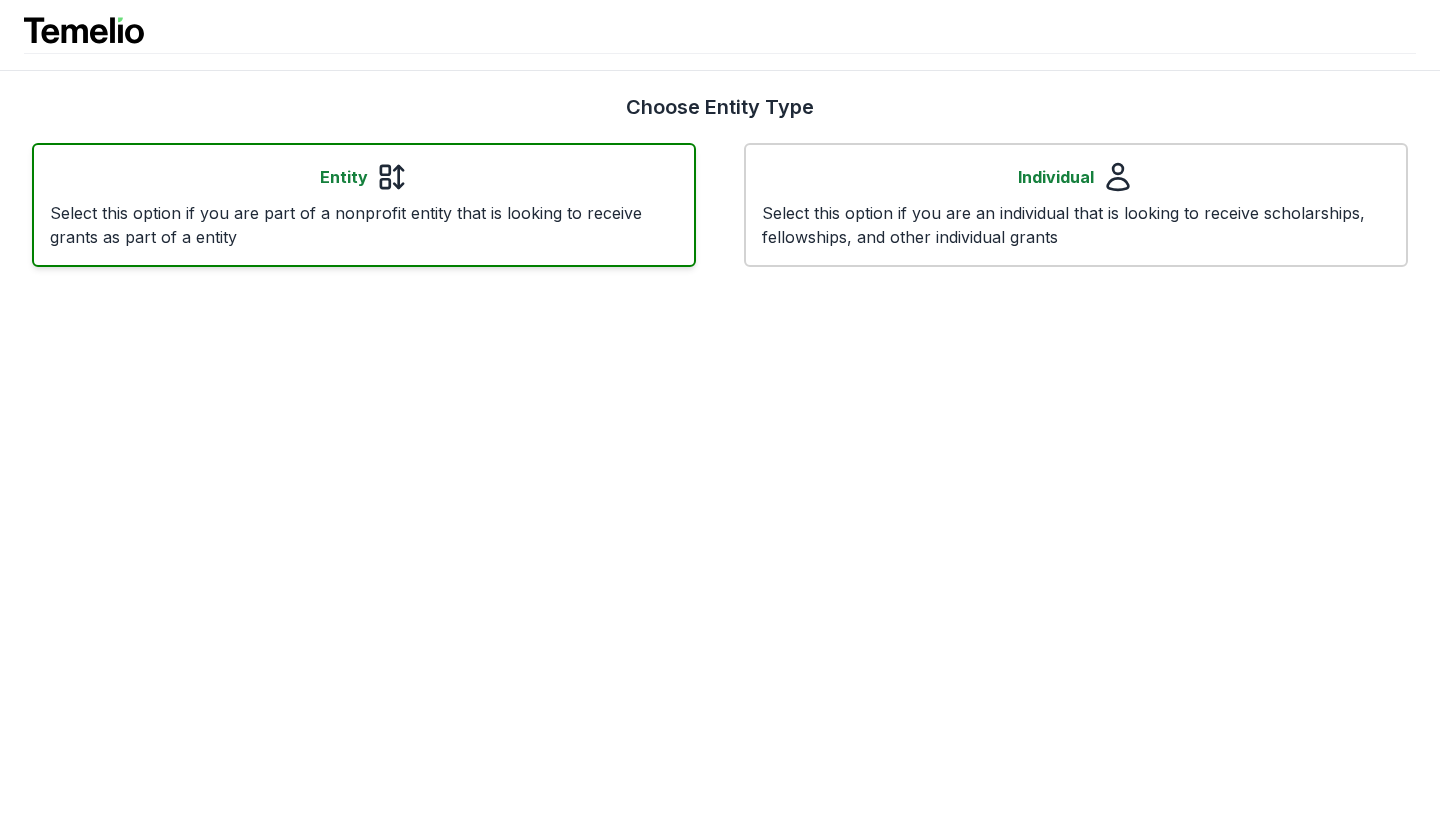 click 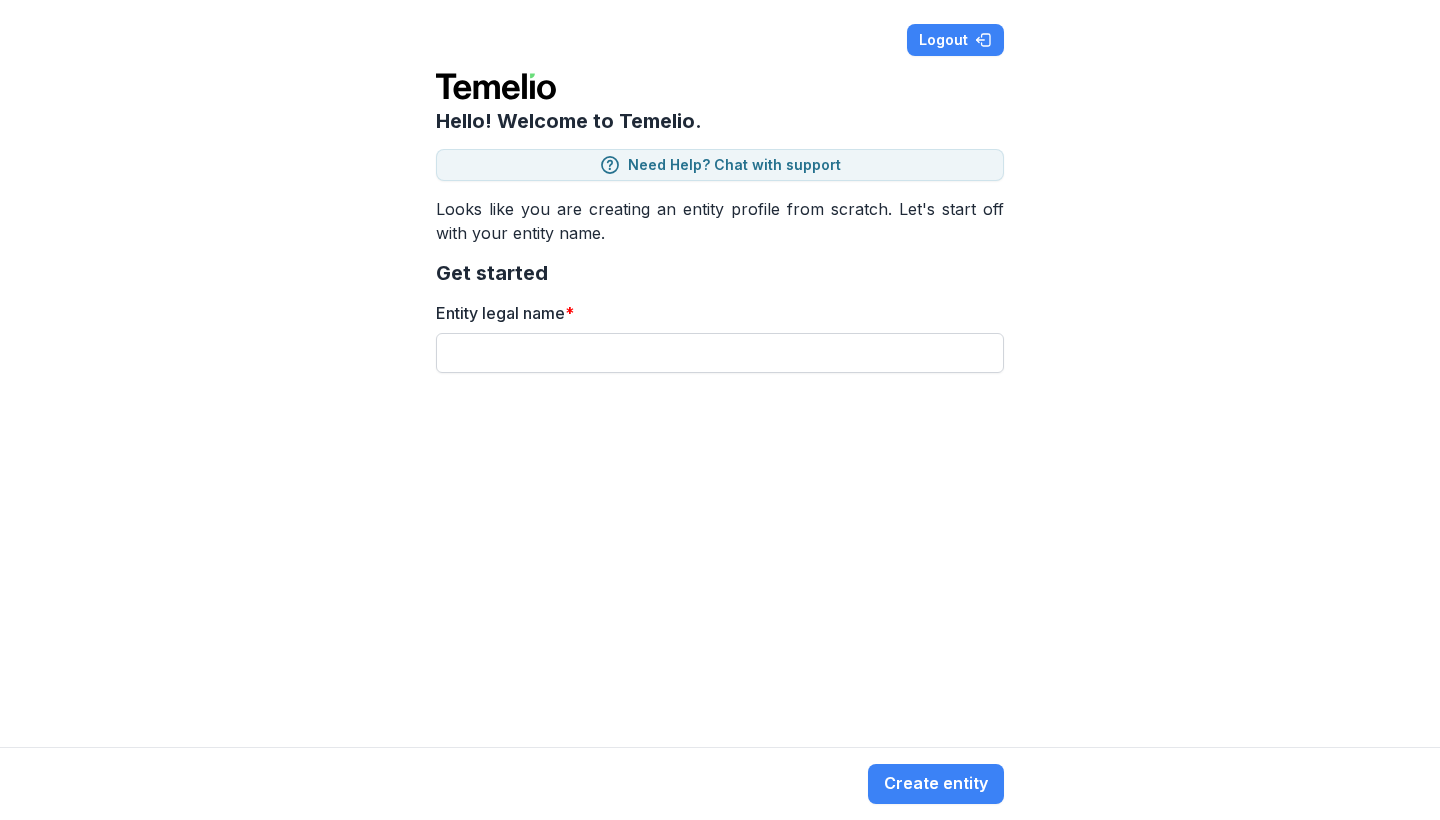 click on "Entity legal name *" at bounding box center [720, 353] 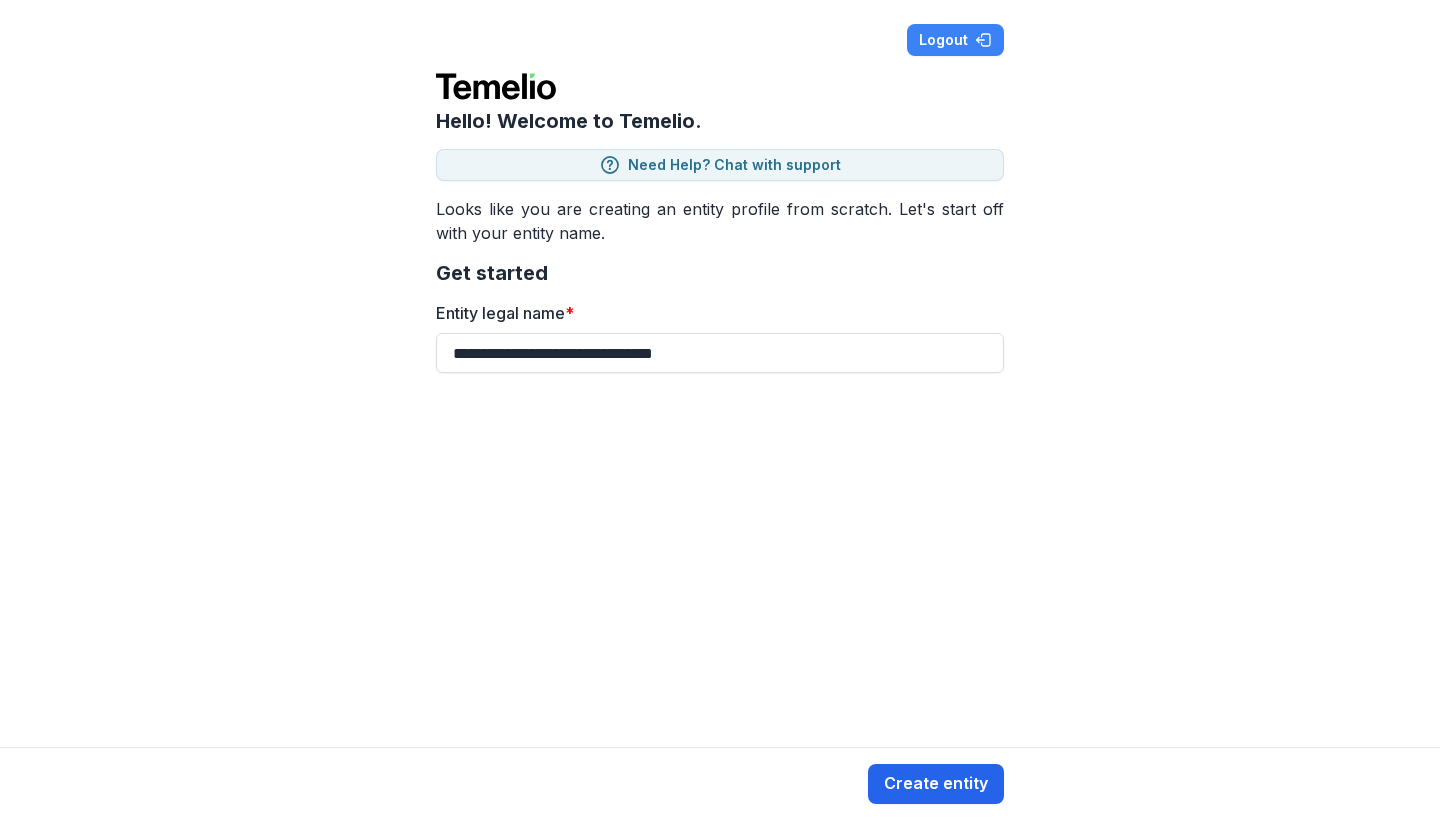 type on "**********" 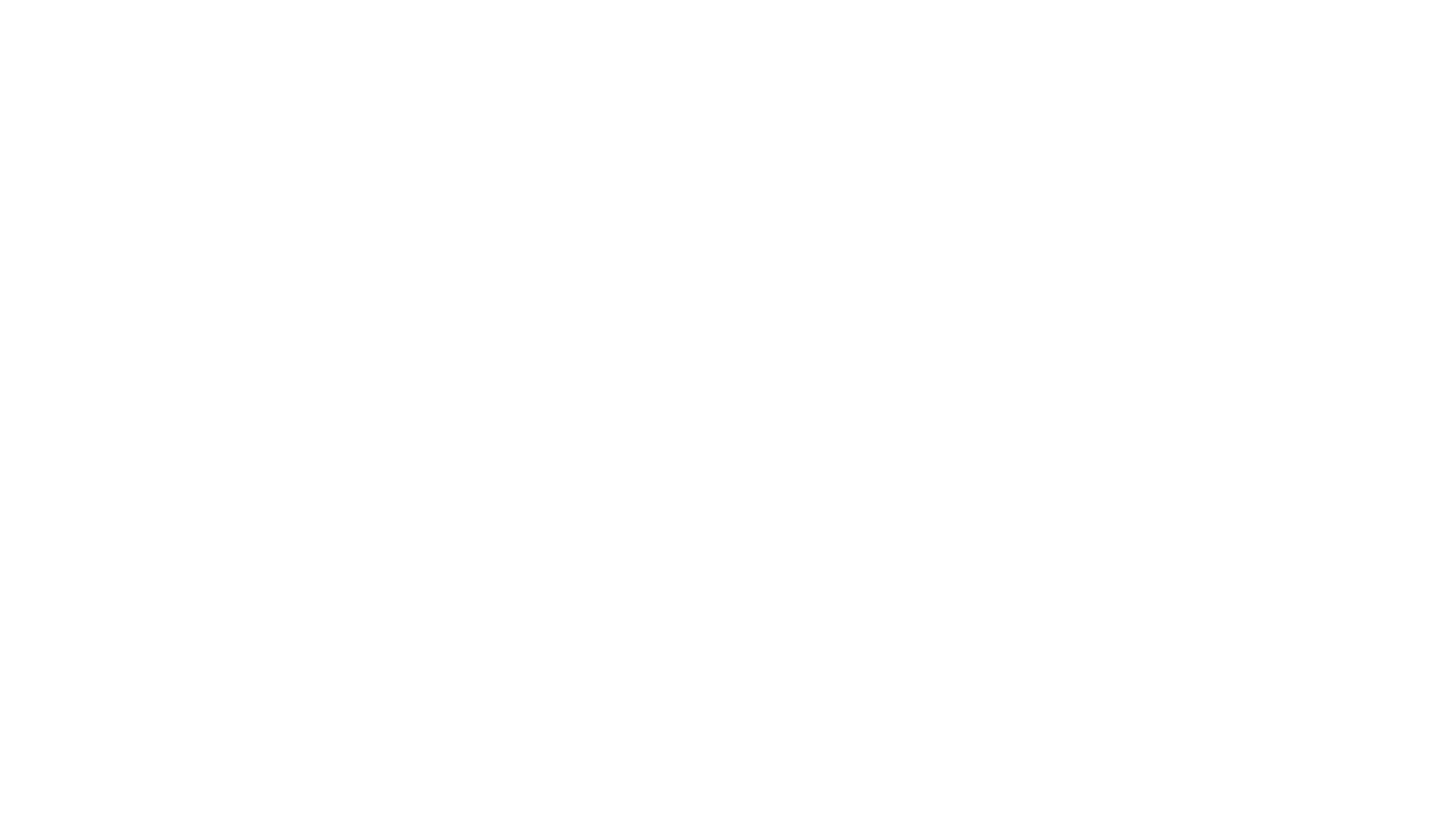 scroll, scrollTop: 0, scrollLeft: 0, axis: both 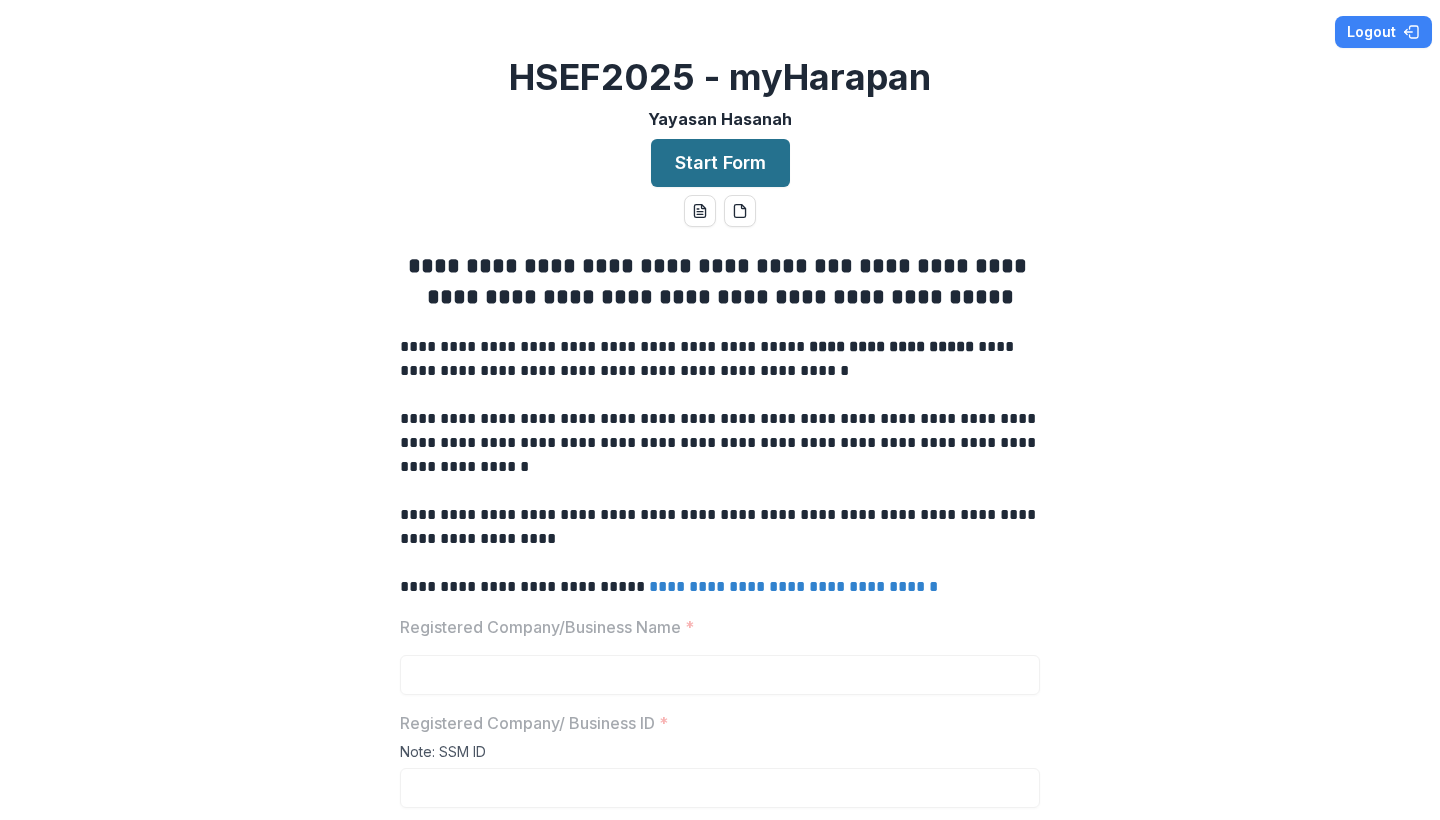 click on "Start Form" at bounding box center (720, 163) 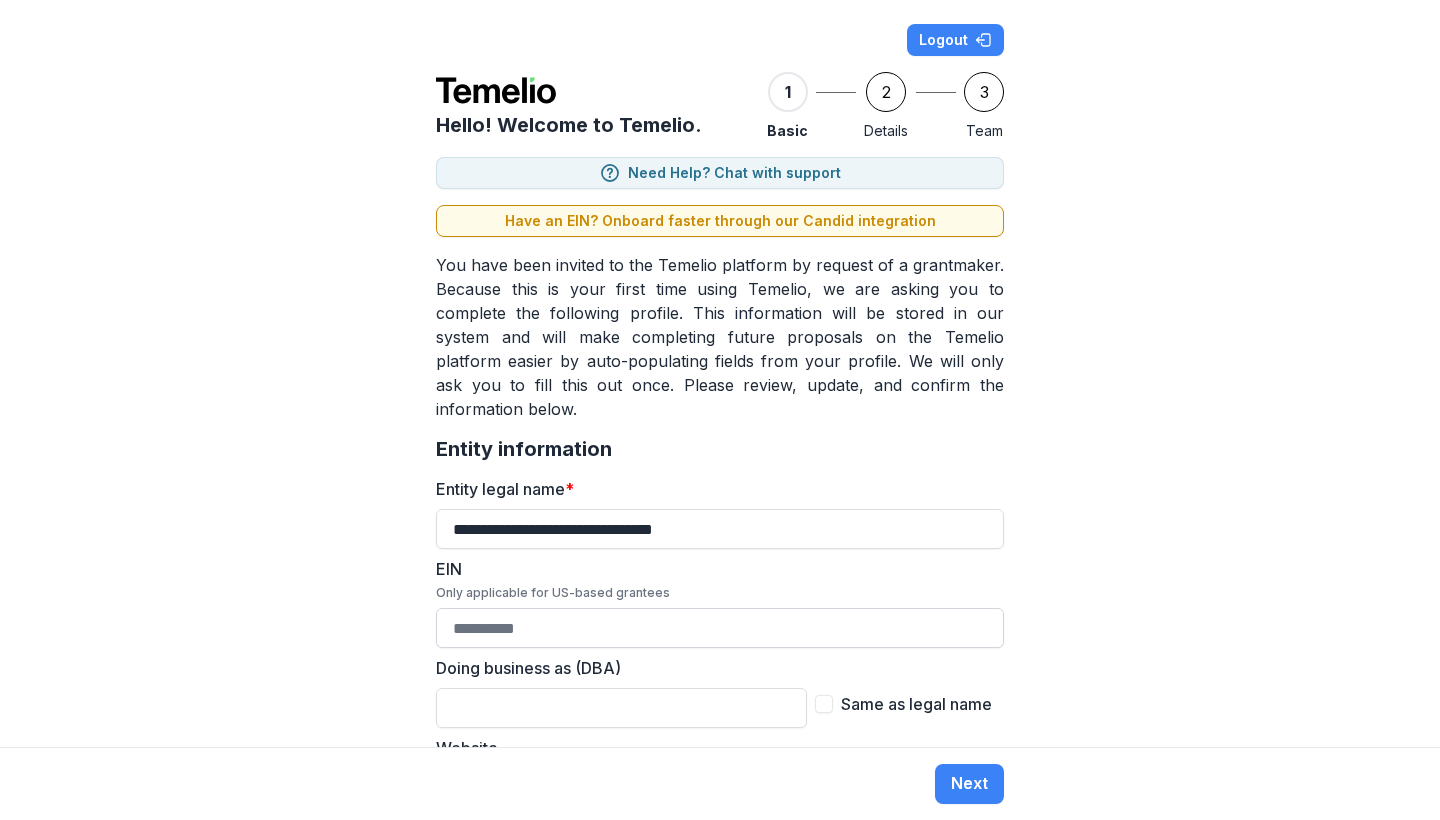click on "EIN Only applicable for US-based grantees" at bounding box center (720, 628) 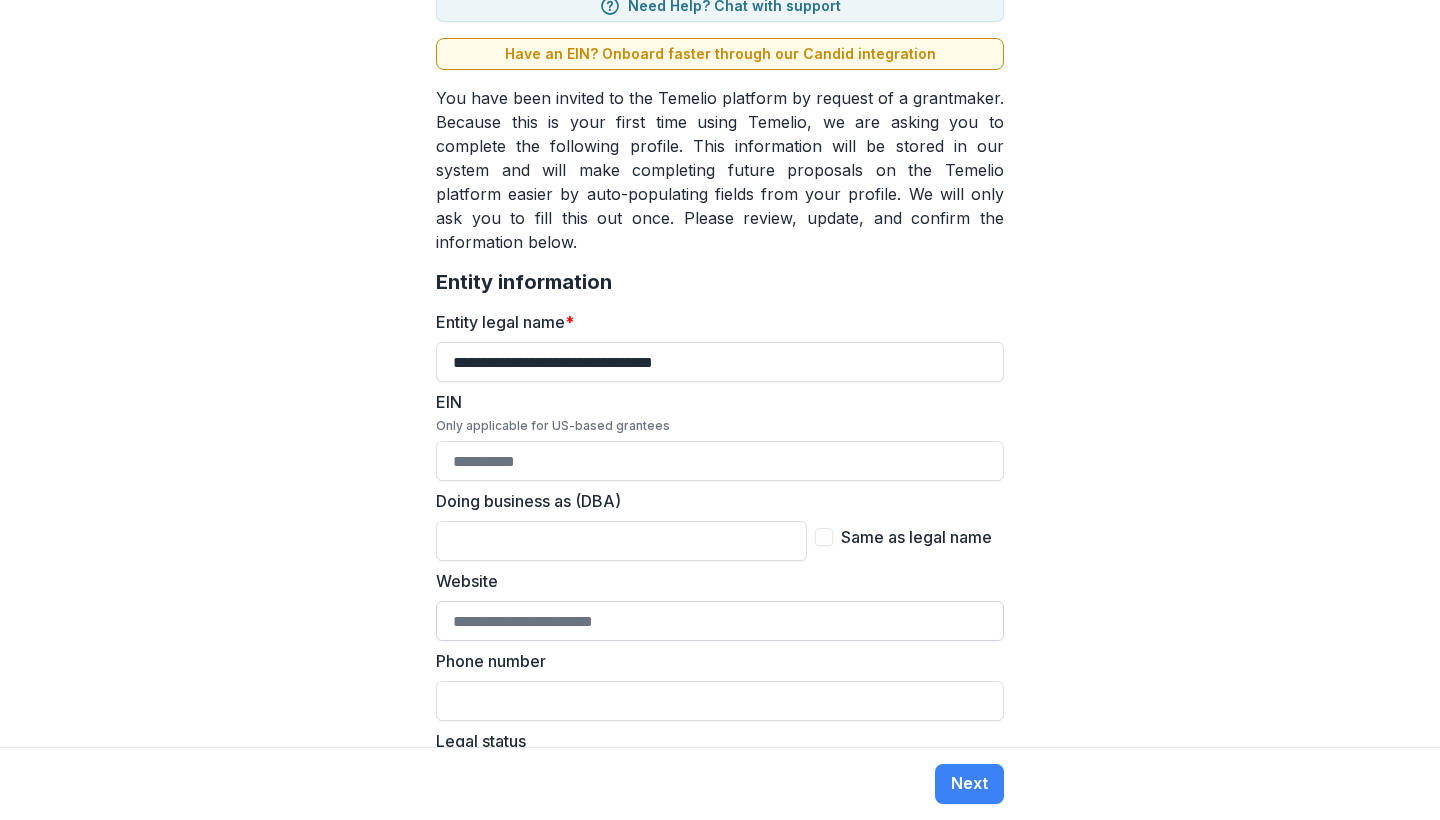 click on "Website" at bounding box center [720, 621] 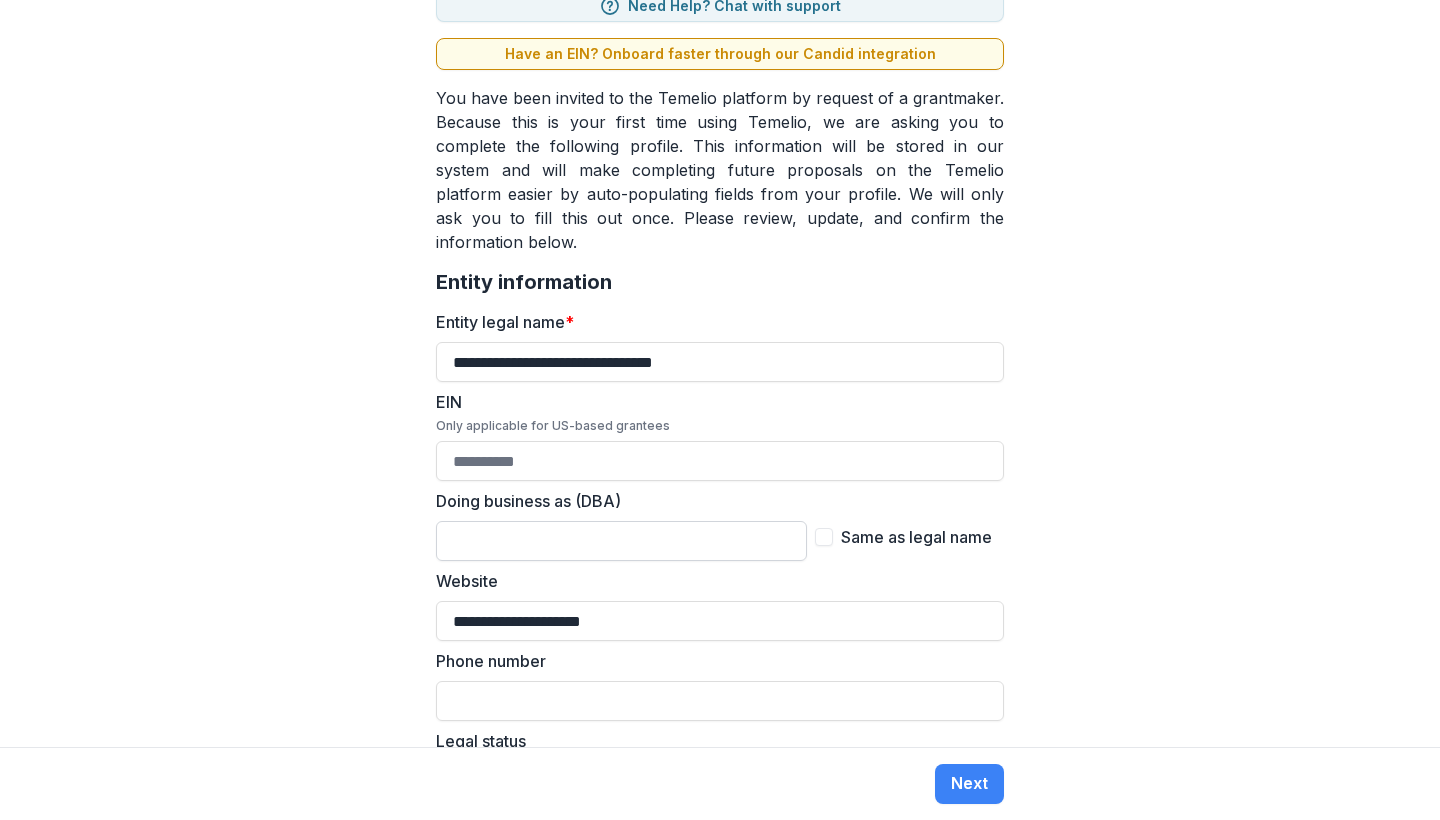 type on "**********" 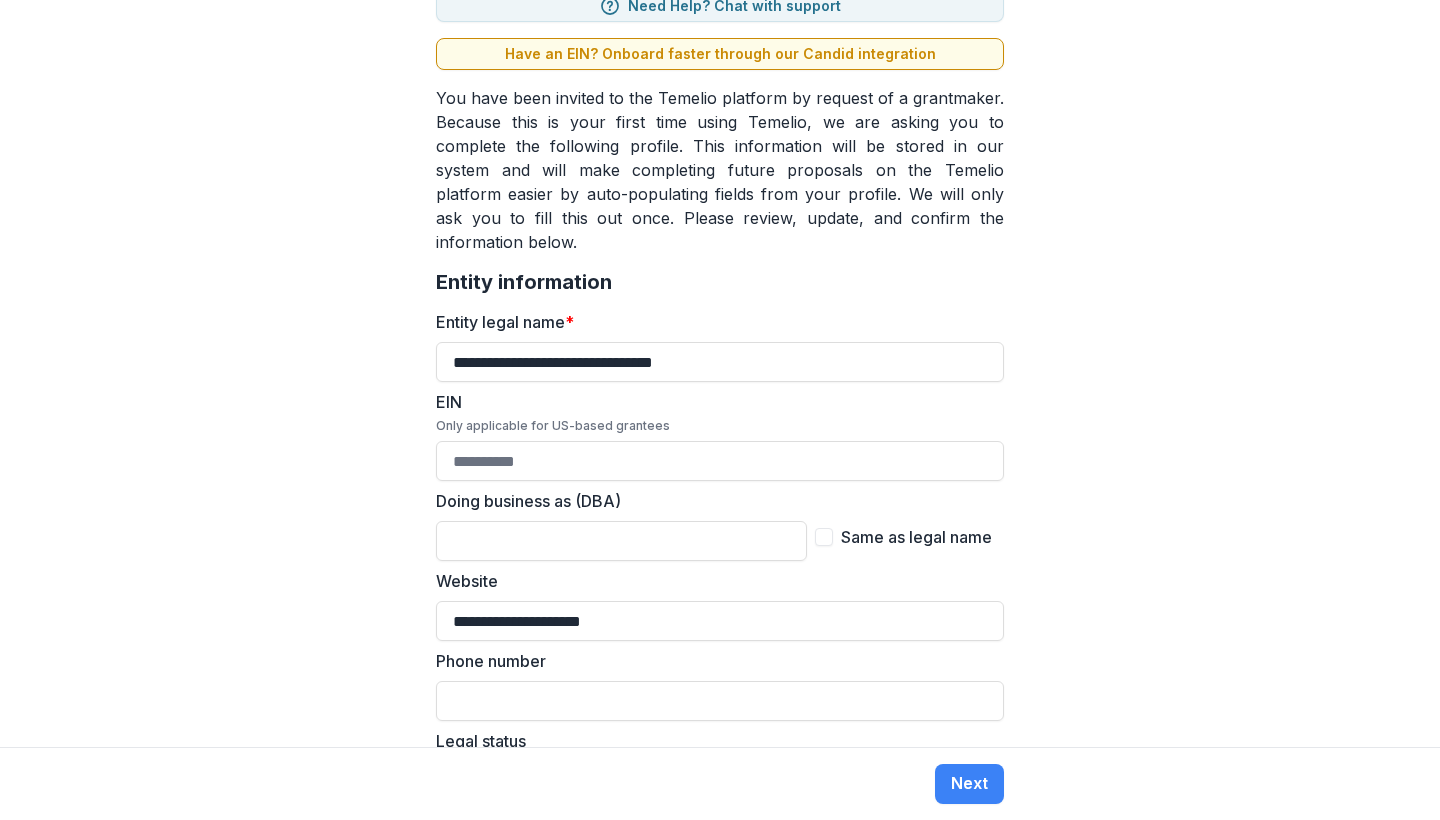 click at bounding box center [824, 537] 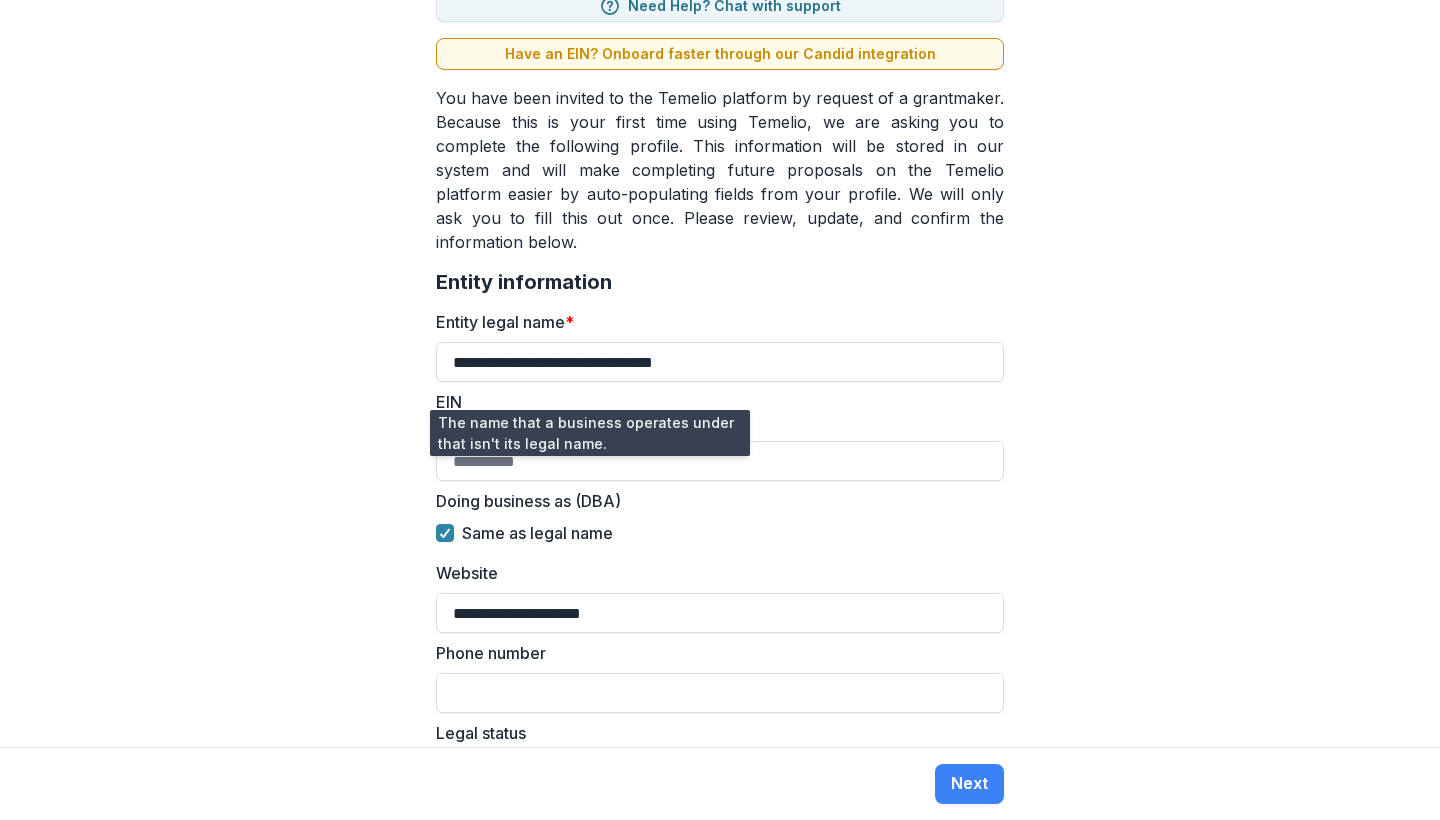 scroll, scrollTop: 333, scrollLeft: 0, axis: vertical 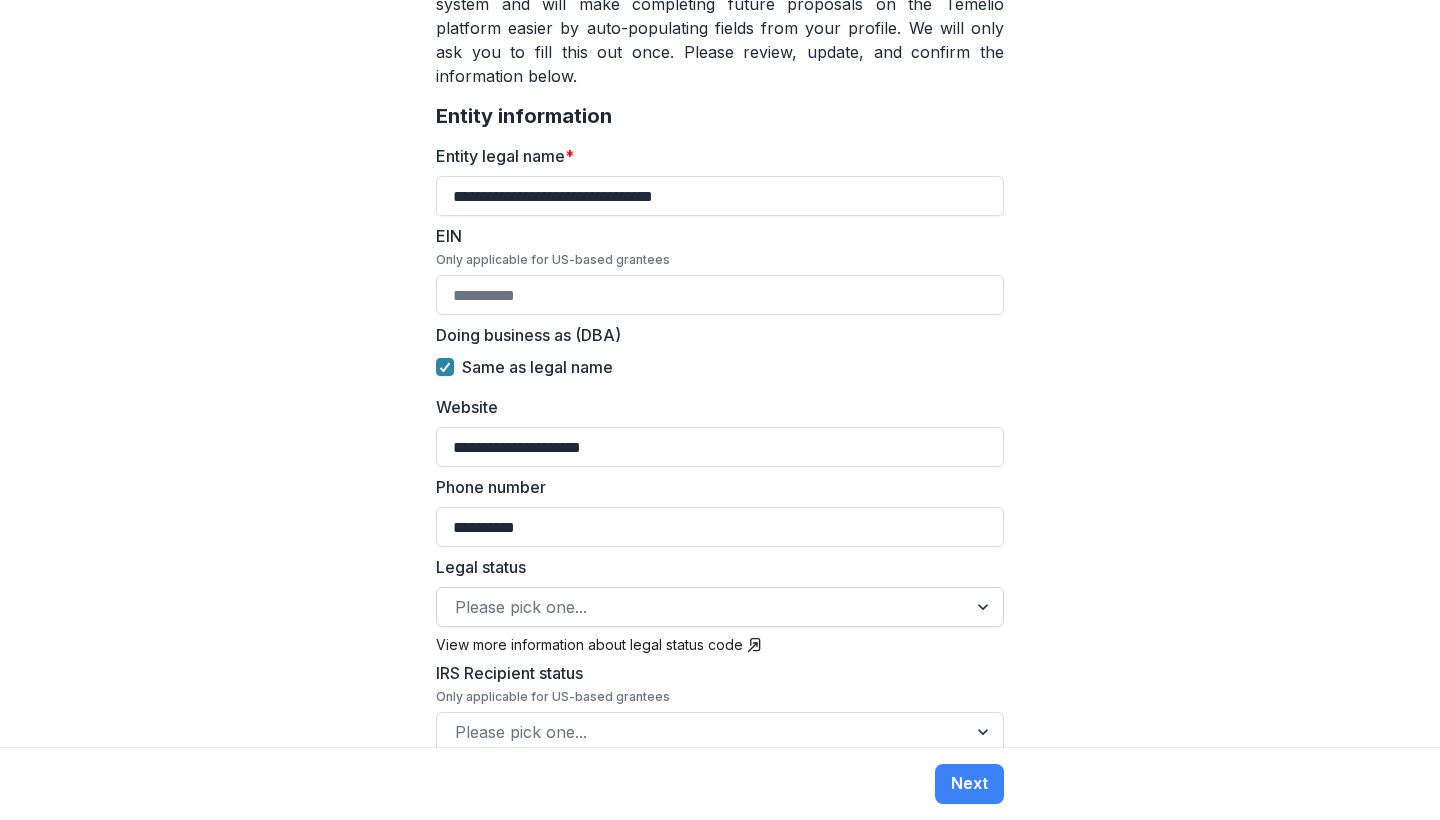 type on "**********" 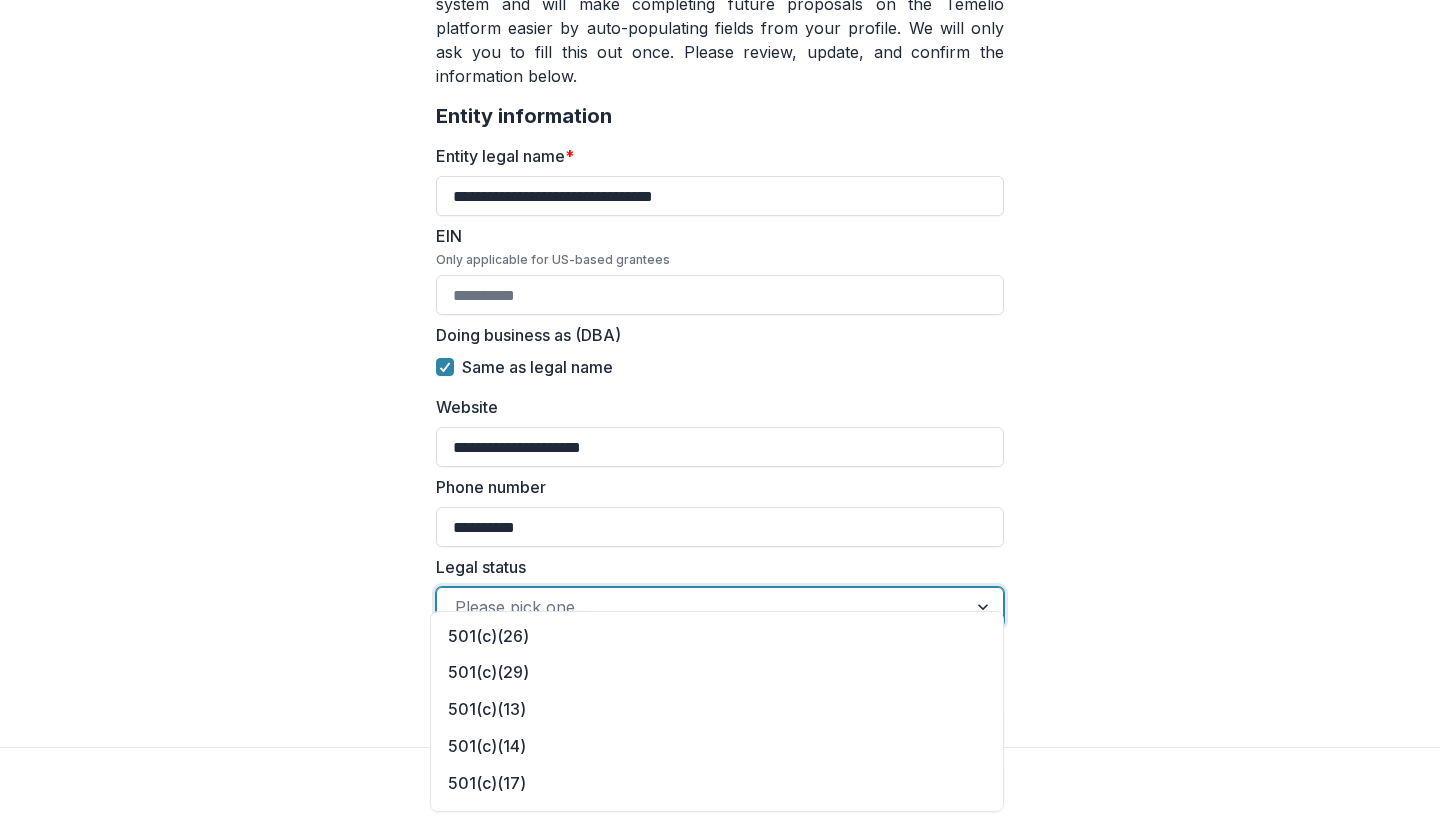 scroll, scrollTop: 489, scrollLeft: 0, axis: vertical 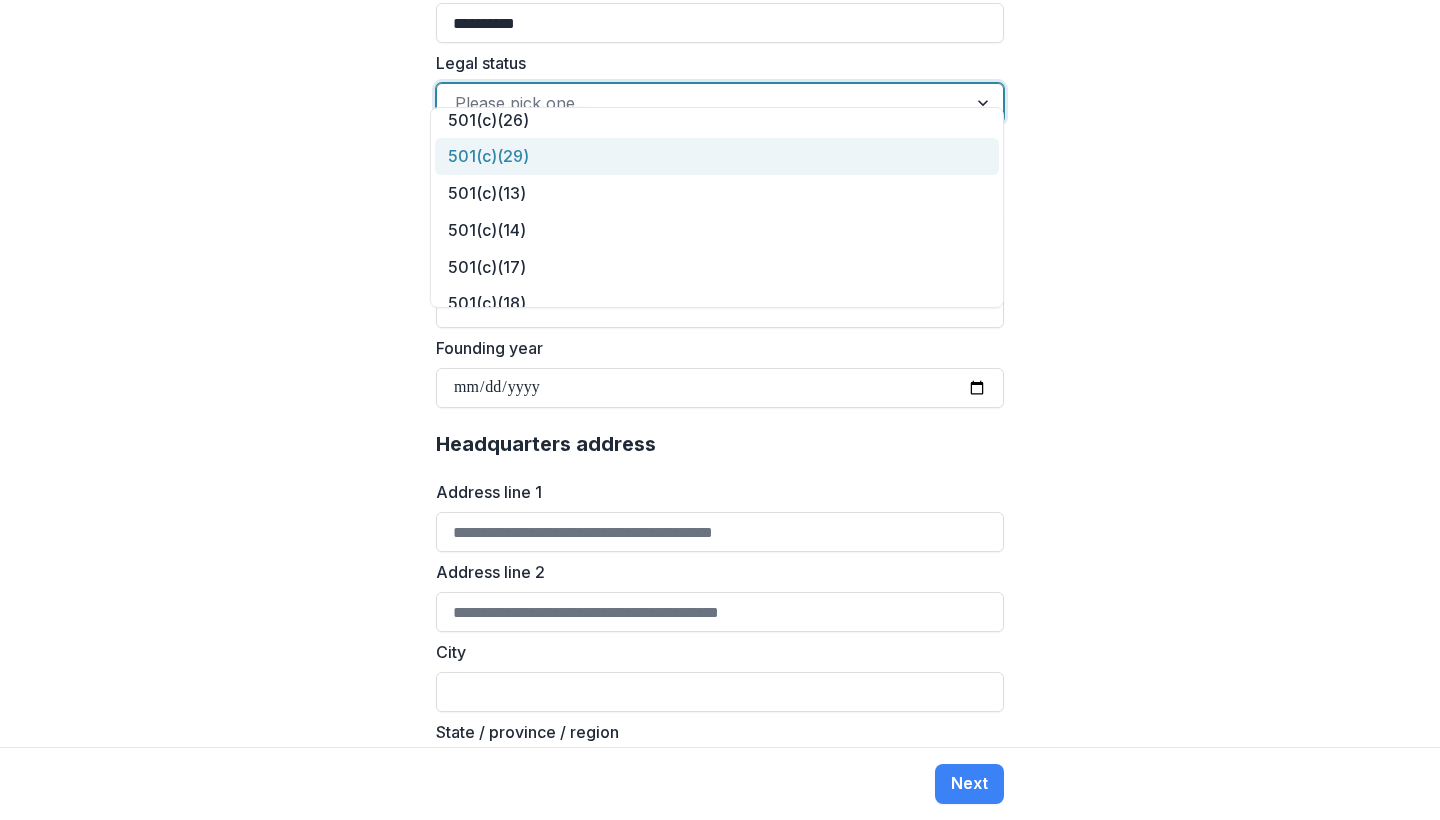 click on "**********" at bounding box center (720, 373) 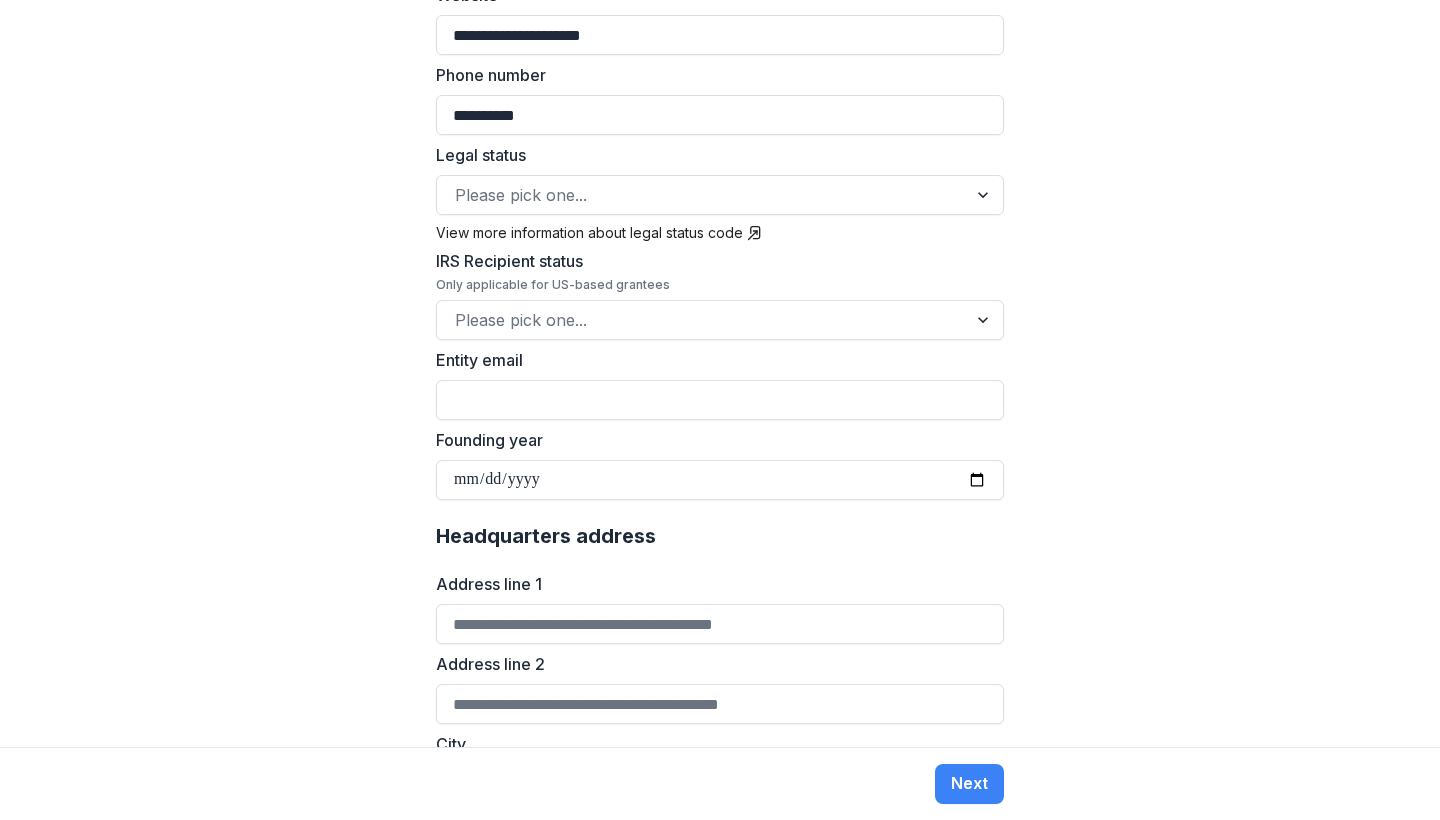 scroll, scrollTop: 666, scrollLeft: 0, axis: vertical 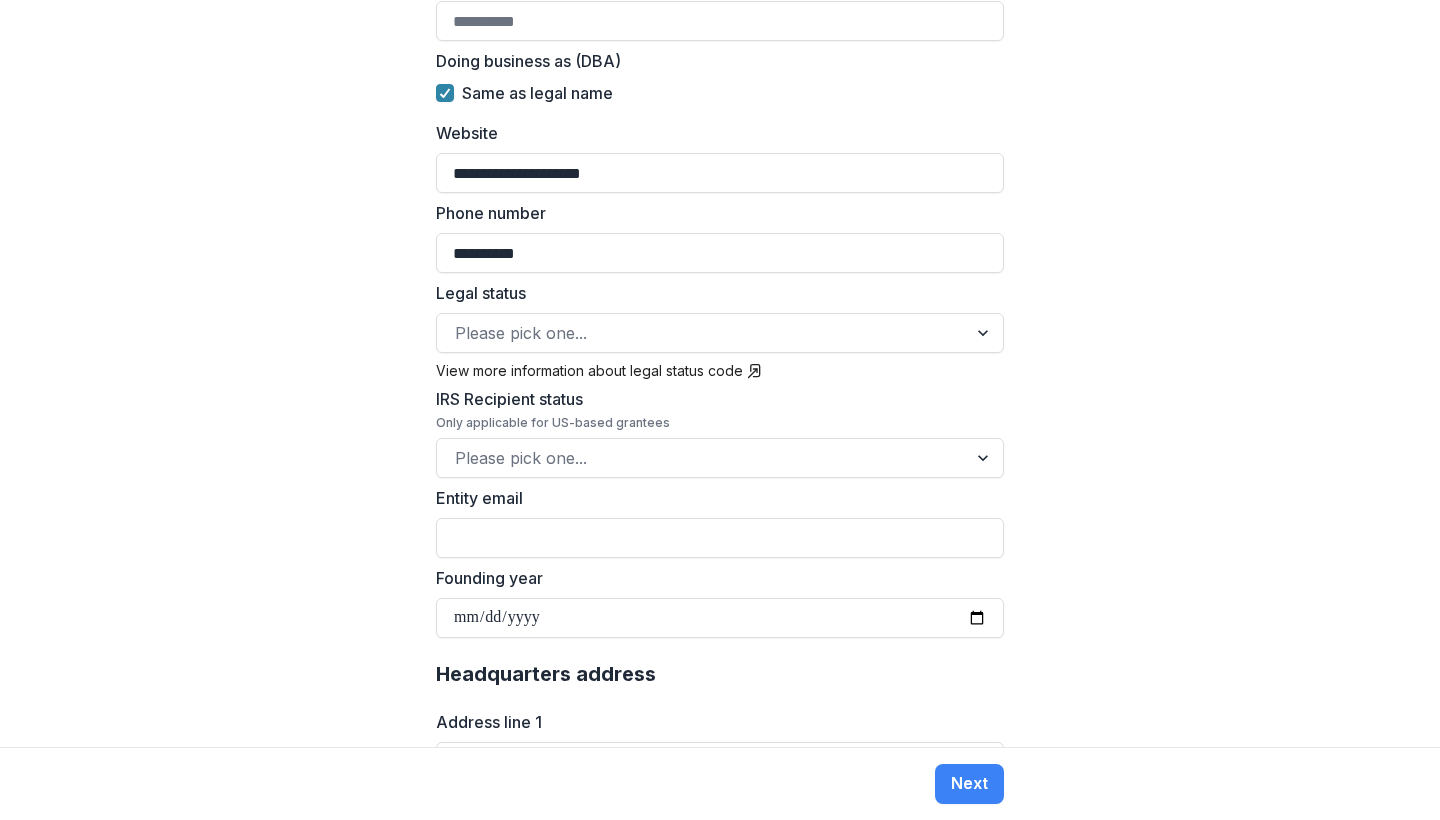 click 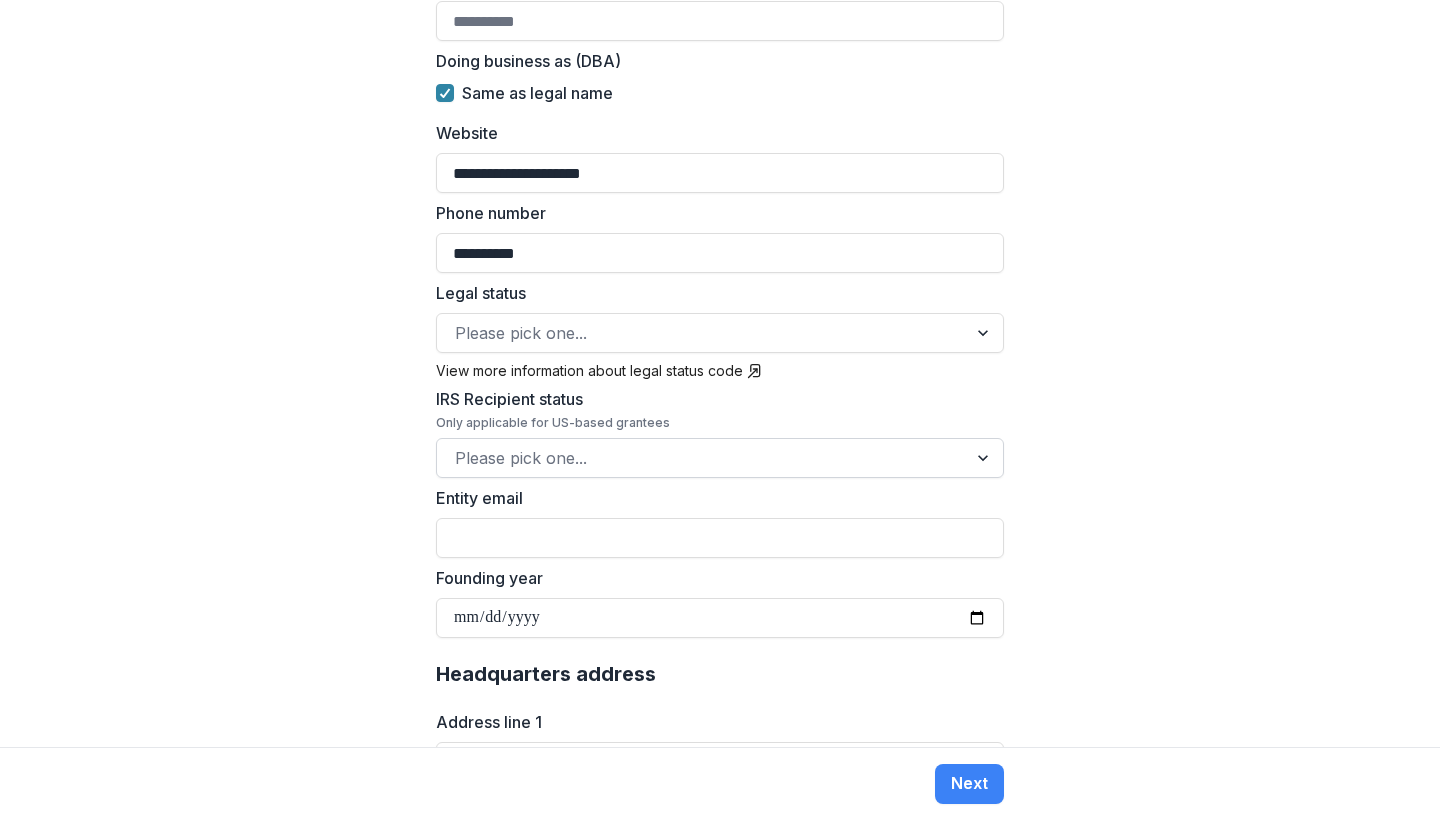 click at bounding box center [702, 458] 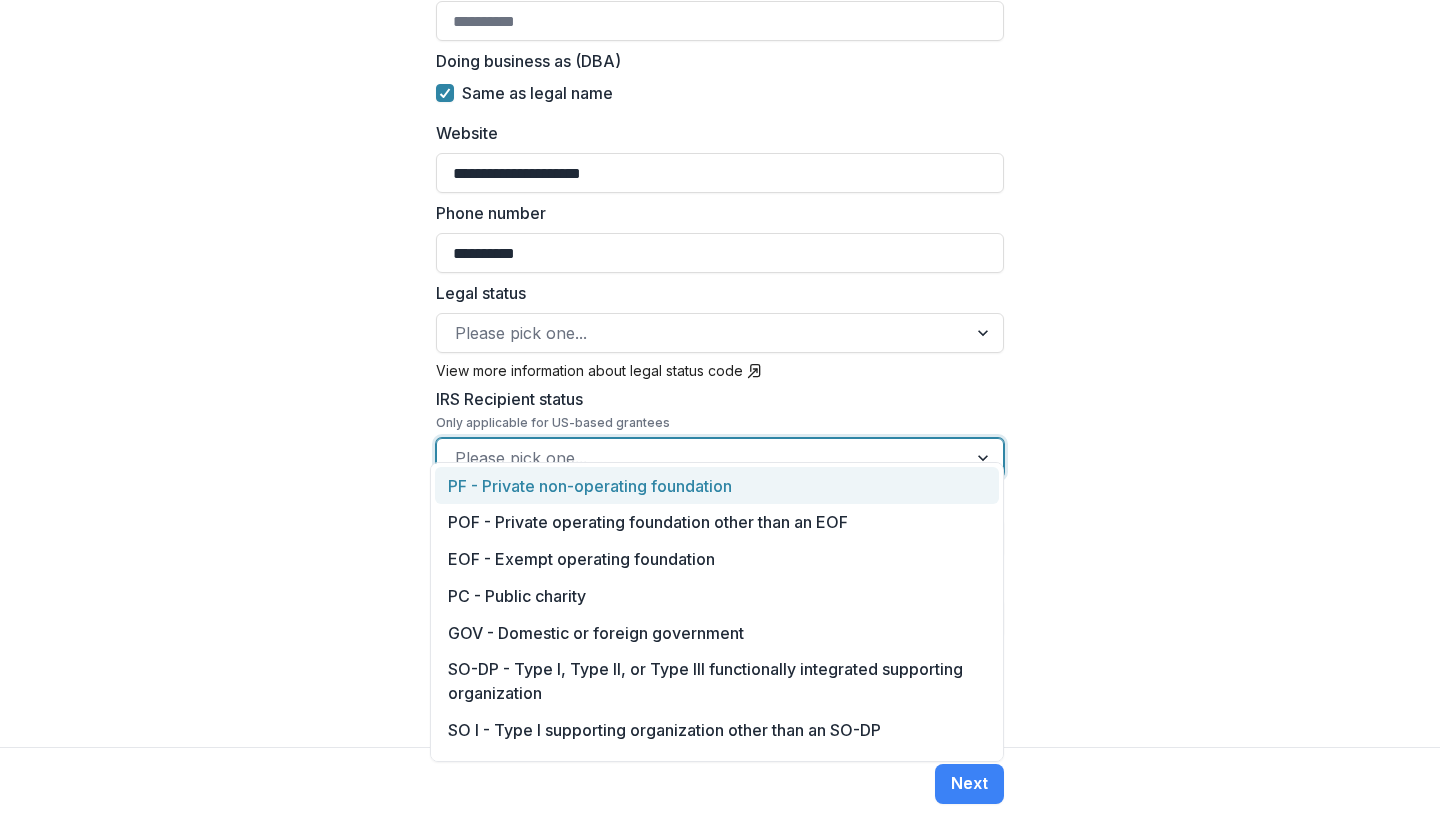 click on "**********" at bounding box center (720, 373) 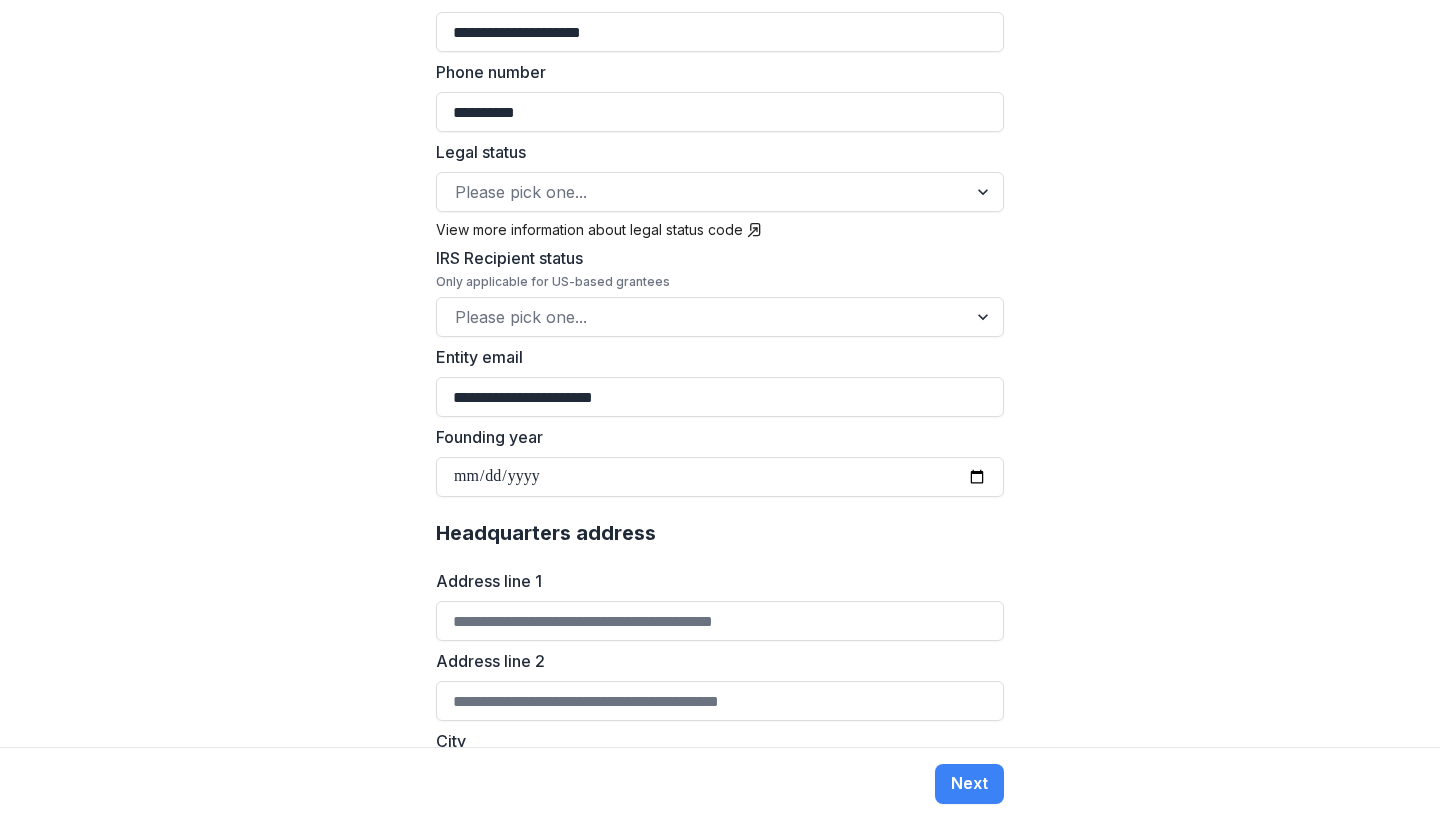 scroll, scrollTop: 873, scrollLeft: 0, axis: vertical 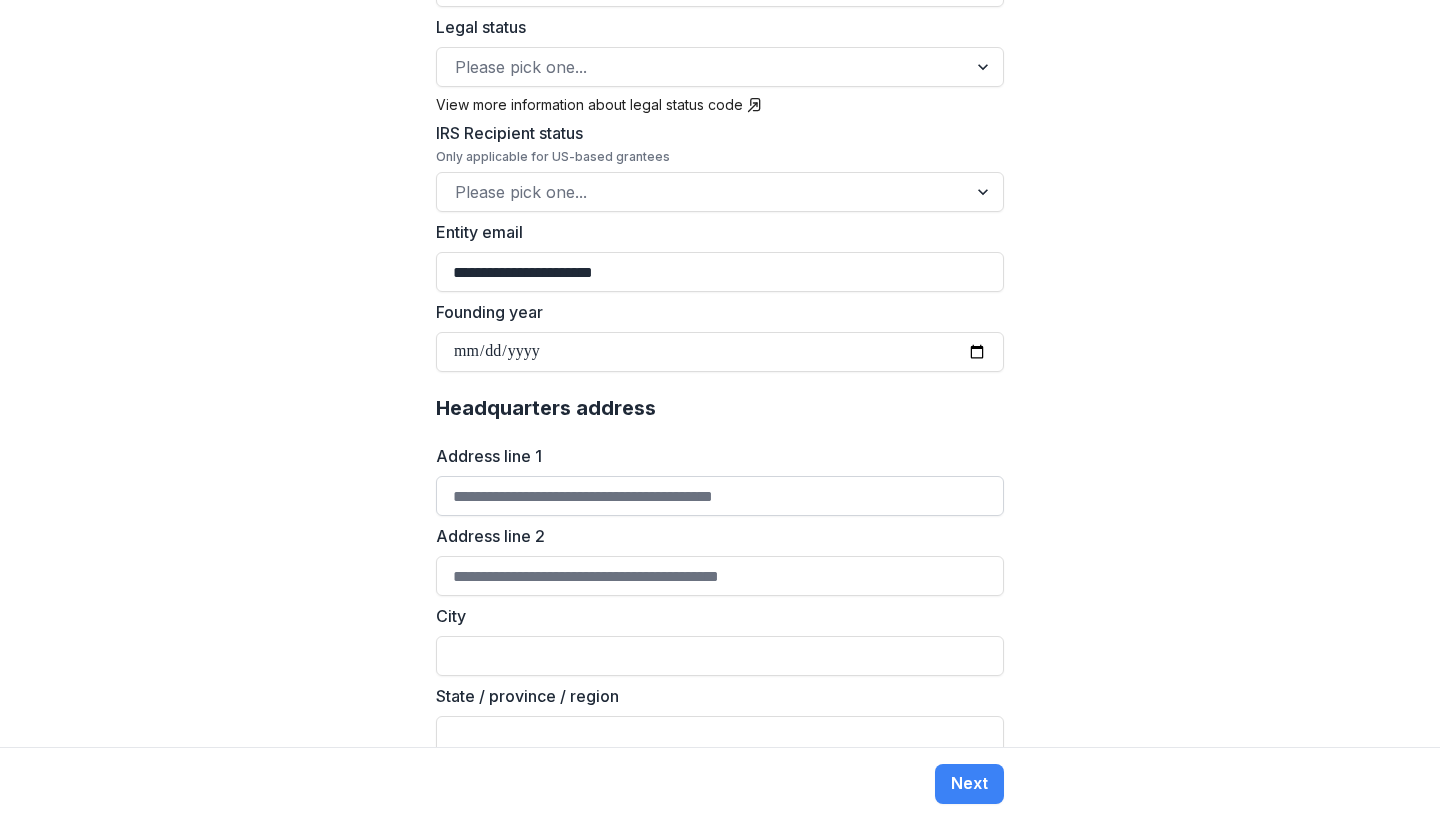 type on "**********" 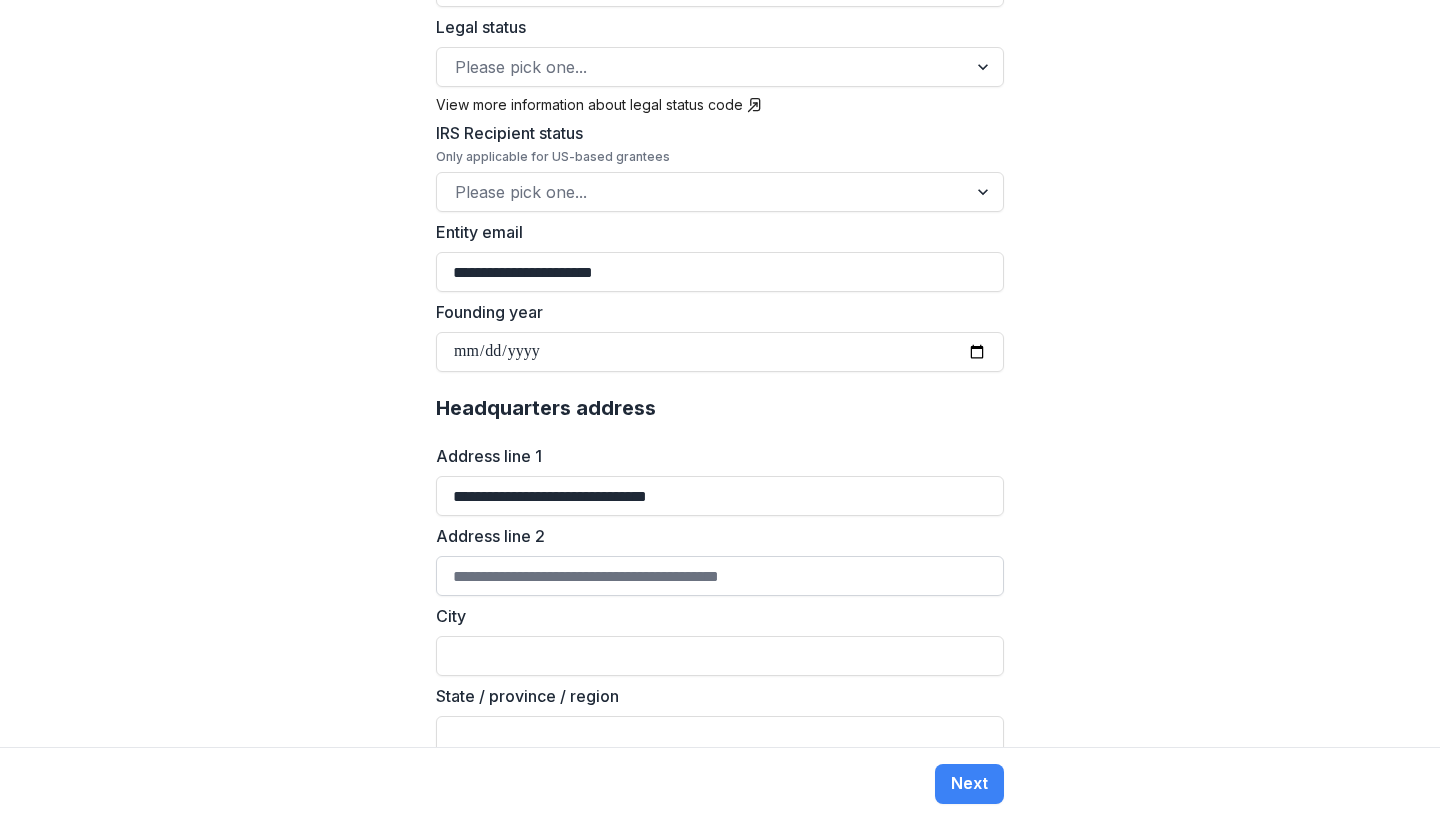 type on "**********" 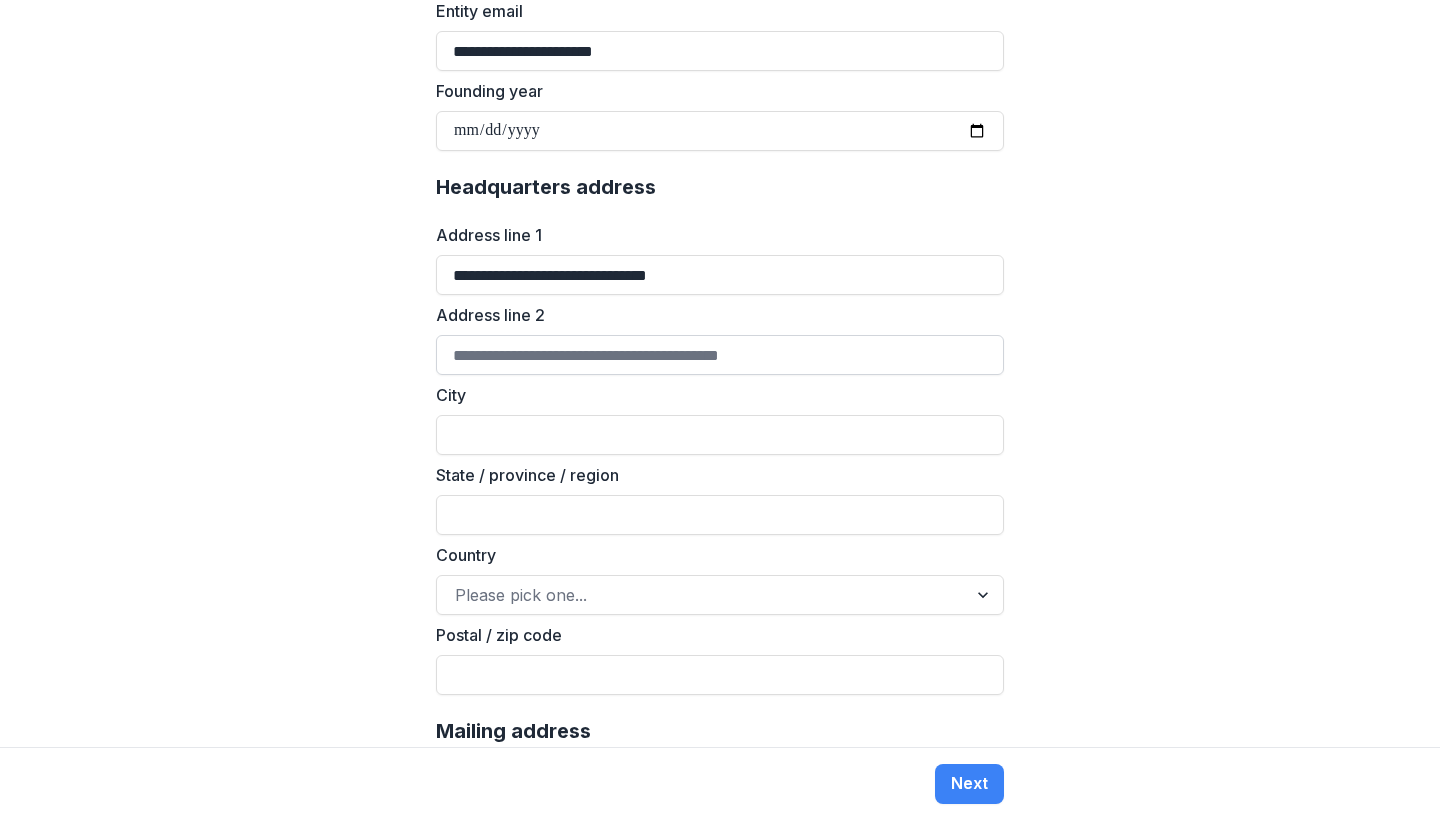 scroll, scrollTop: 1100, scrollLeft: 0, axis: vertical 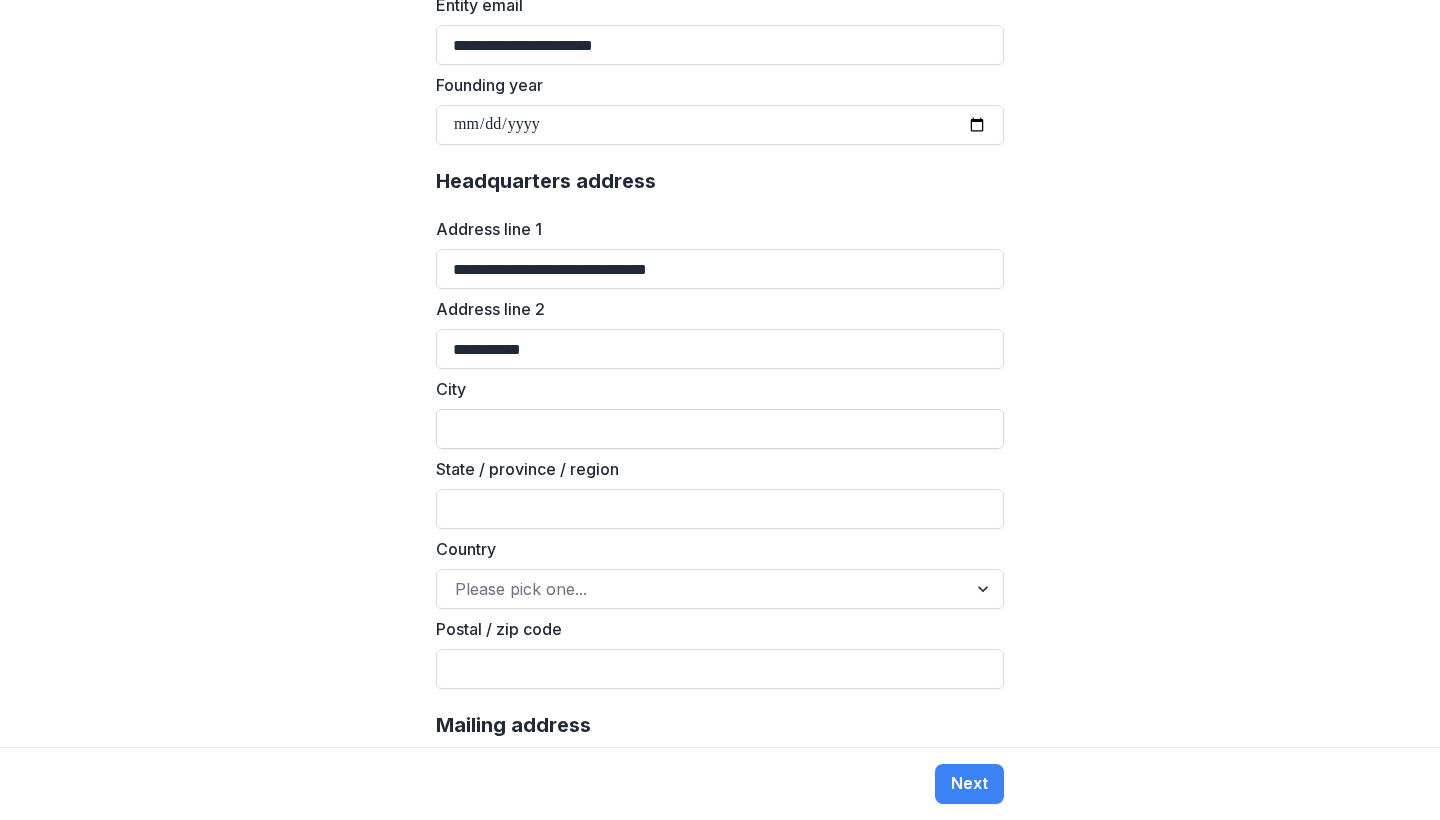 type on "**********" 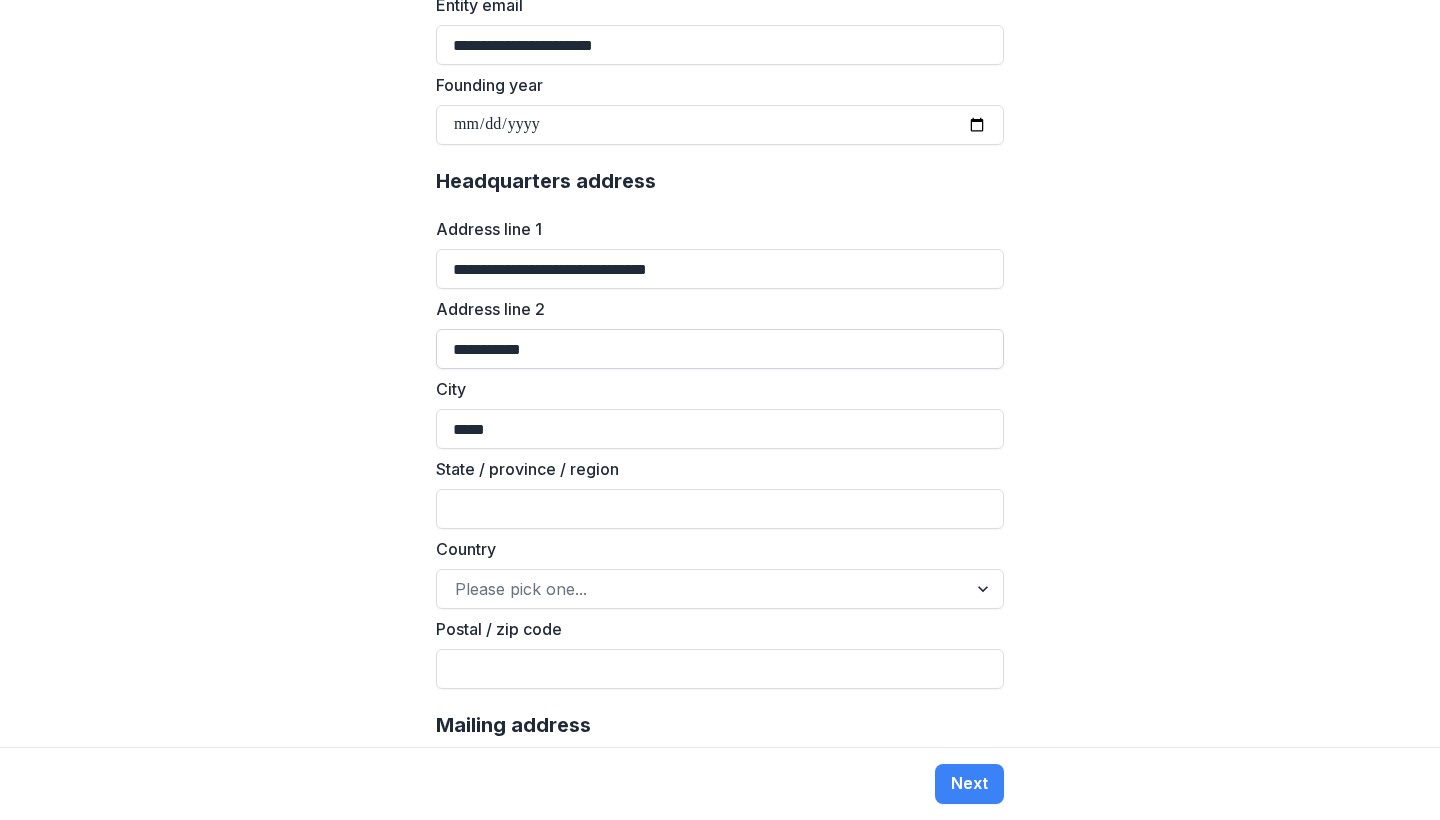 type on "*****" 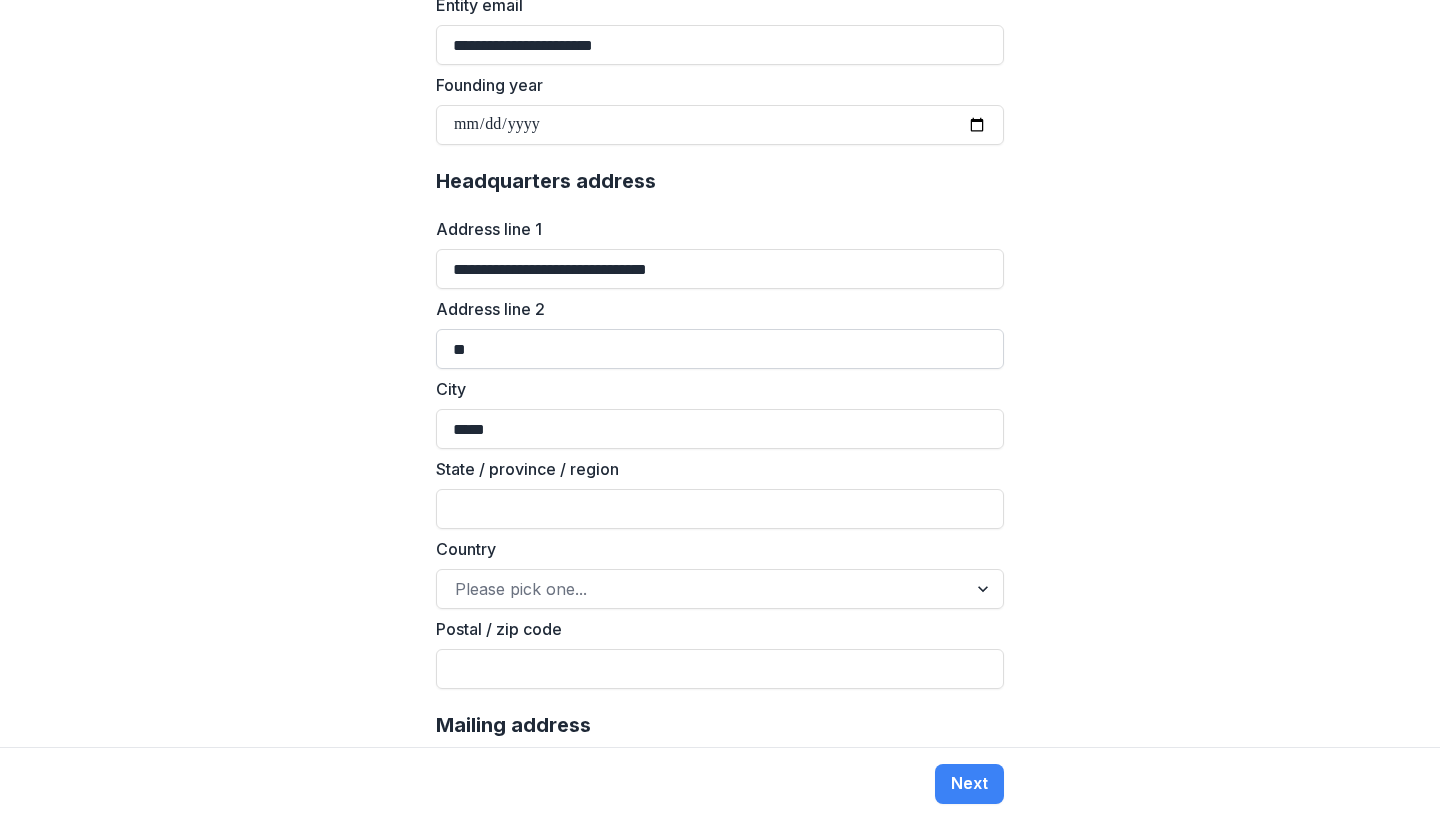 type on "*" 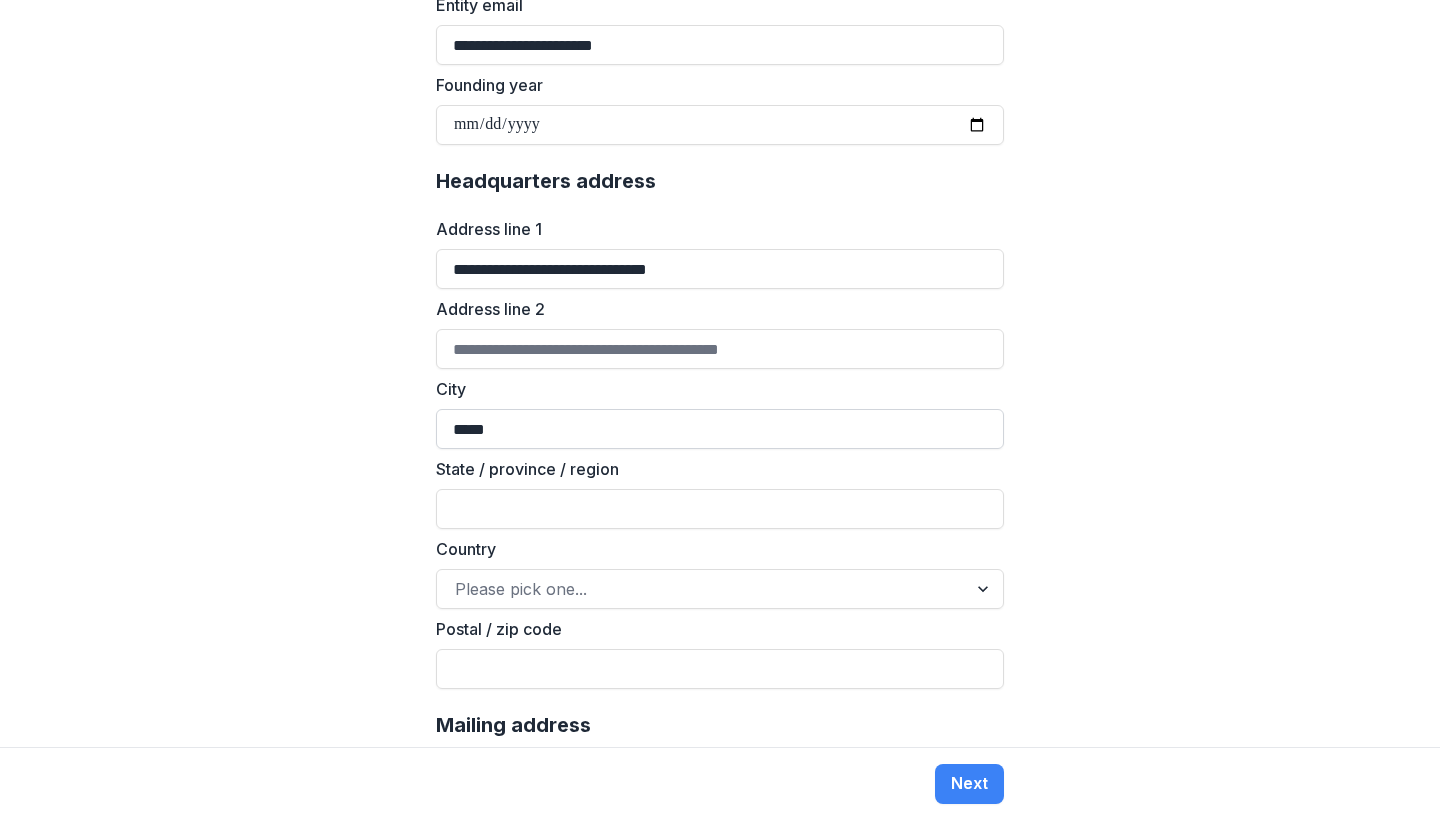 type 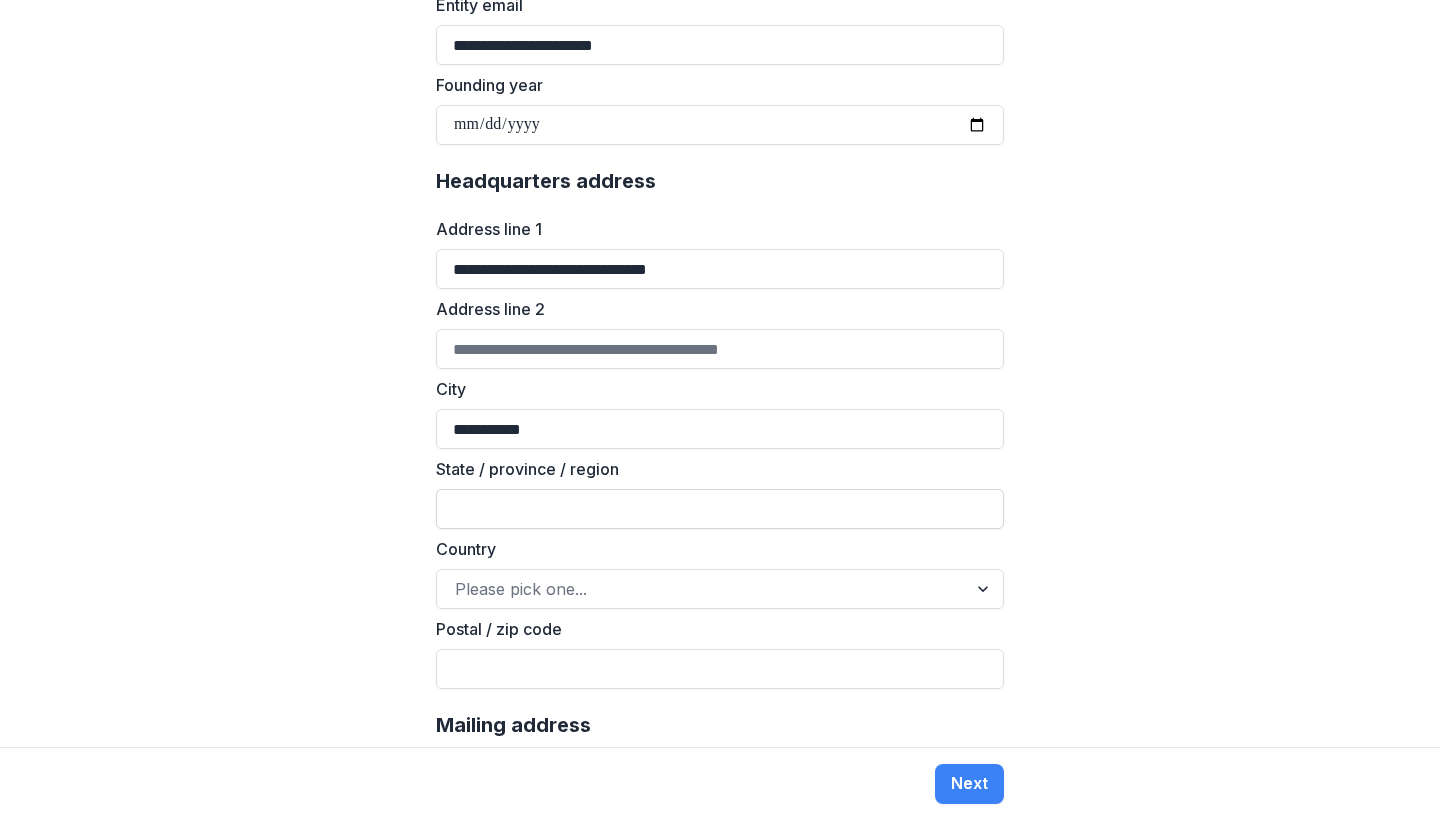 type on "**********" 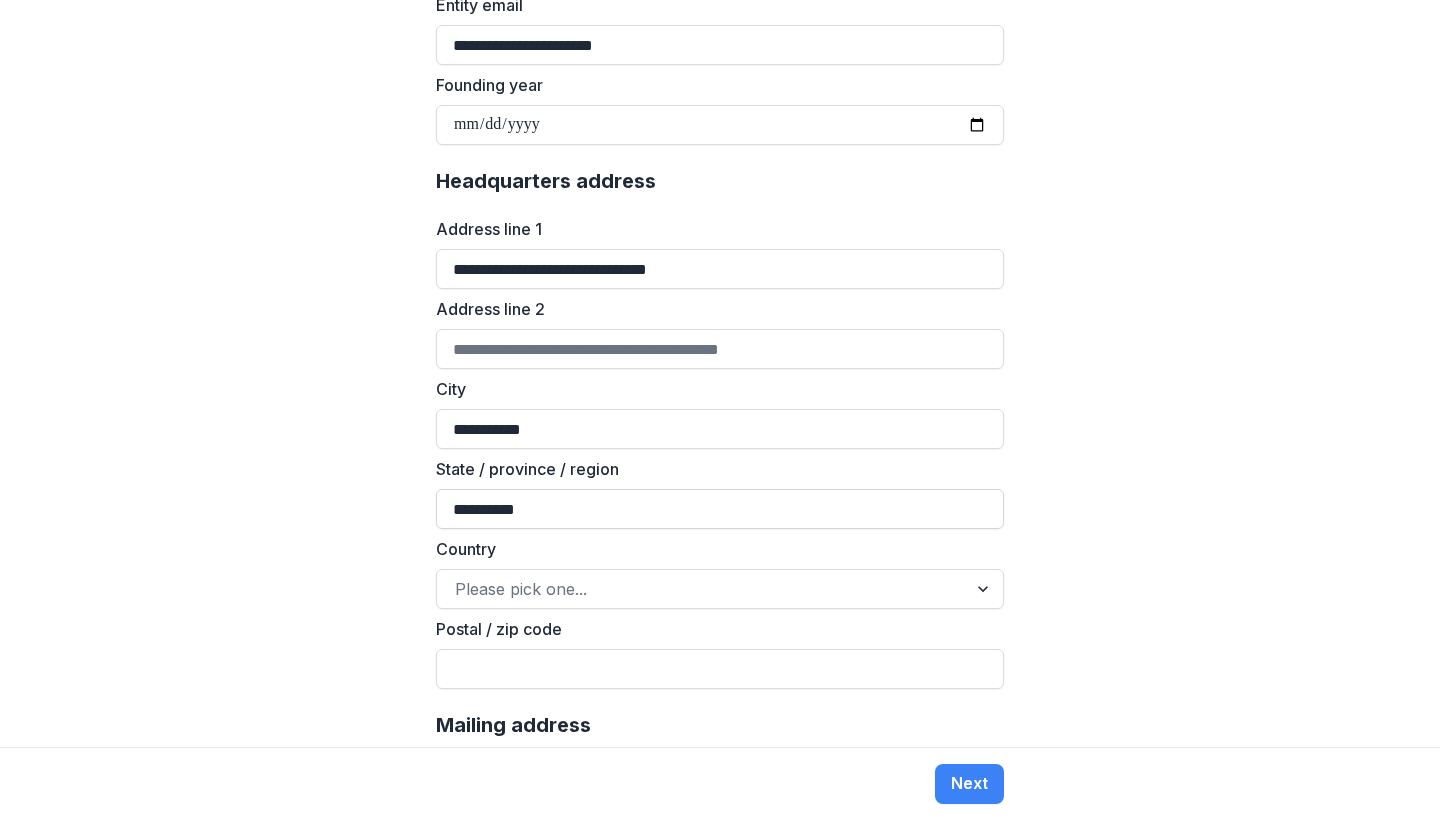 type on "**********" 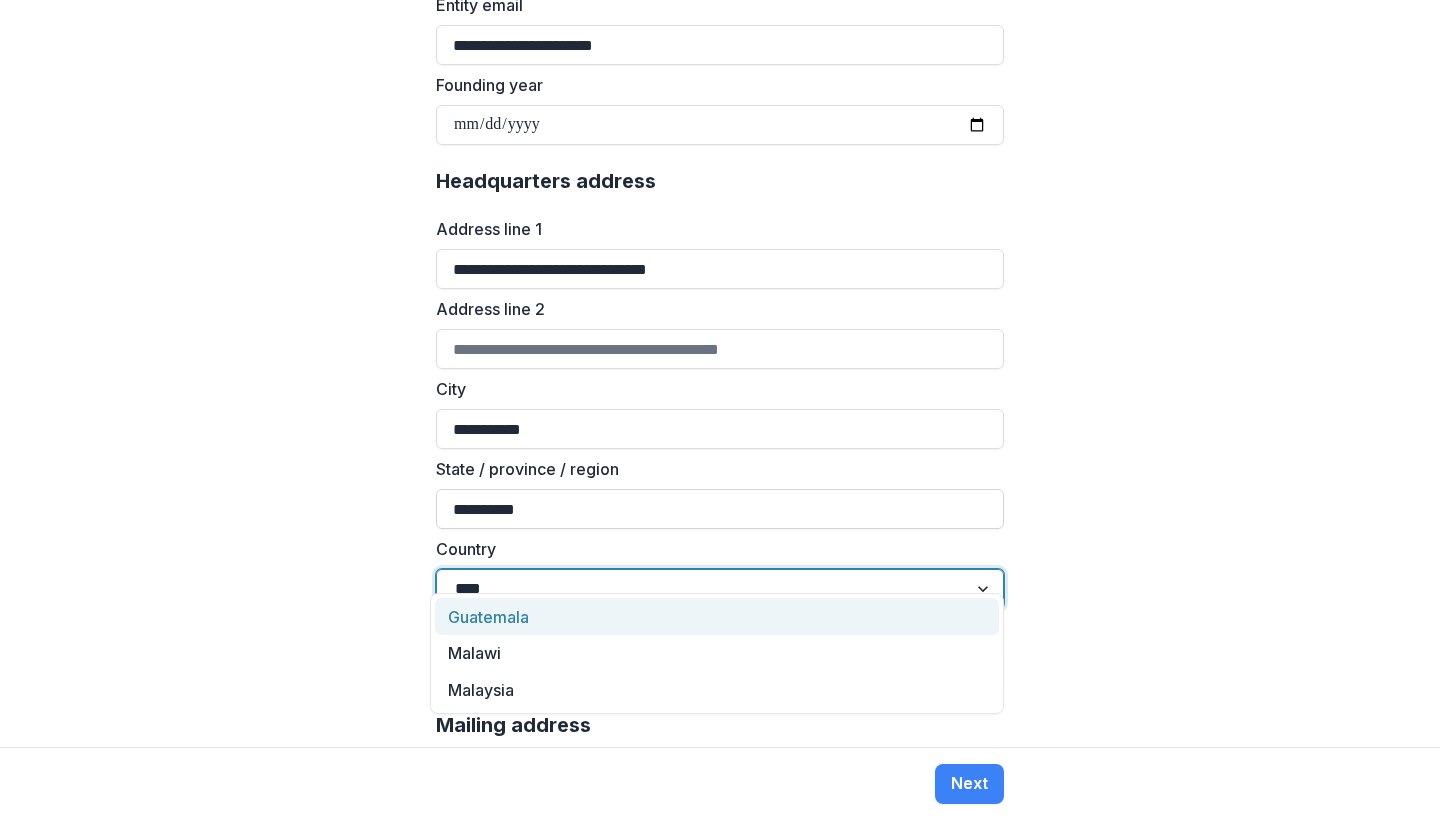 type on "*****" 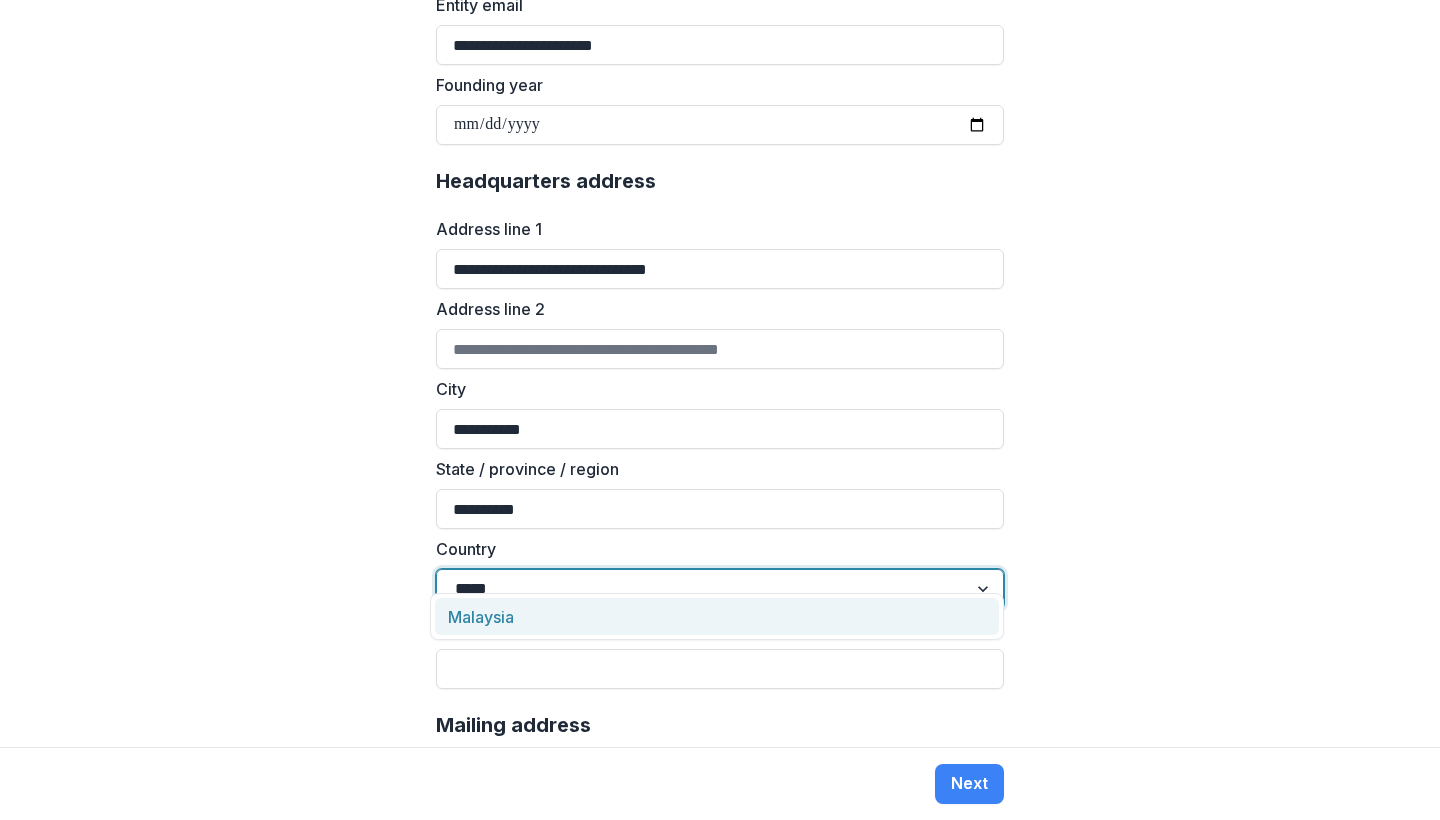 click on "Malaysia" at bounding box center [717, 616] 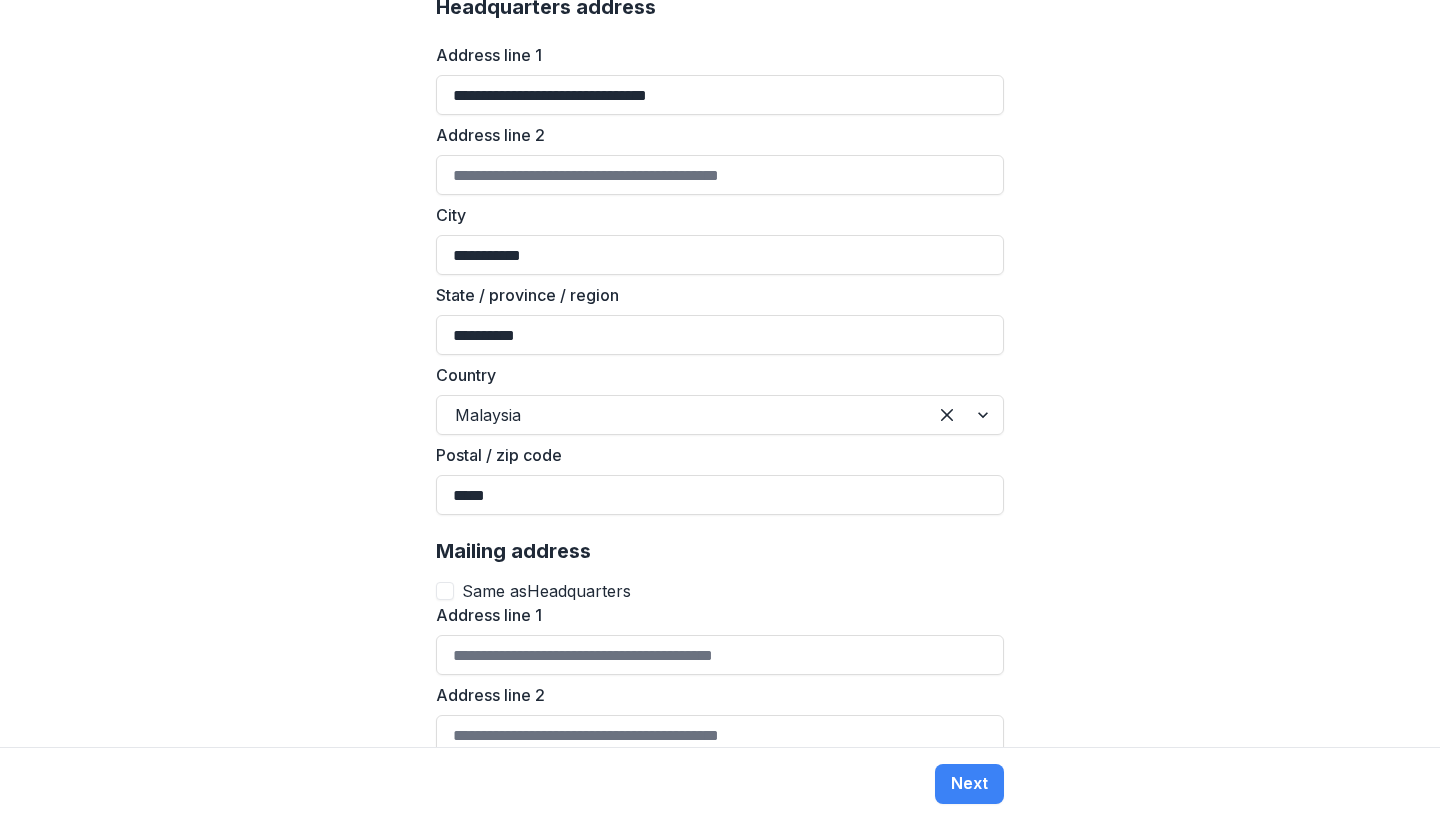 scroll, scrollTop: 1348, scrollLeft: 0, axis: vertical 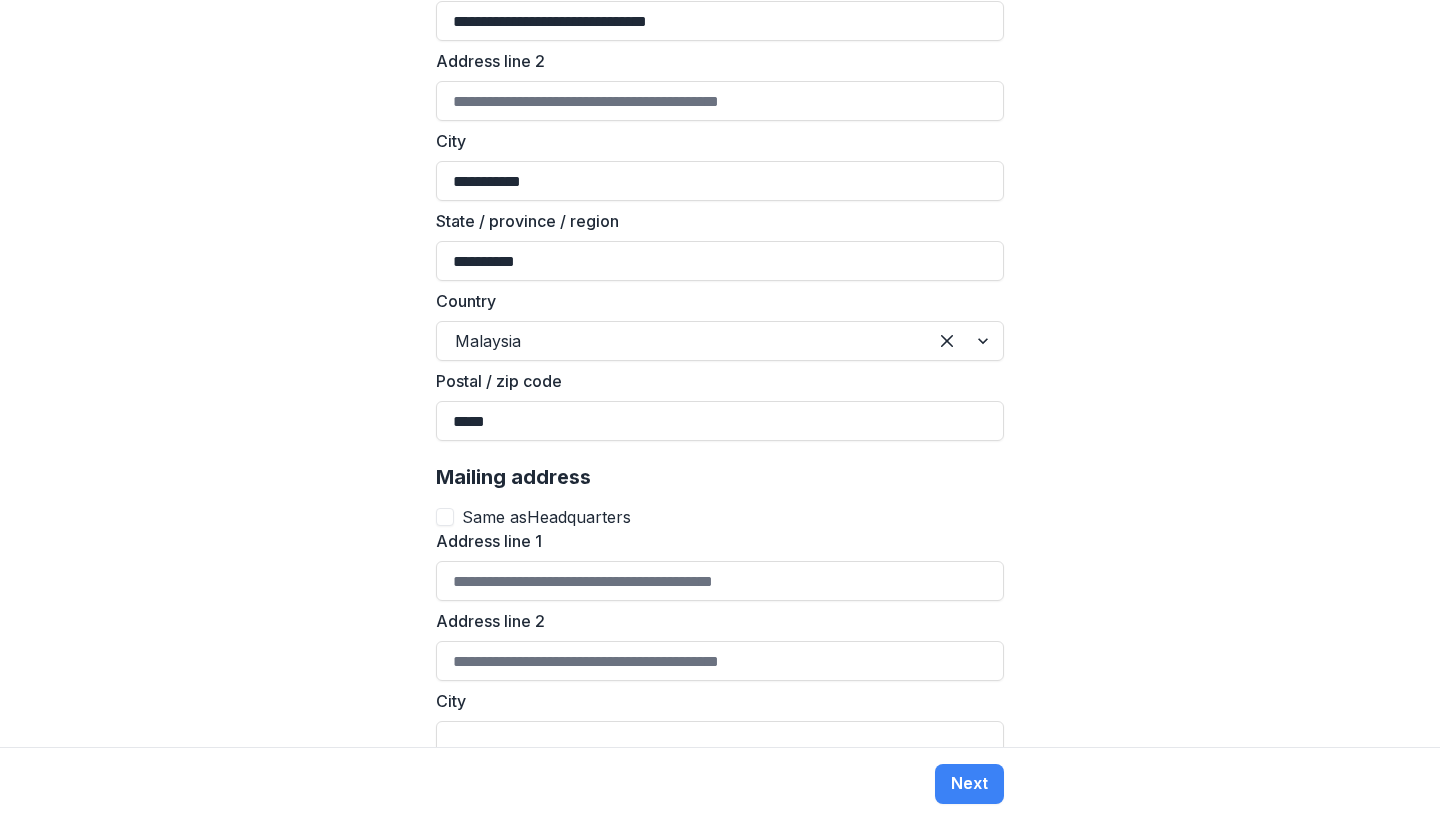 type on "*****" 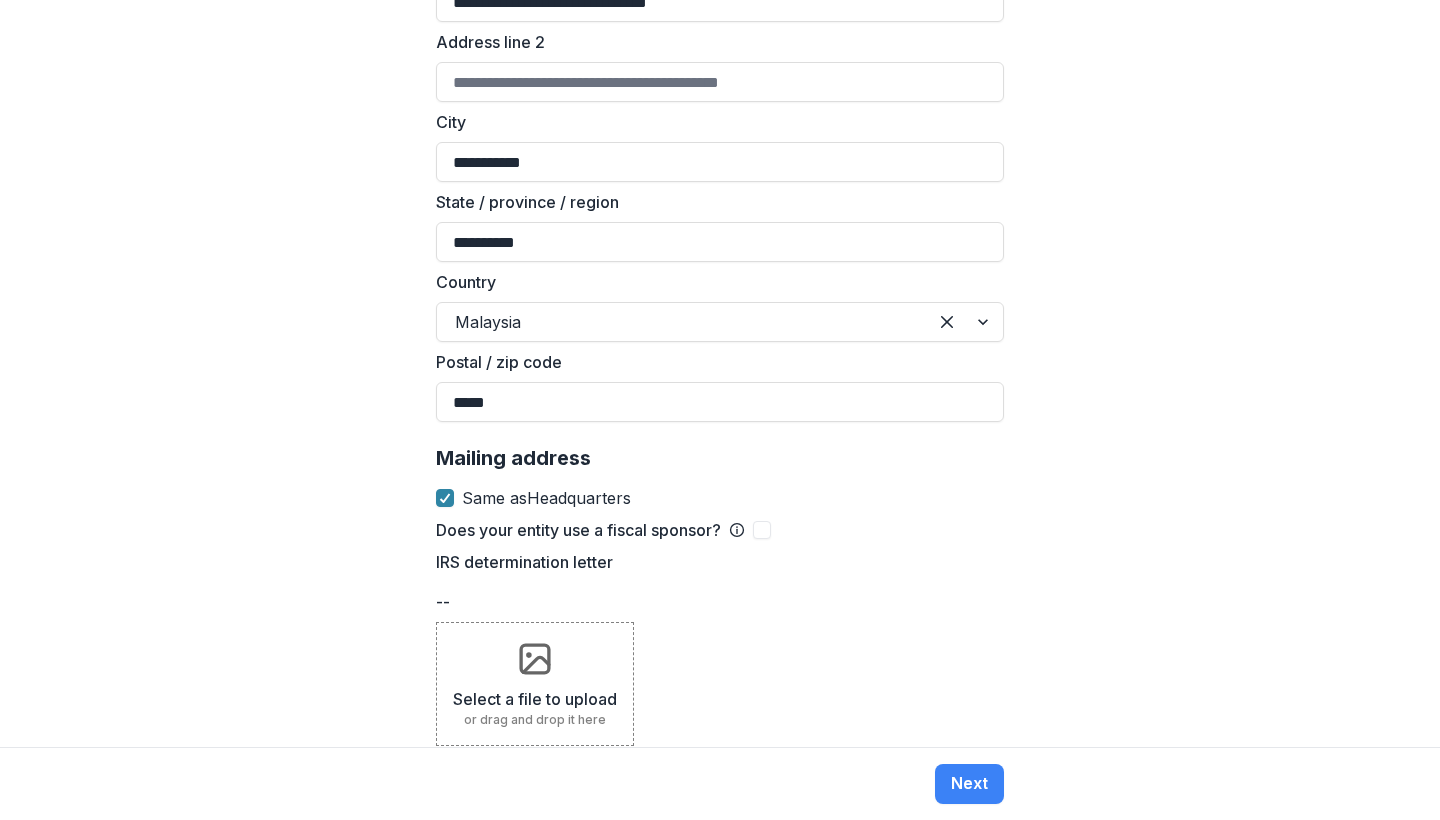 scroll, scrollTop: 1366, scrollLeft: 0, axis: vertical 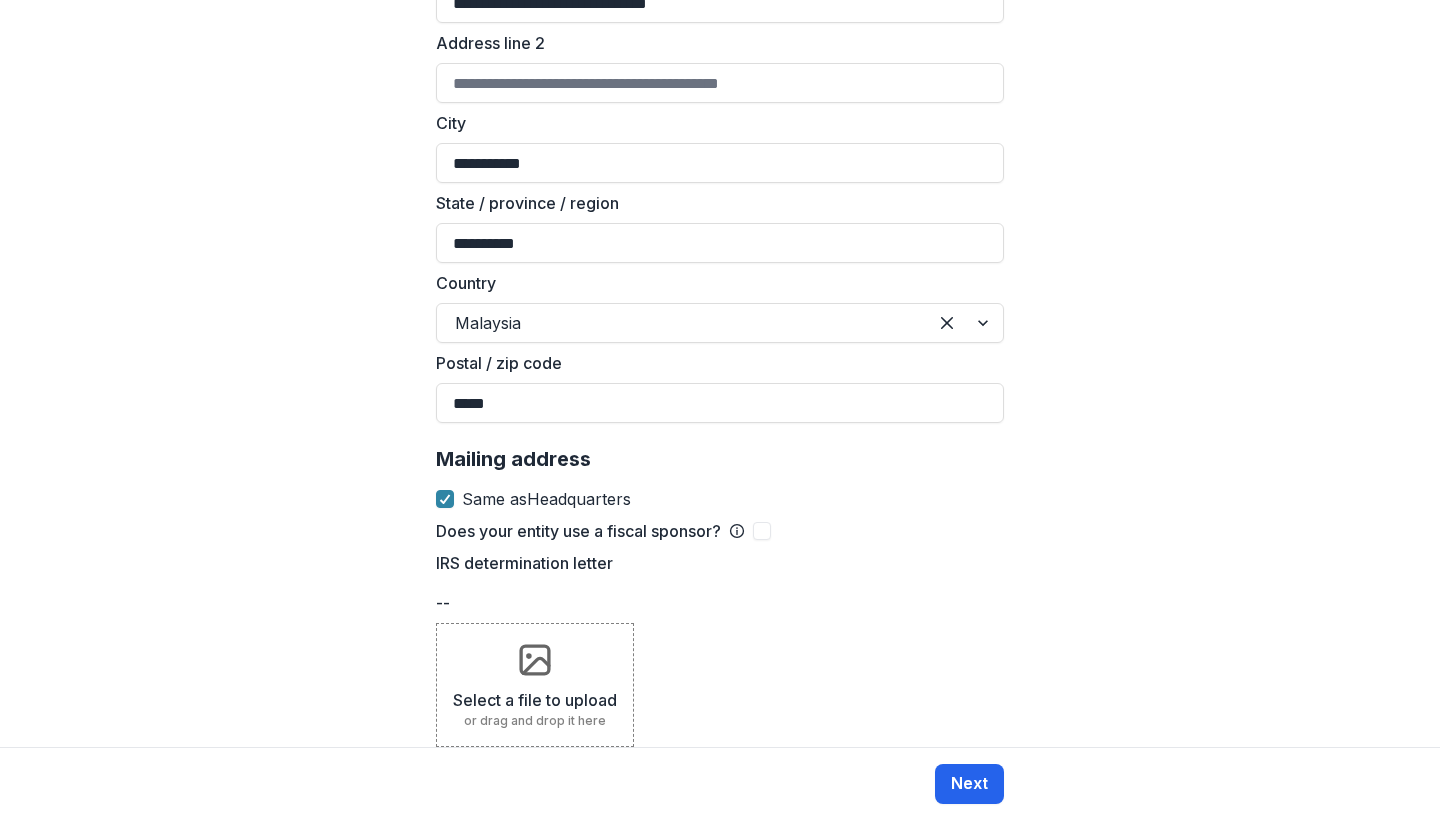 click on "Next" at bounding box center (969, 784) 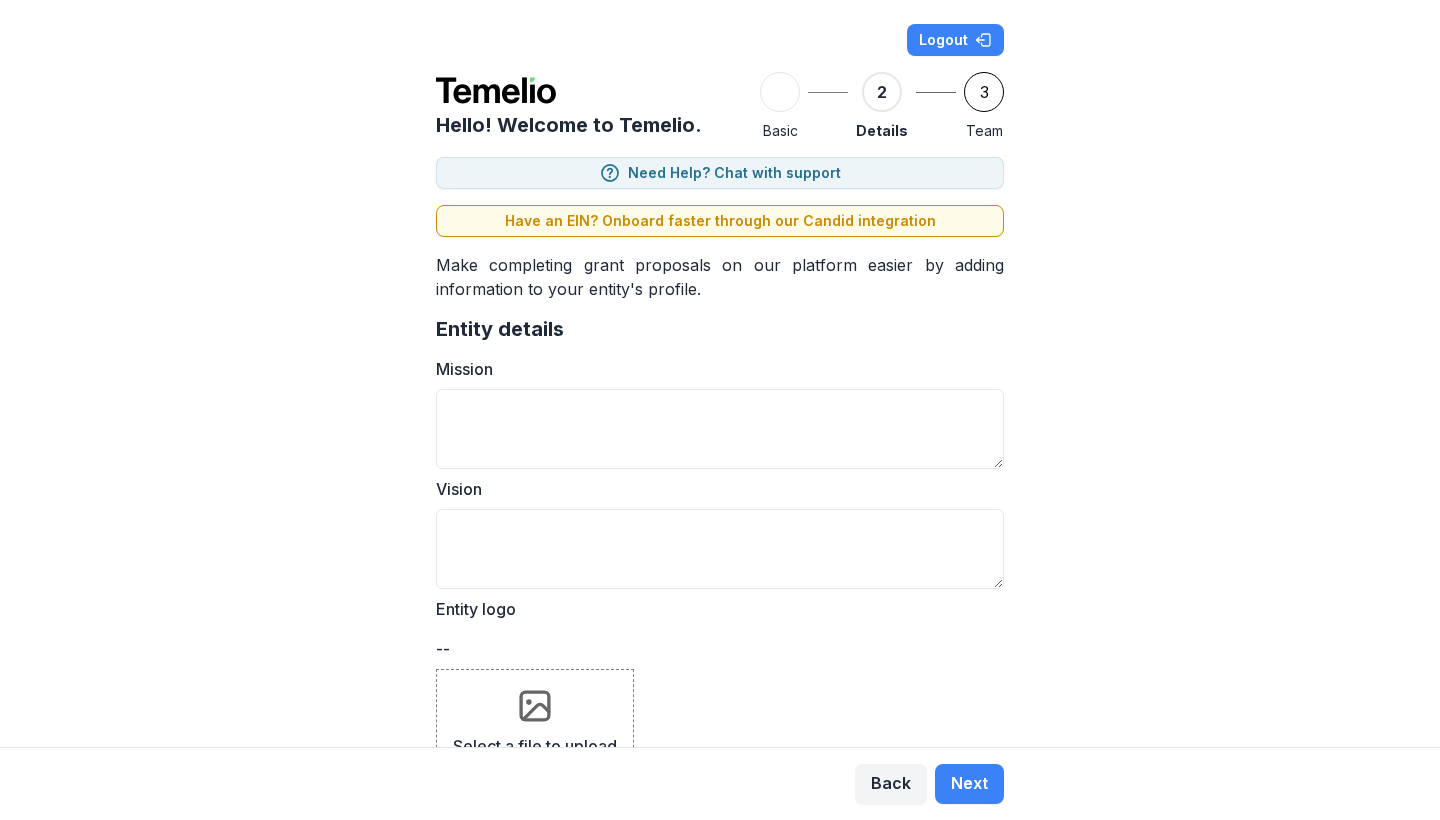 scroll, scrollTop: 0, scrollLeft: 0, axis: both 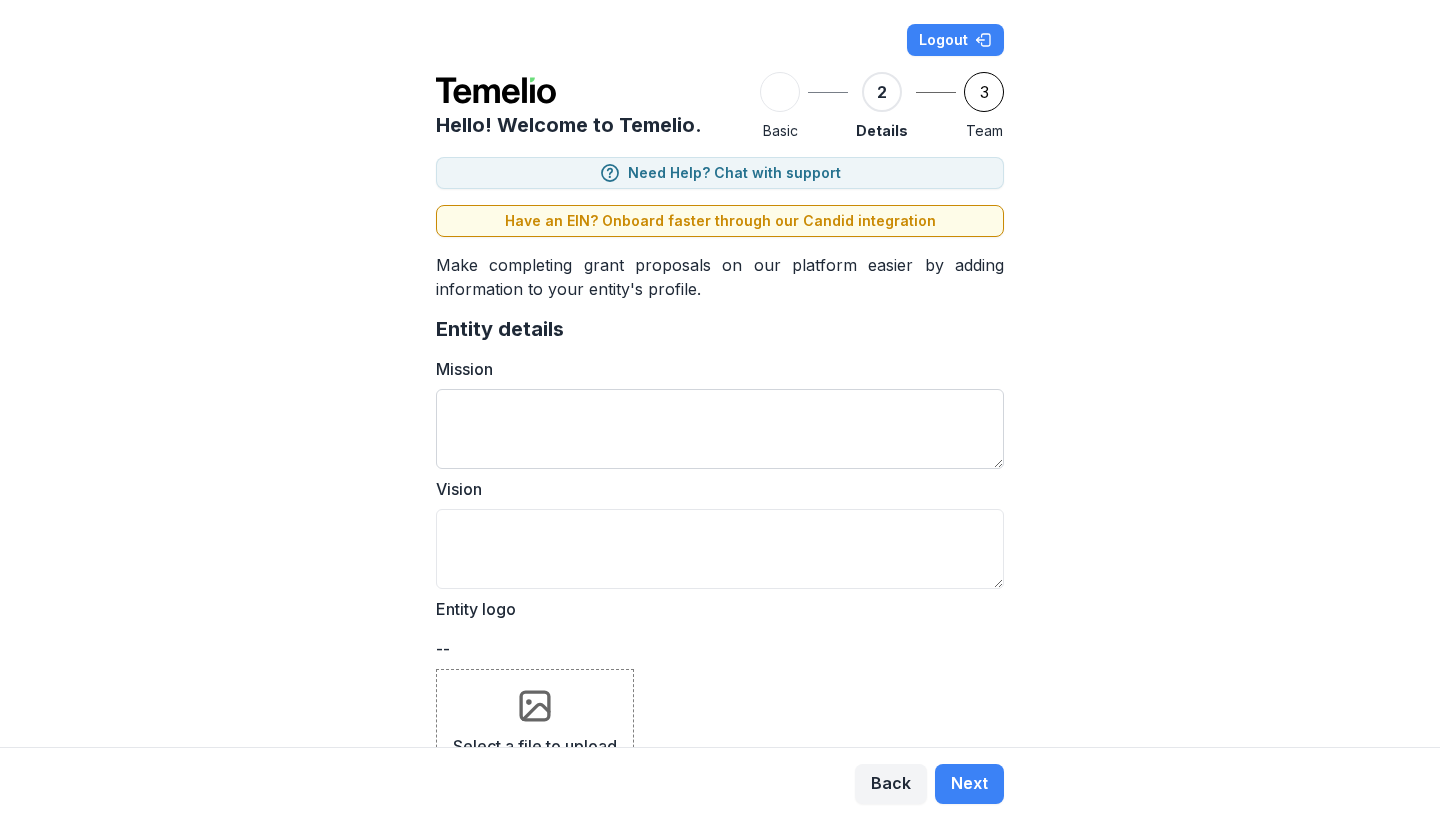 click on "Mission" at bounding box center (720, 429) 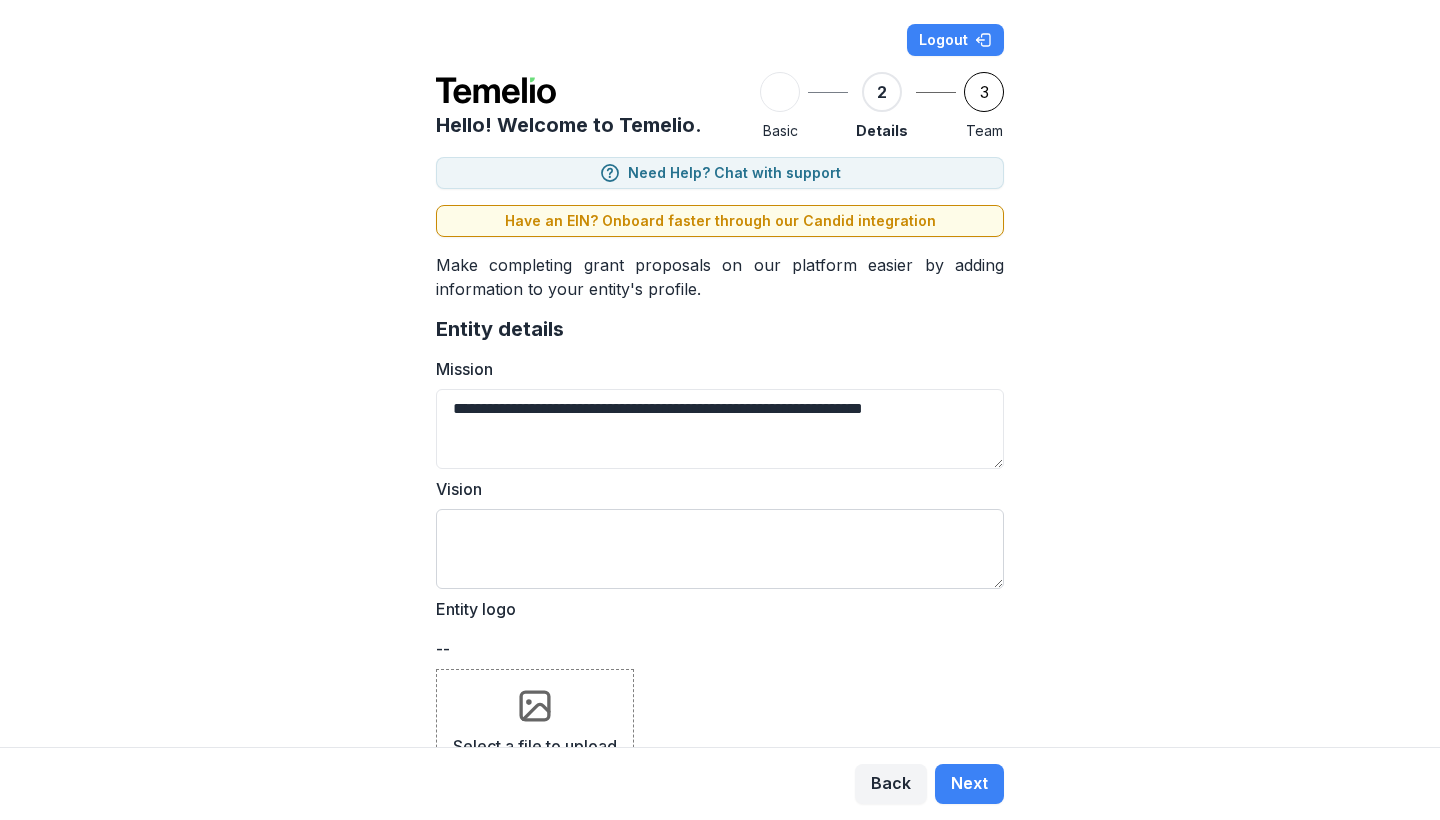 click on "Vision" at bounding box center [720, 549] 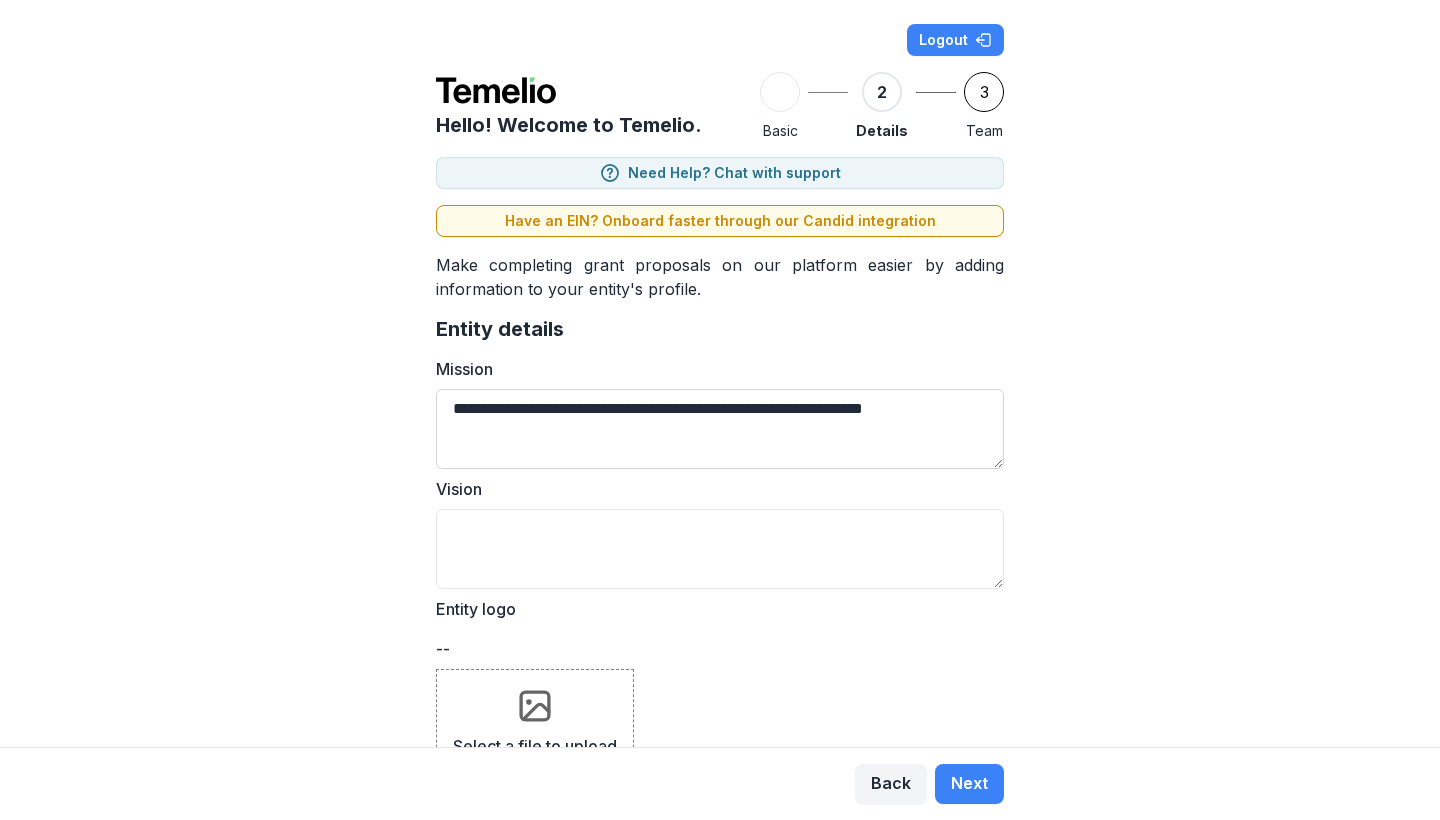 click on "**********" at bounding box center [720, 429] 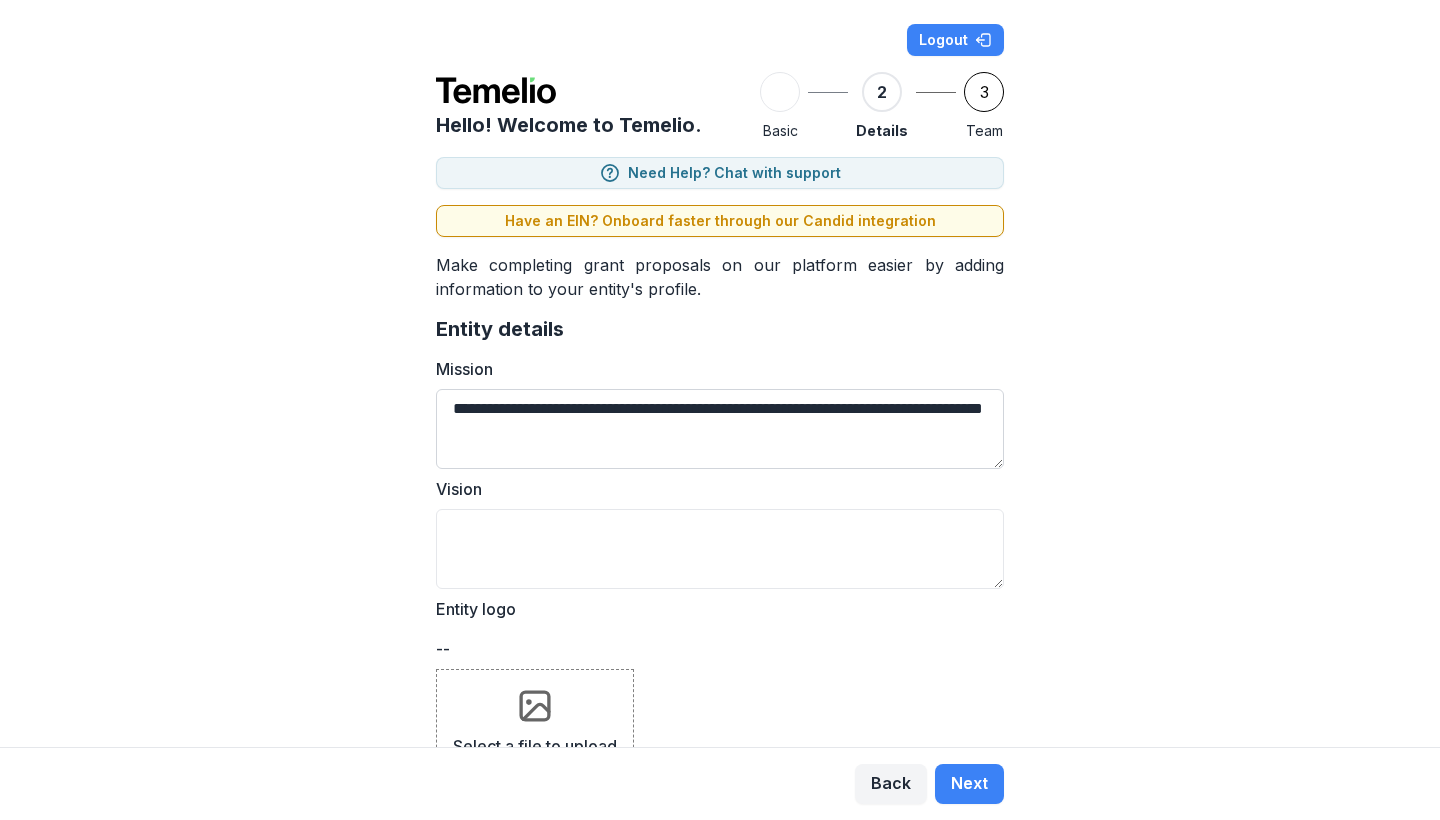 paste on "**********" 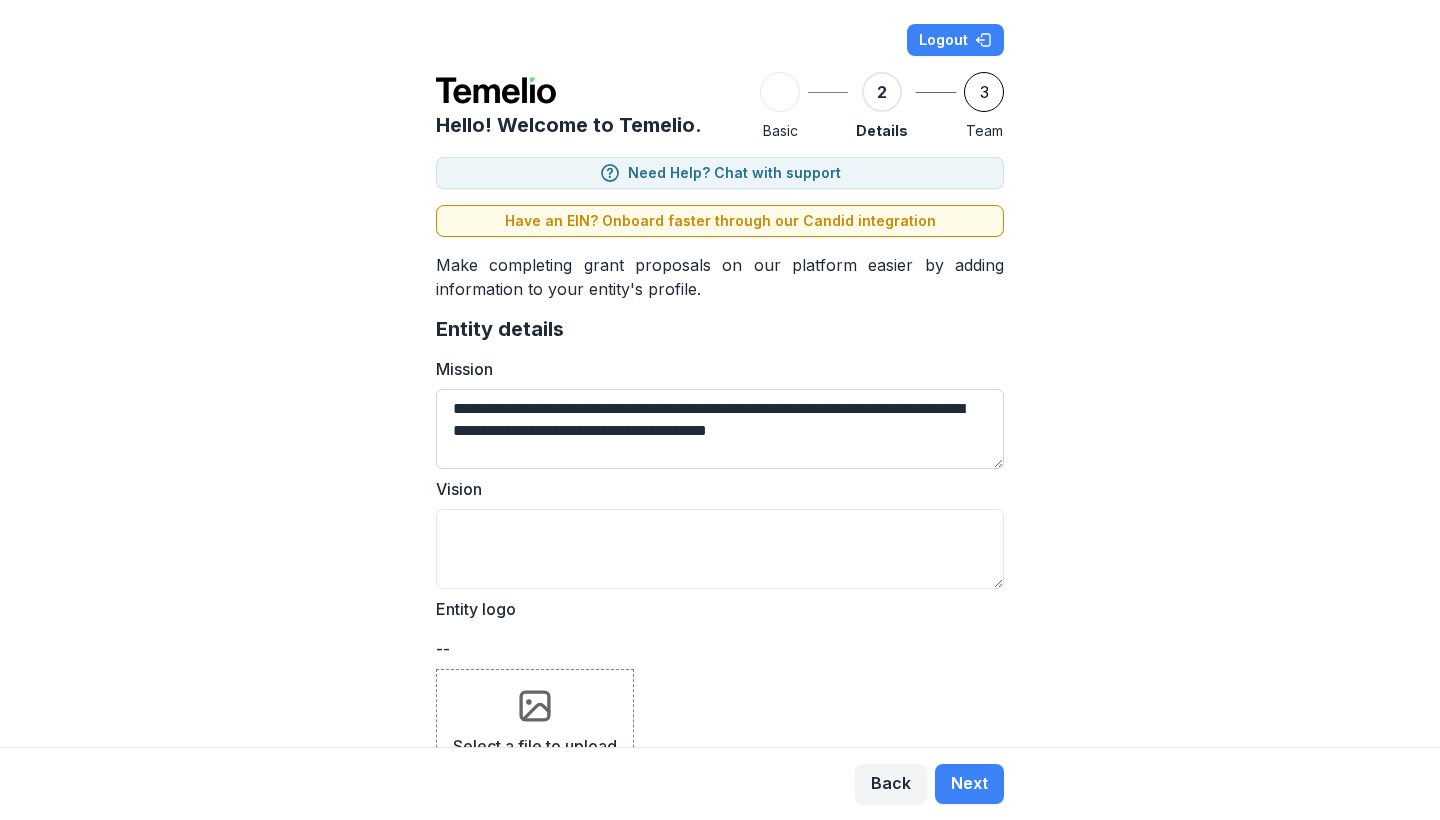 click on "**********" at bounding box center [720, 429] 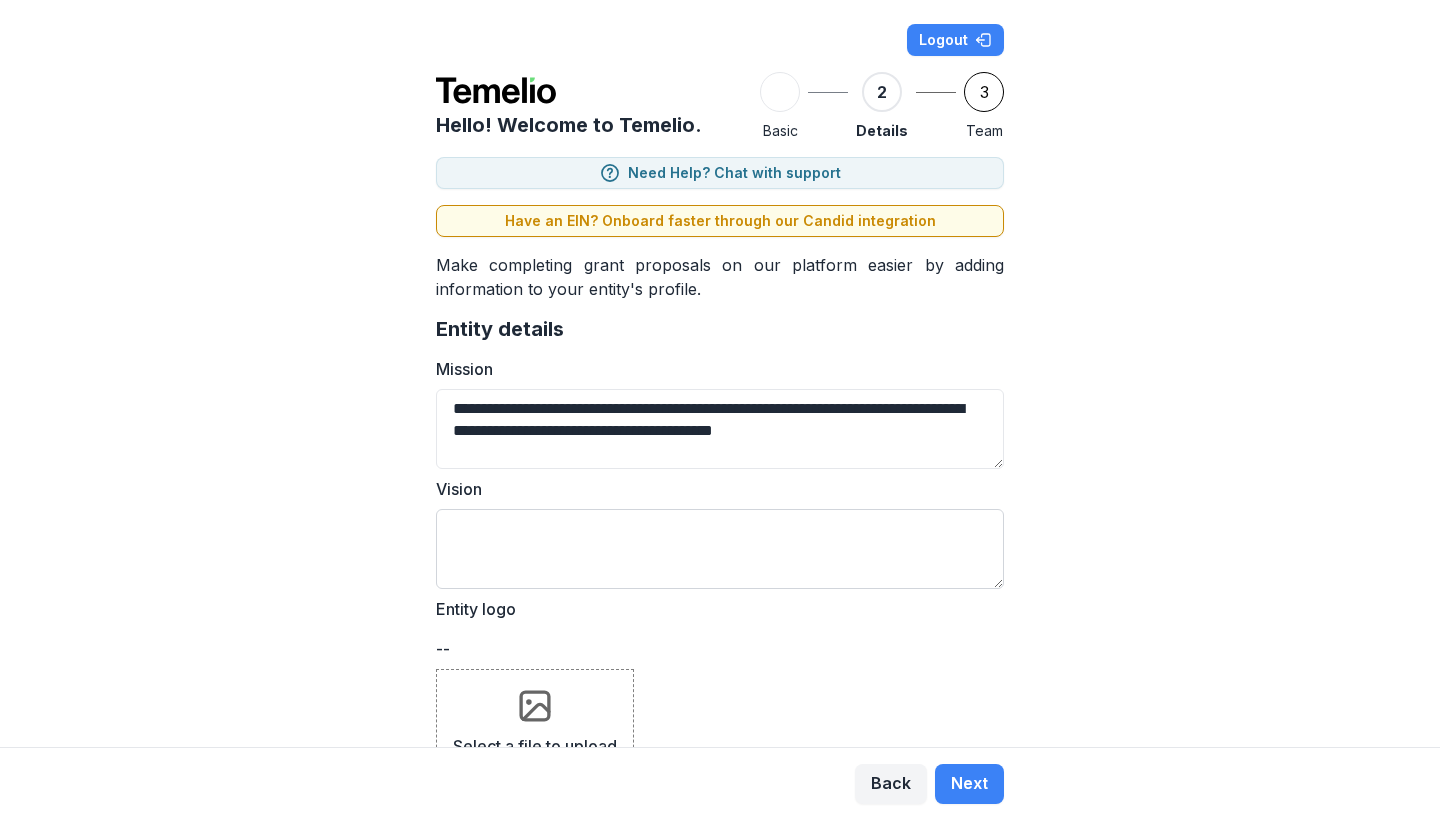 type on "**********" 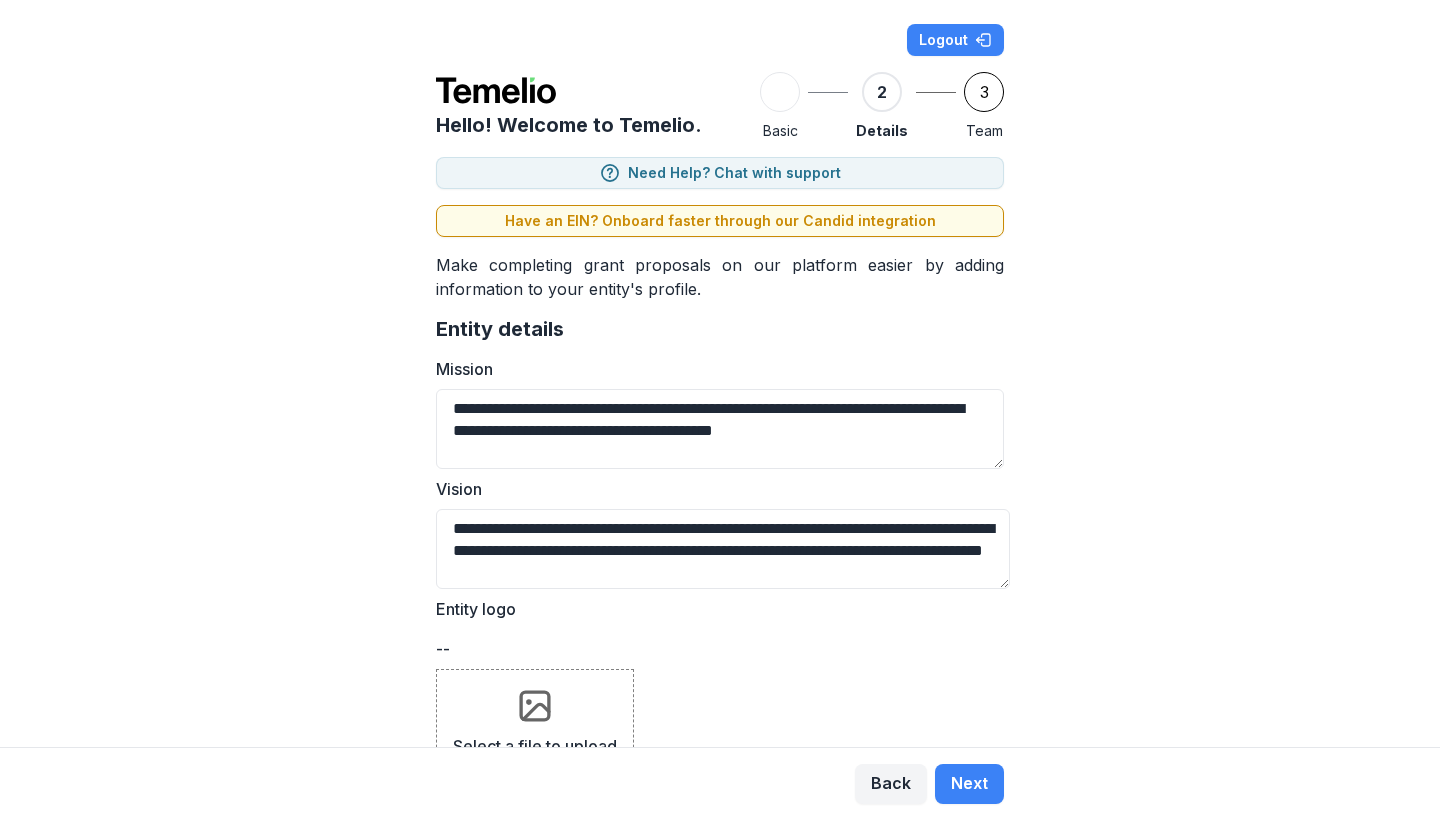 scroll, scrollTop: 4, scrollLeft: 0, axis: vertical 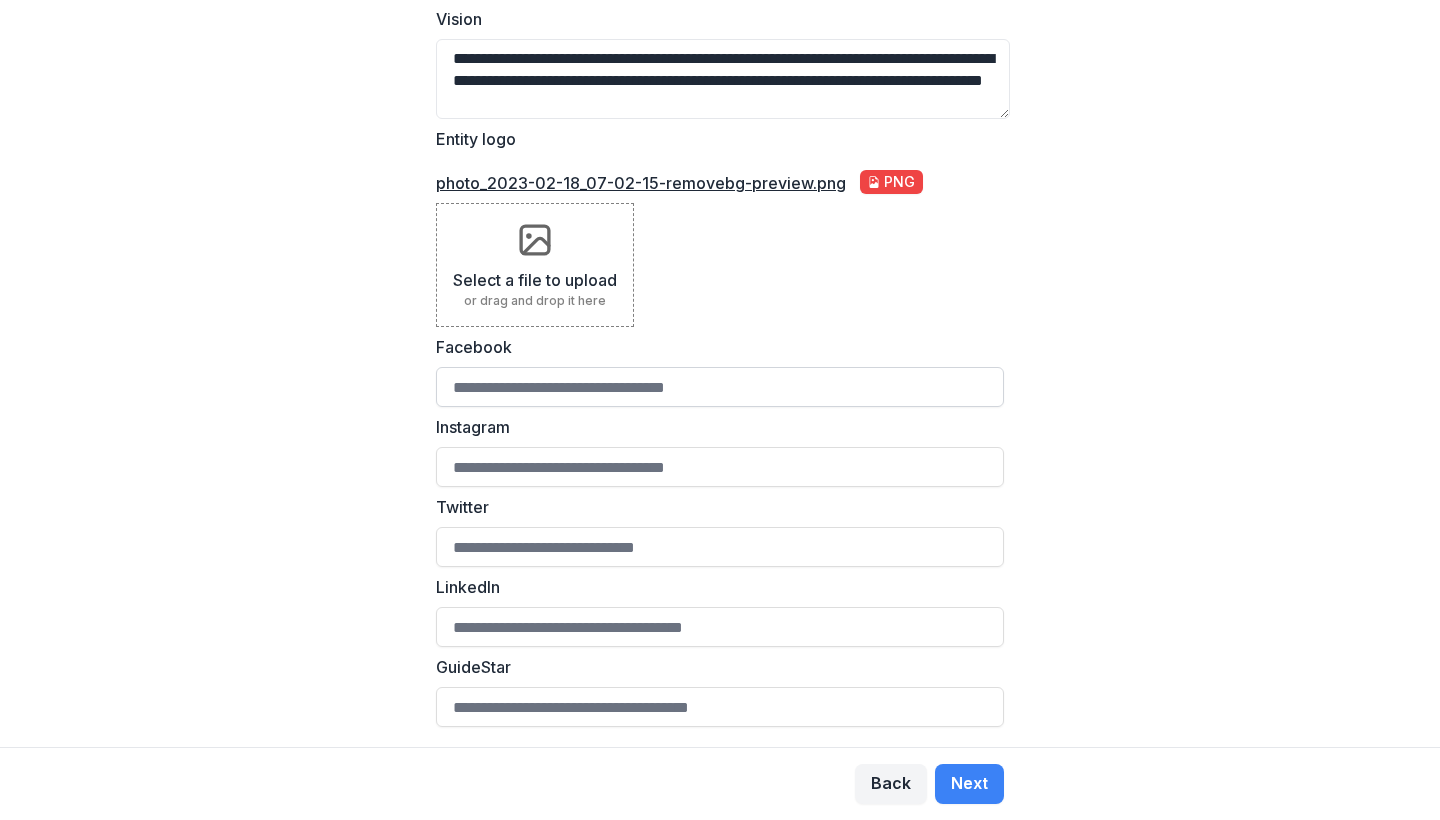 click on "Facebook" at bounding box center (720, 387) 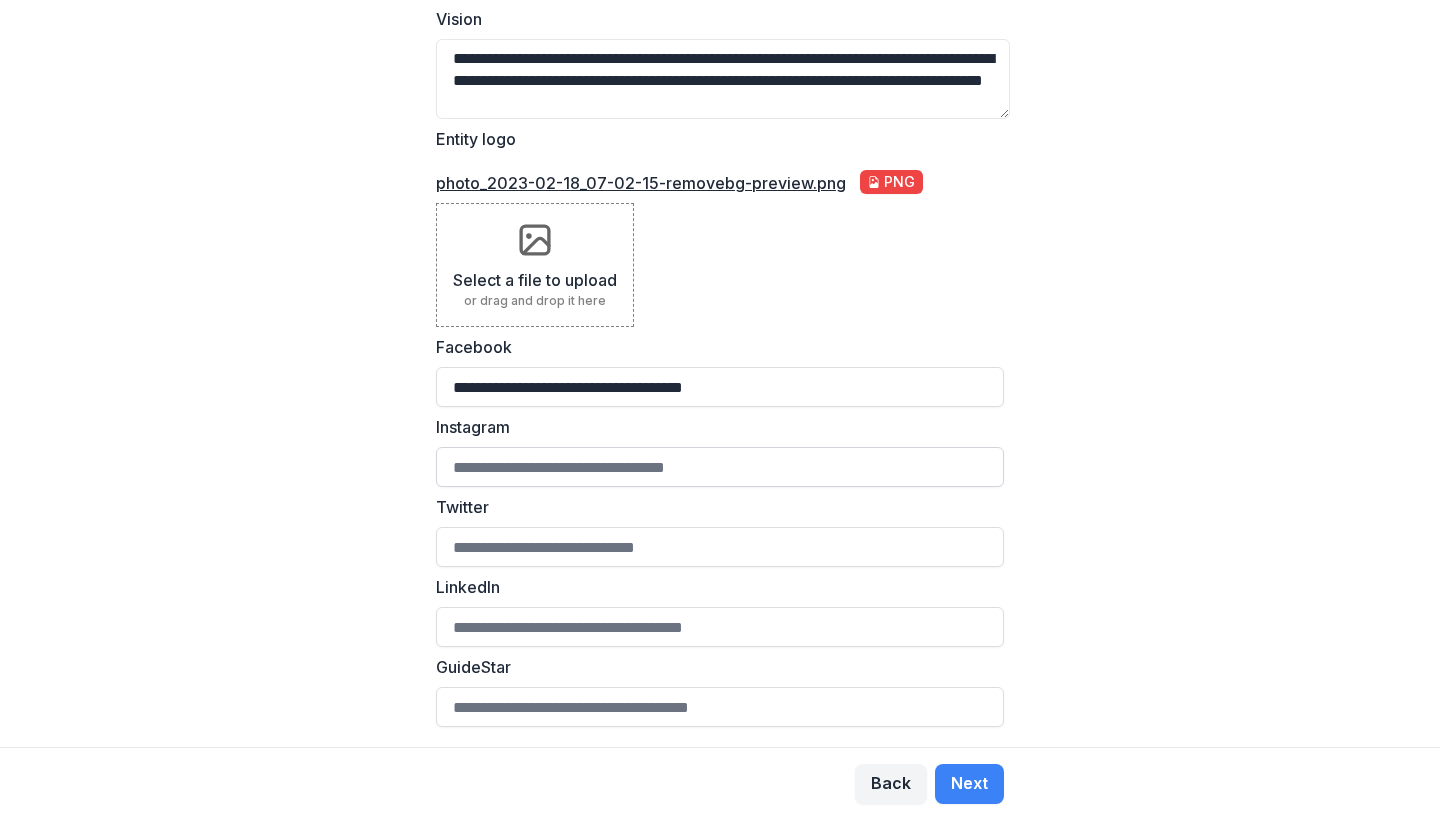 type on "**********" 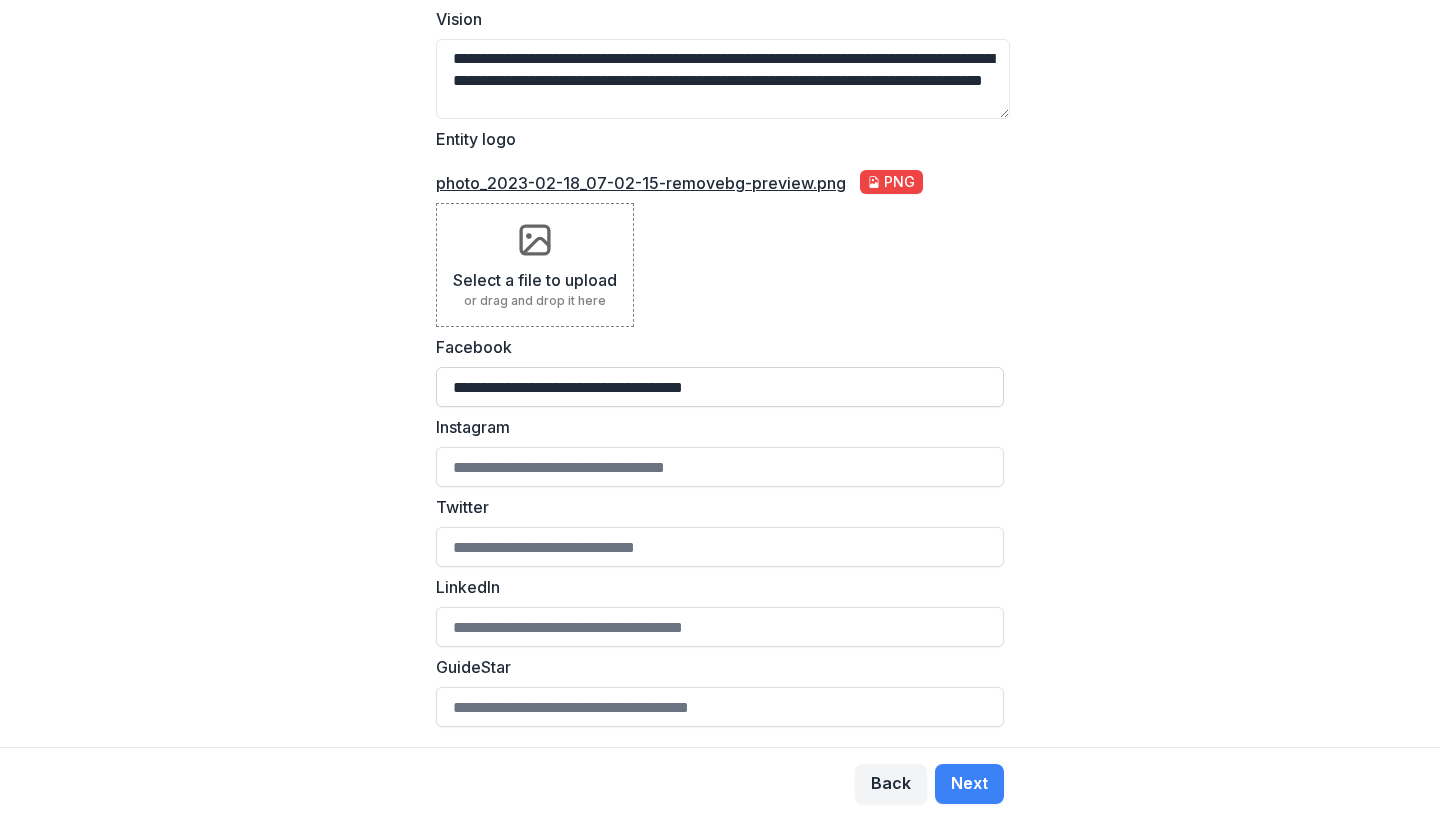 paste on "**********" 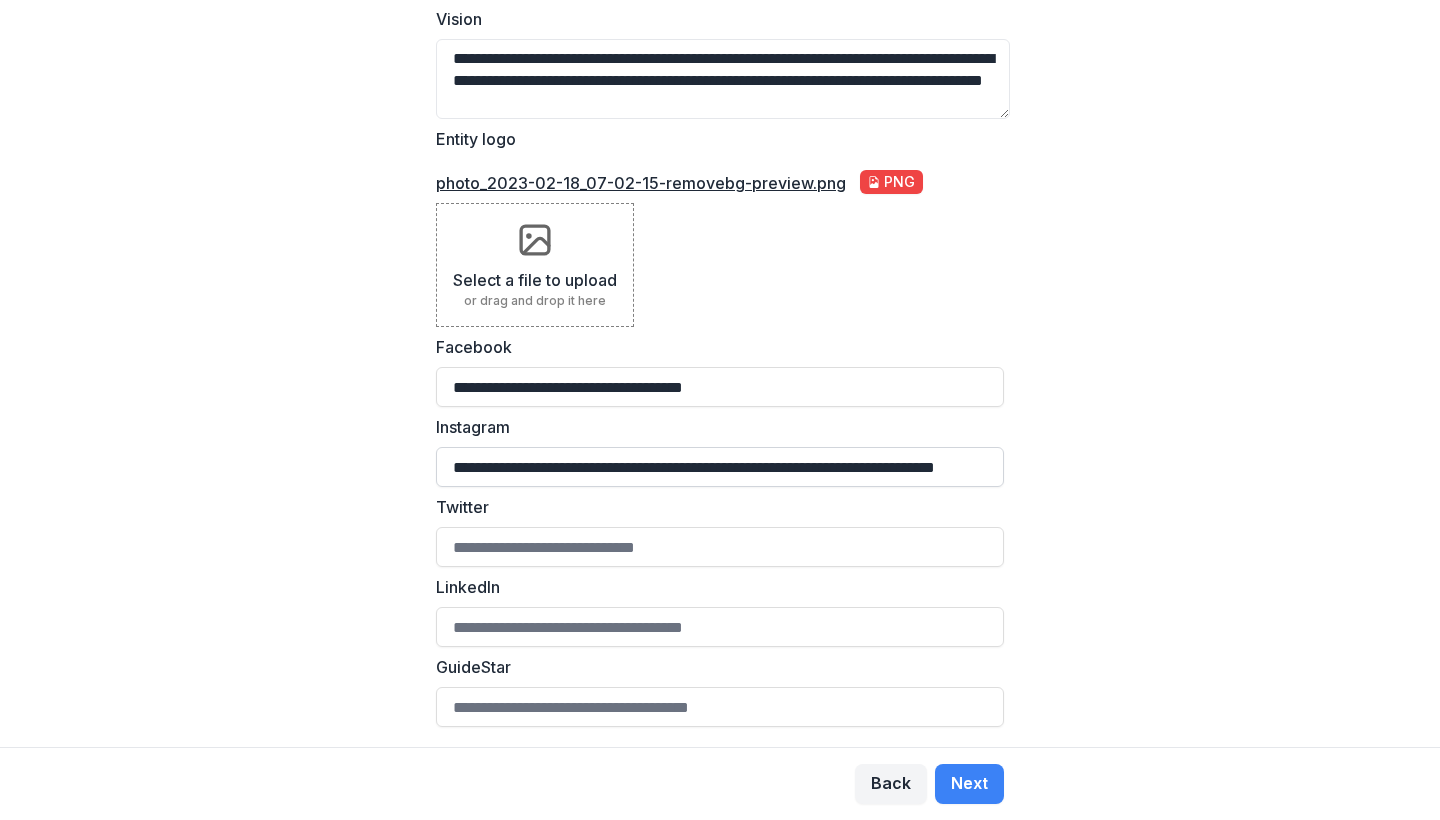 click on "**********" at bounding box center (720, 467) 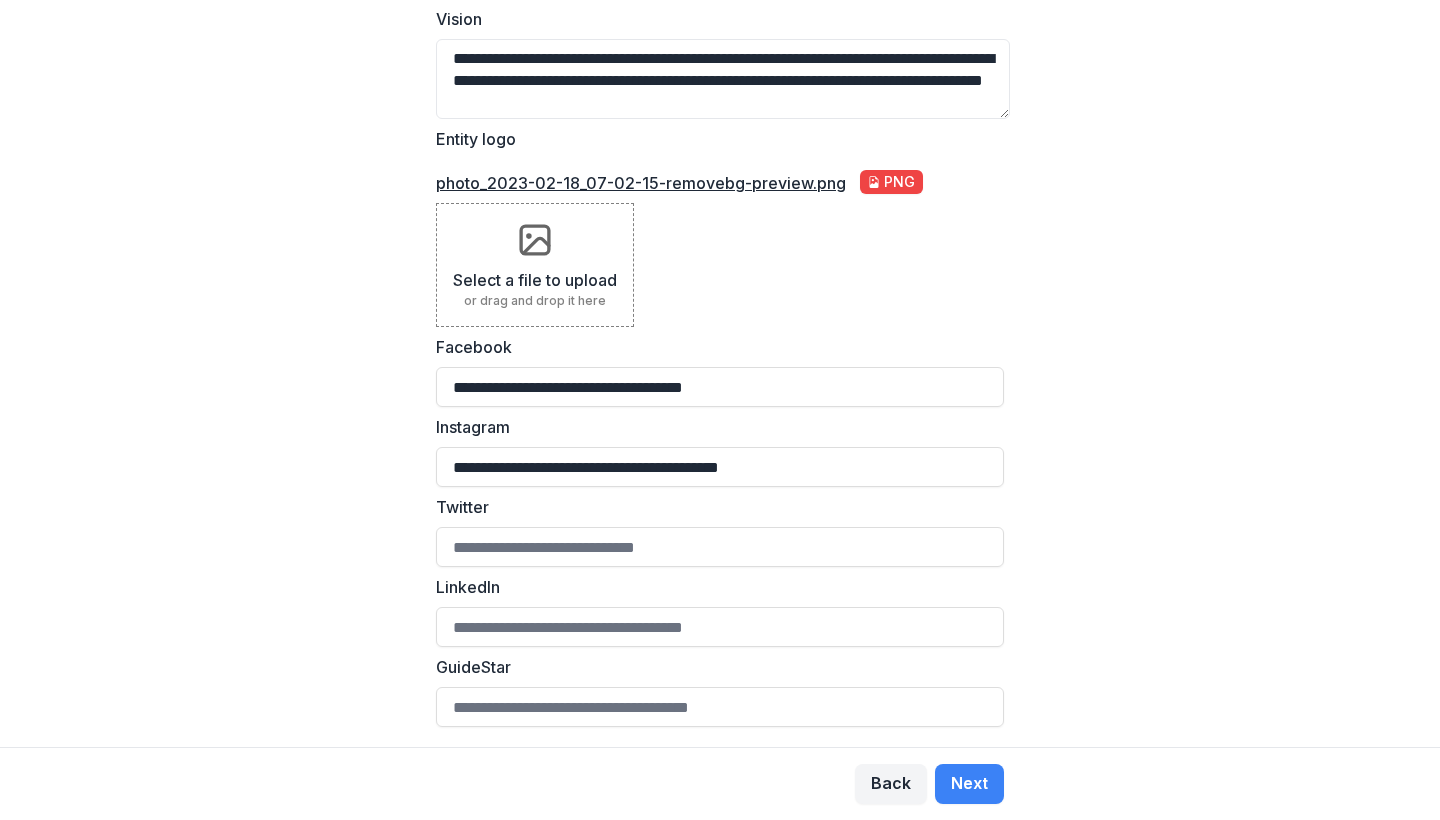 type on "**********" 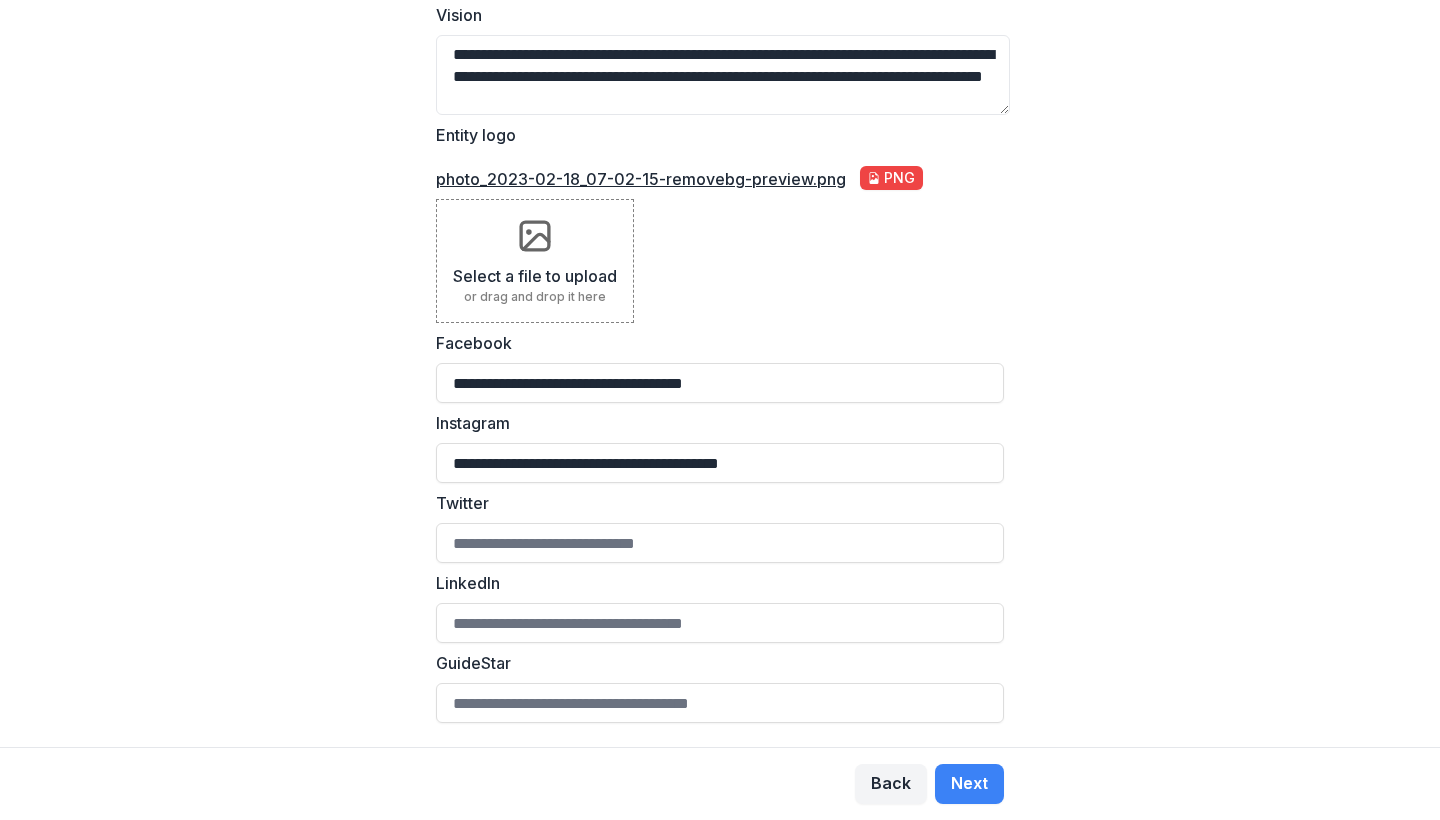 scroll, scrollTop: 474, scrollLeft: 0, axis: vertical 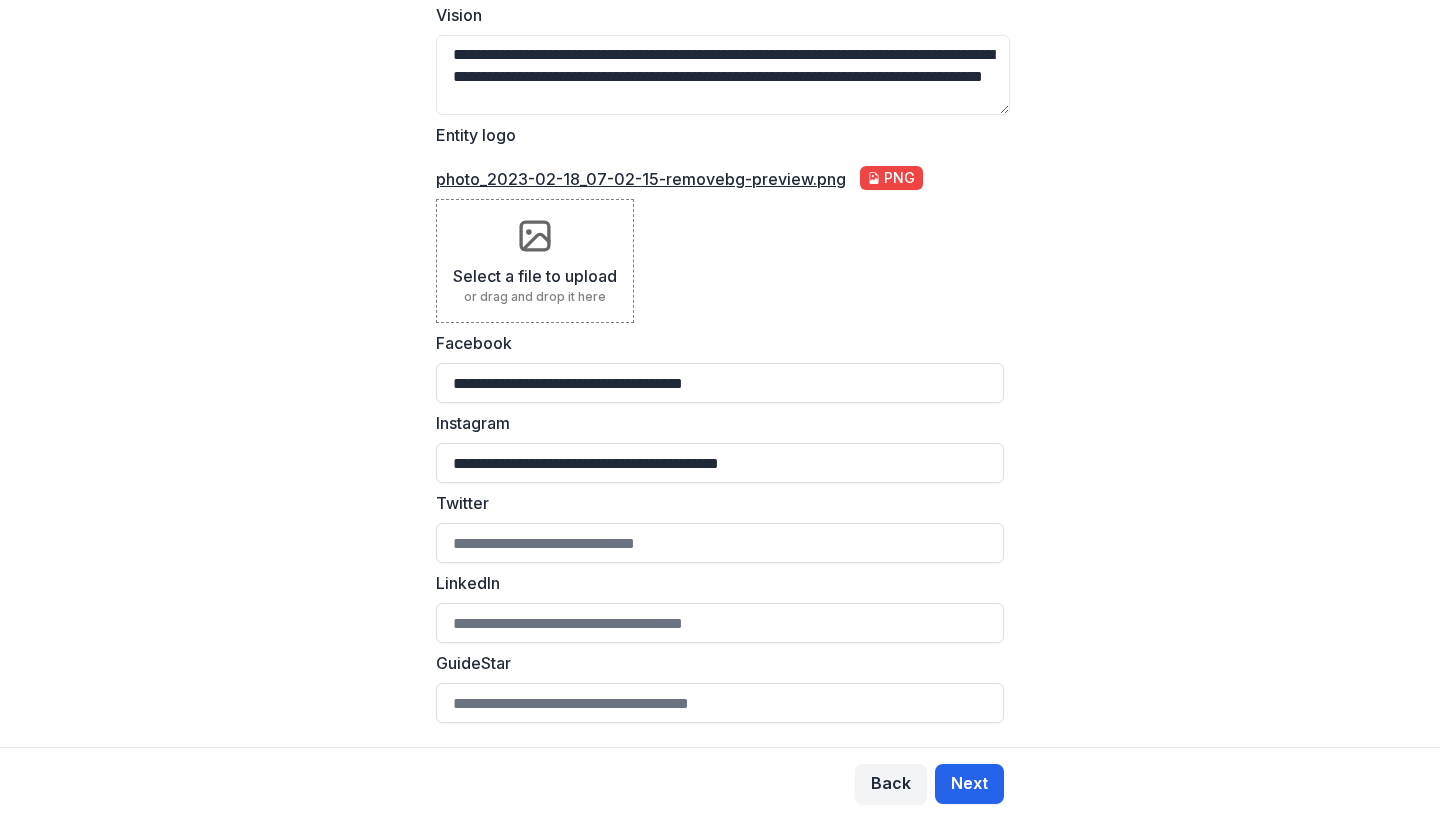 click on "Next" at bounding box center [969, 784] 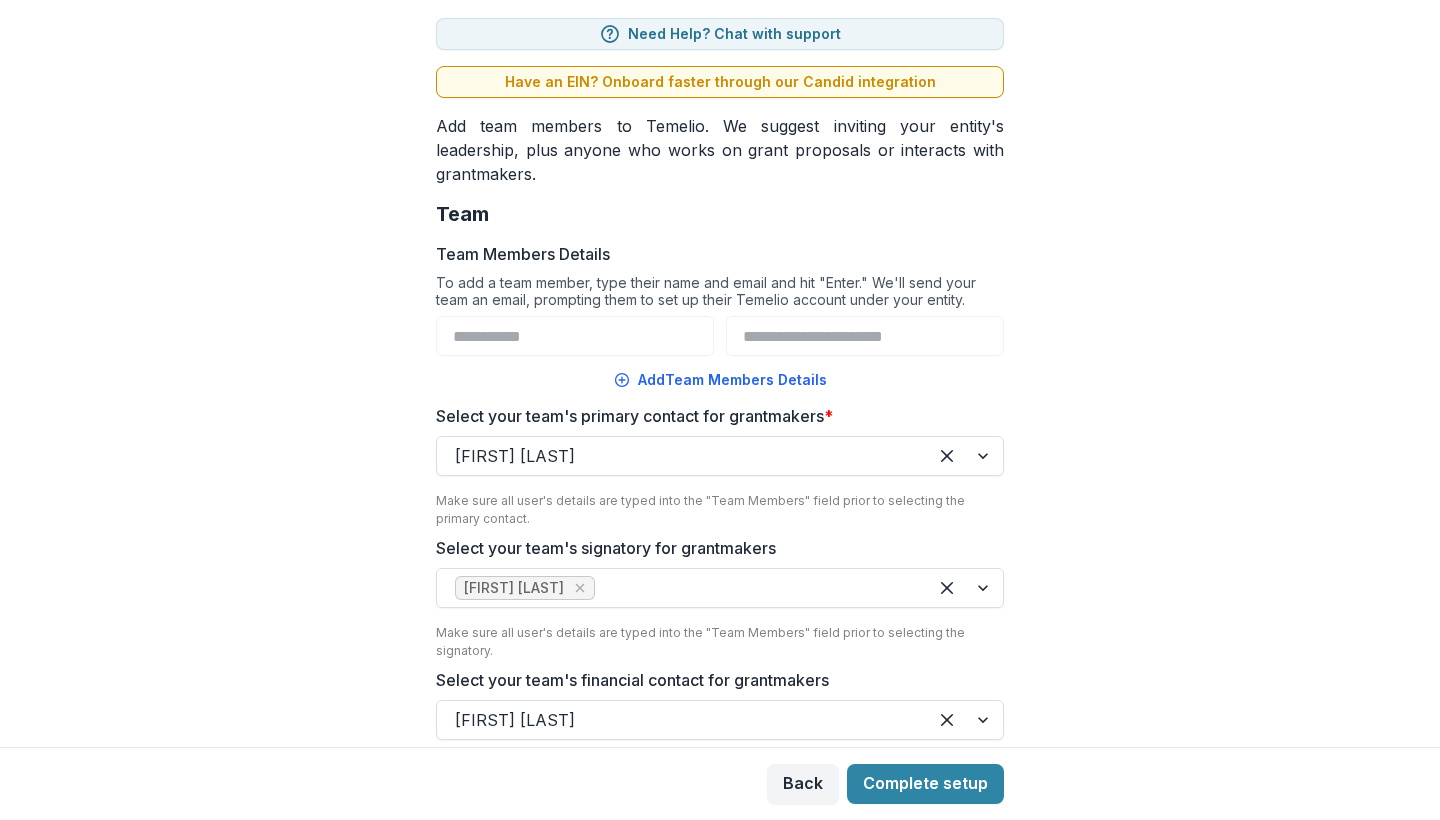 scroll, scrollTop: 138, scrollLeft: 0, axis: vertical 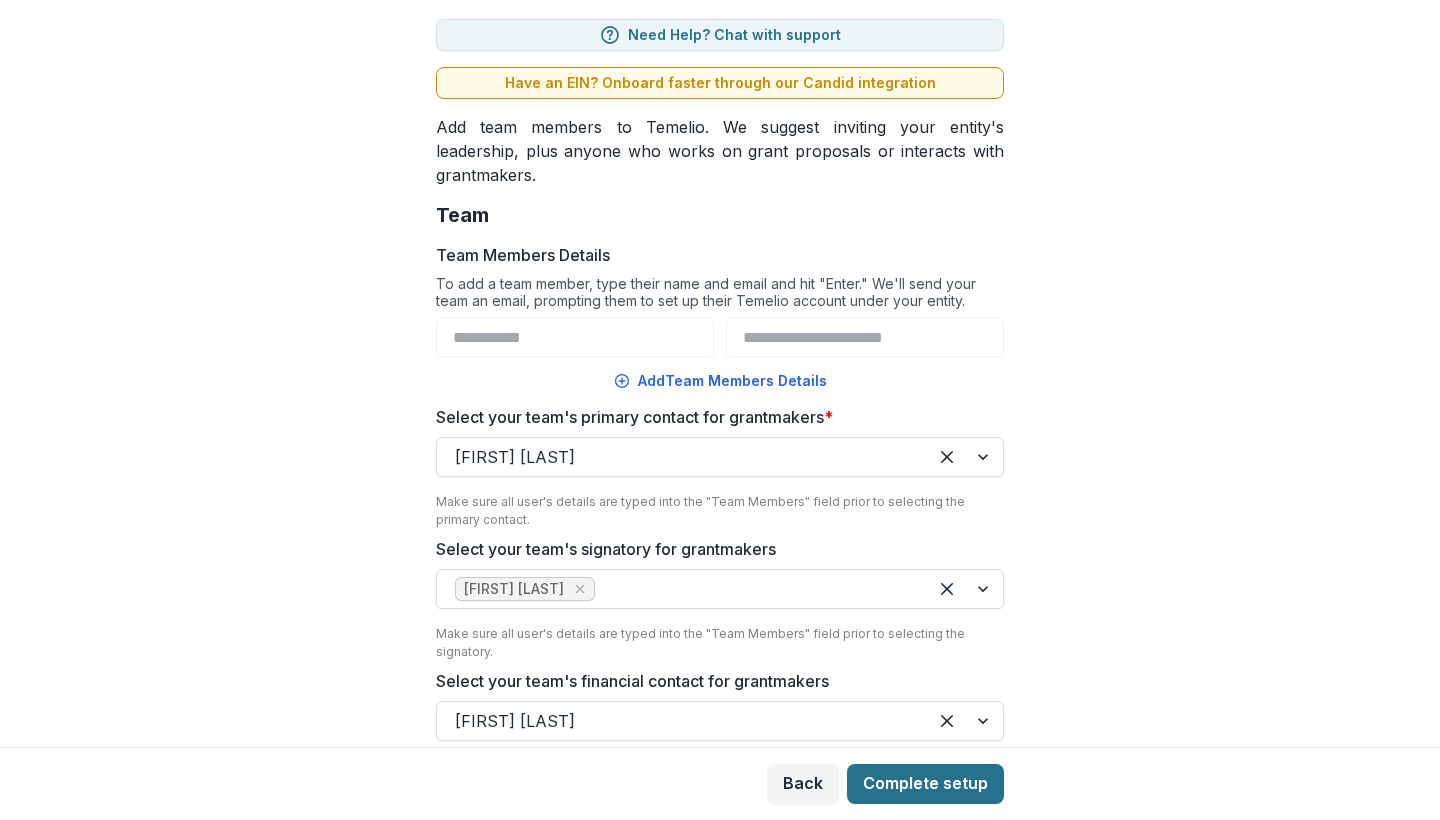 click on "Complete setup" at bounding box center [925, 784] 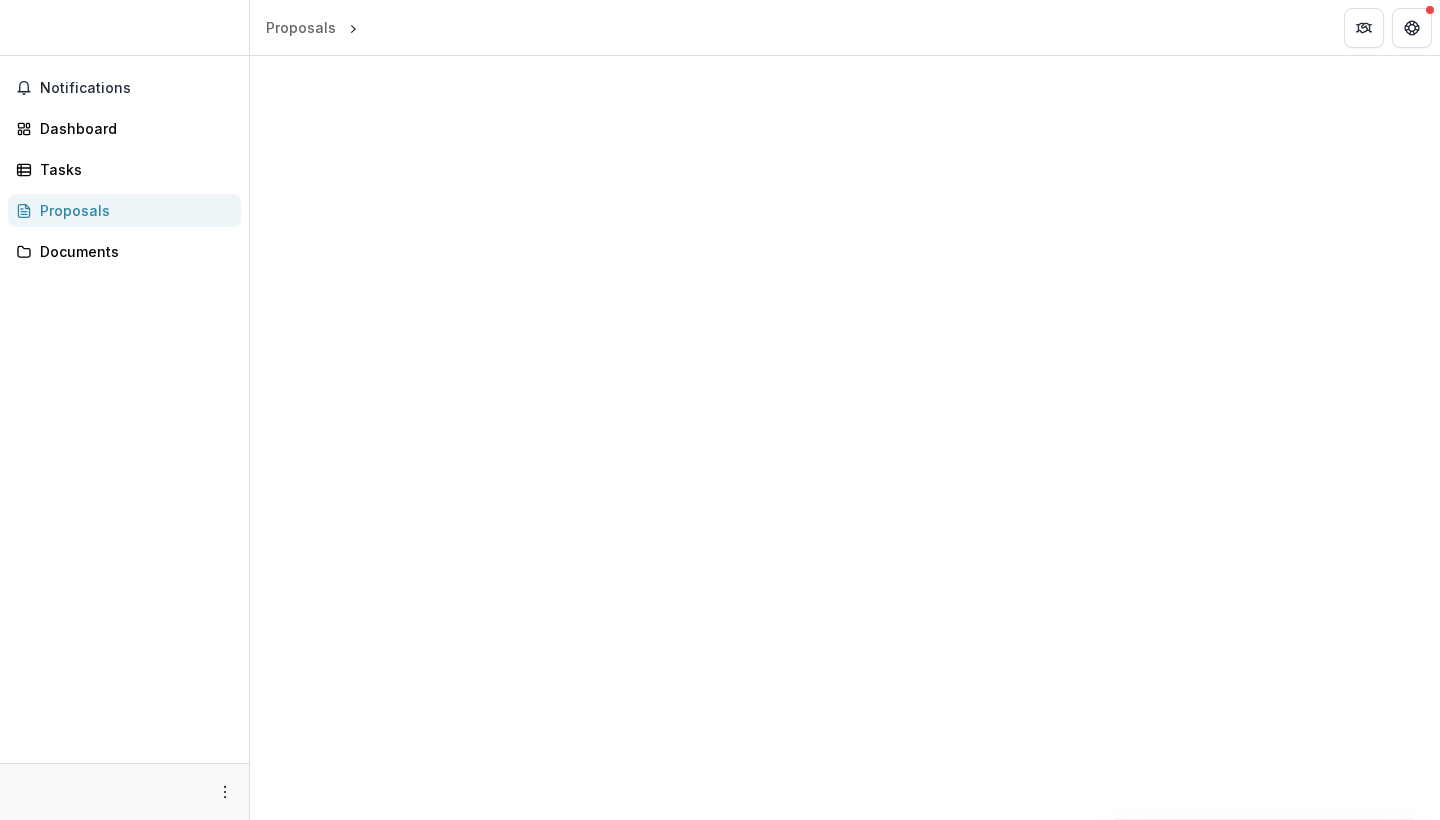 scroll, scrollTop: 0, scrollLeft: 0, axis: both 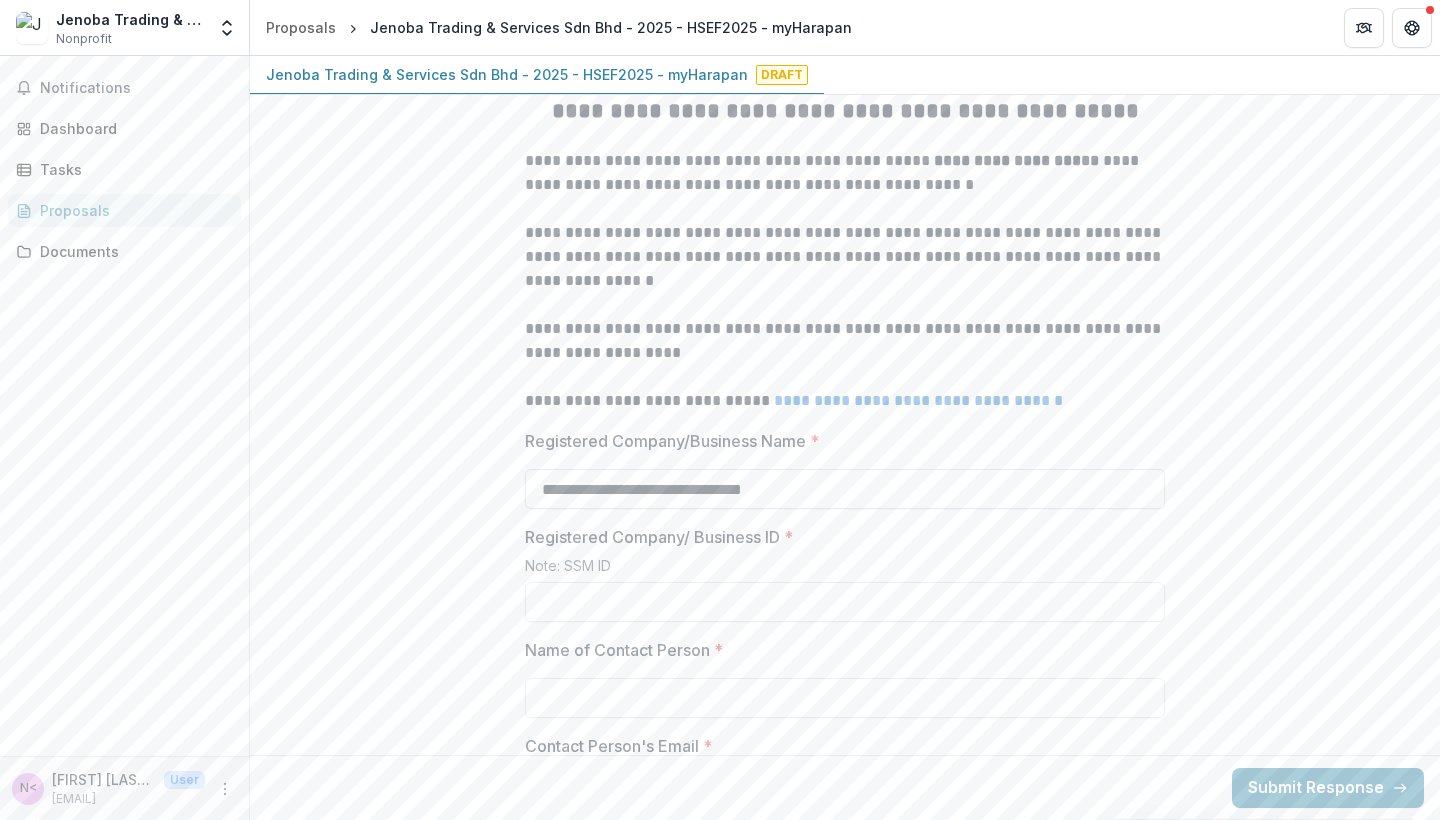 type on "**********" 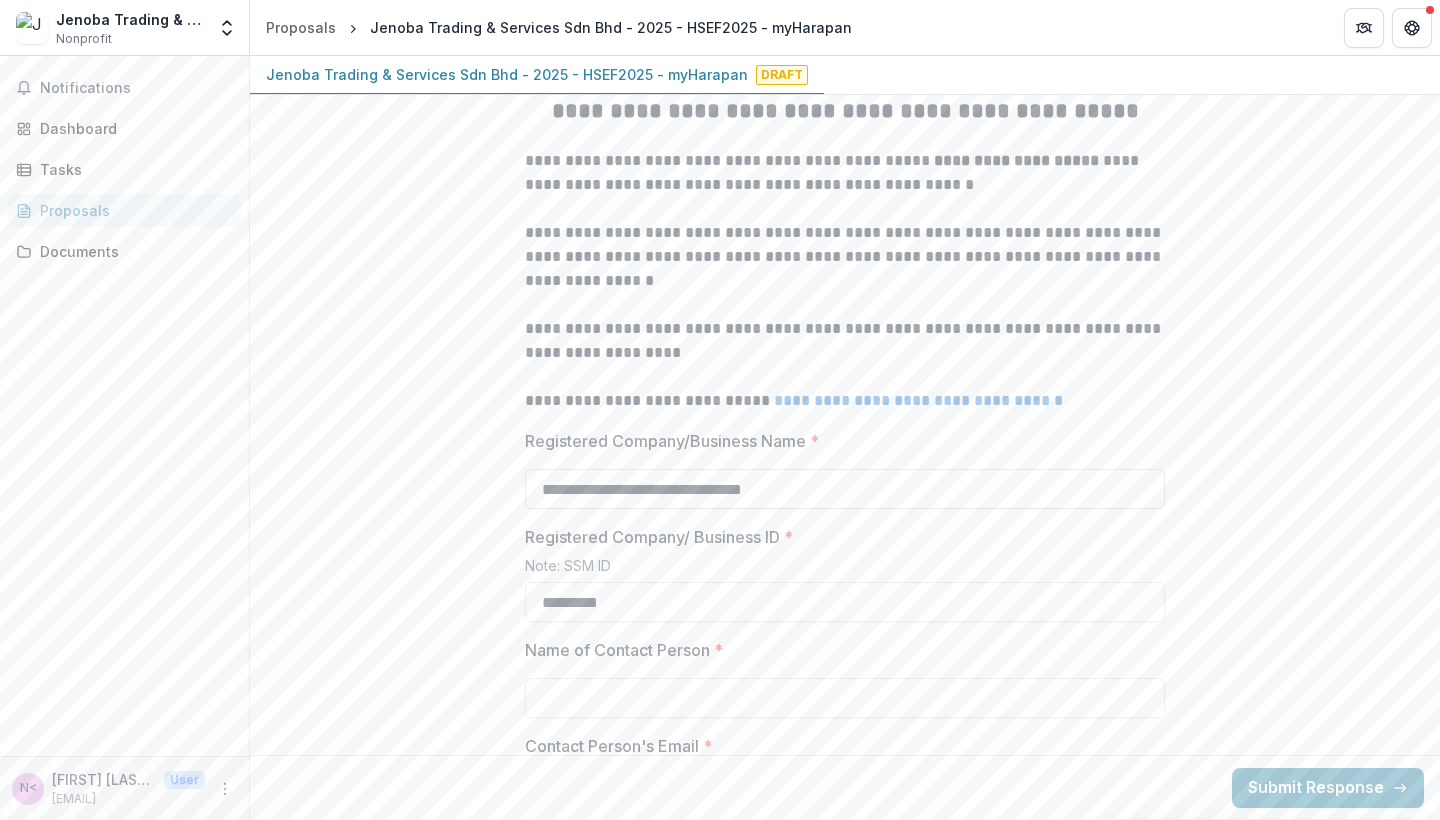 type on "*********" 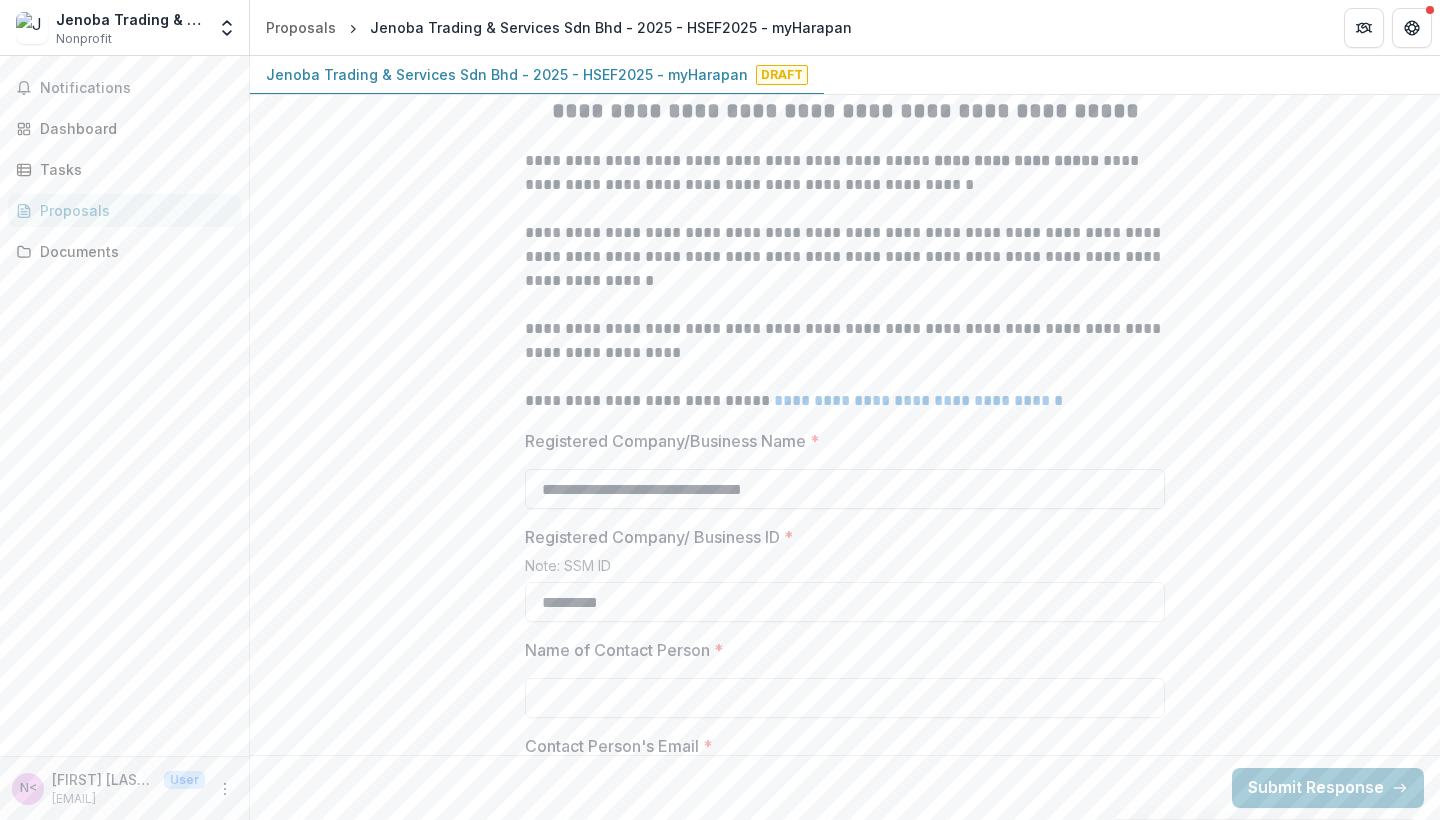 scroll, scrollTop: 761, scrollLeft: 0, axis: vertical 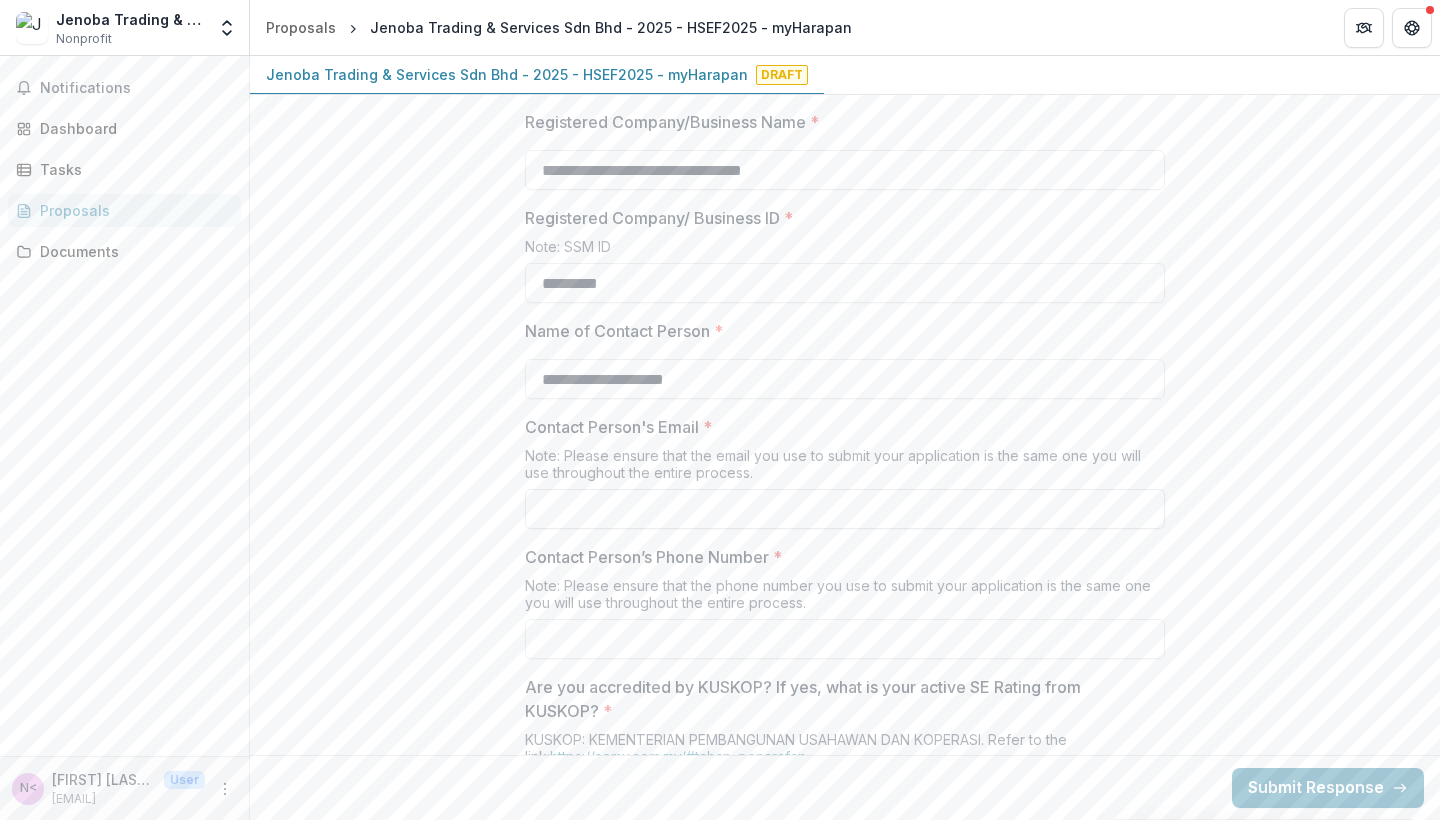 type on "**********" 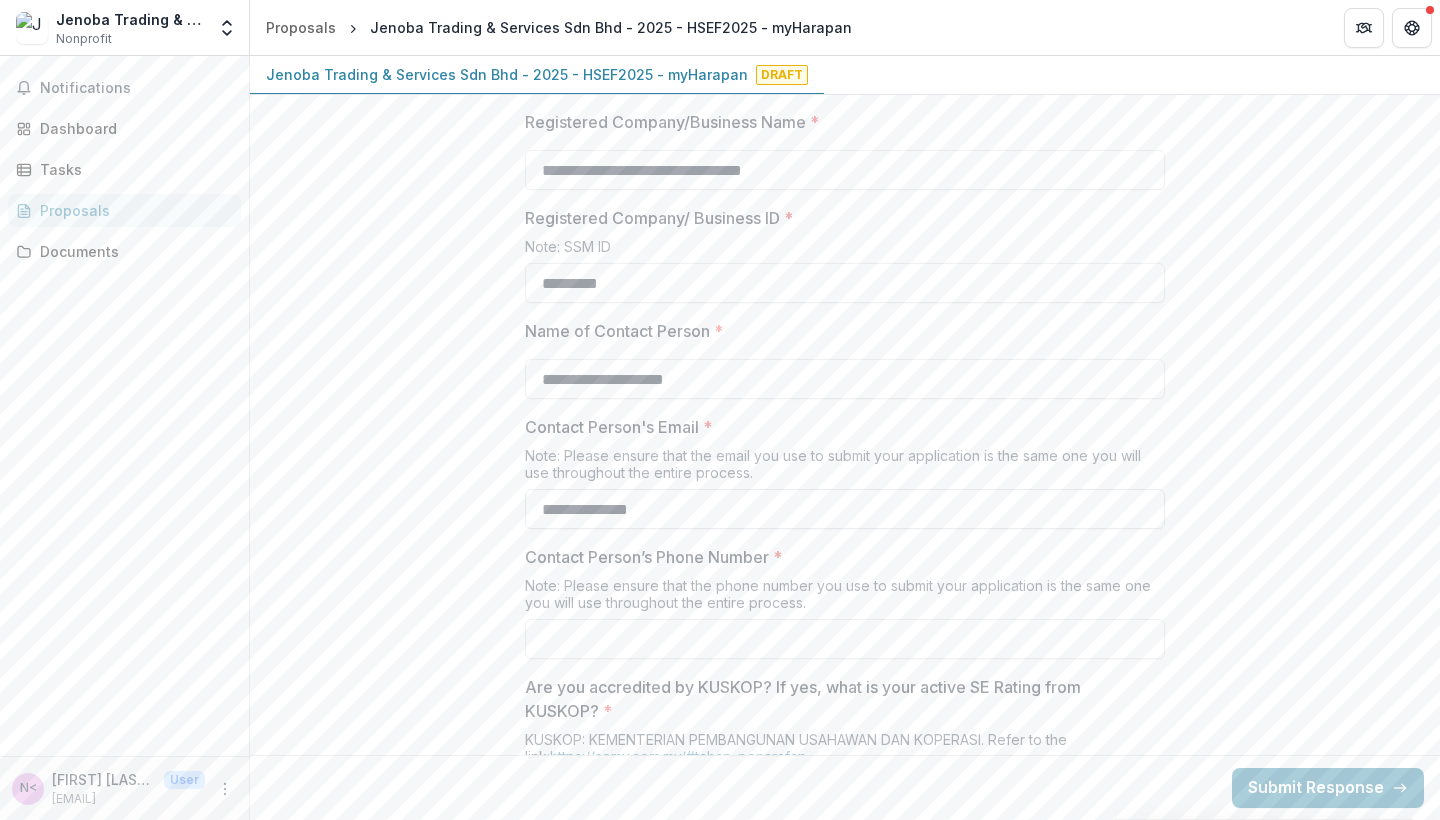 scroll, scrollTop: 833, scrollLeft: 0, axis: vertical 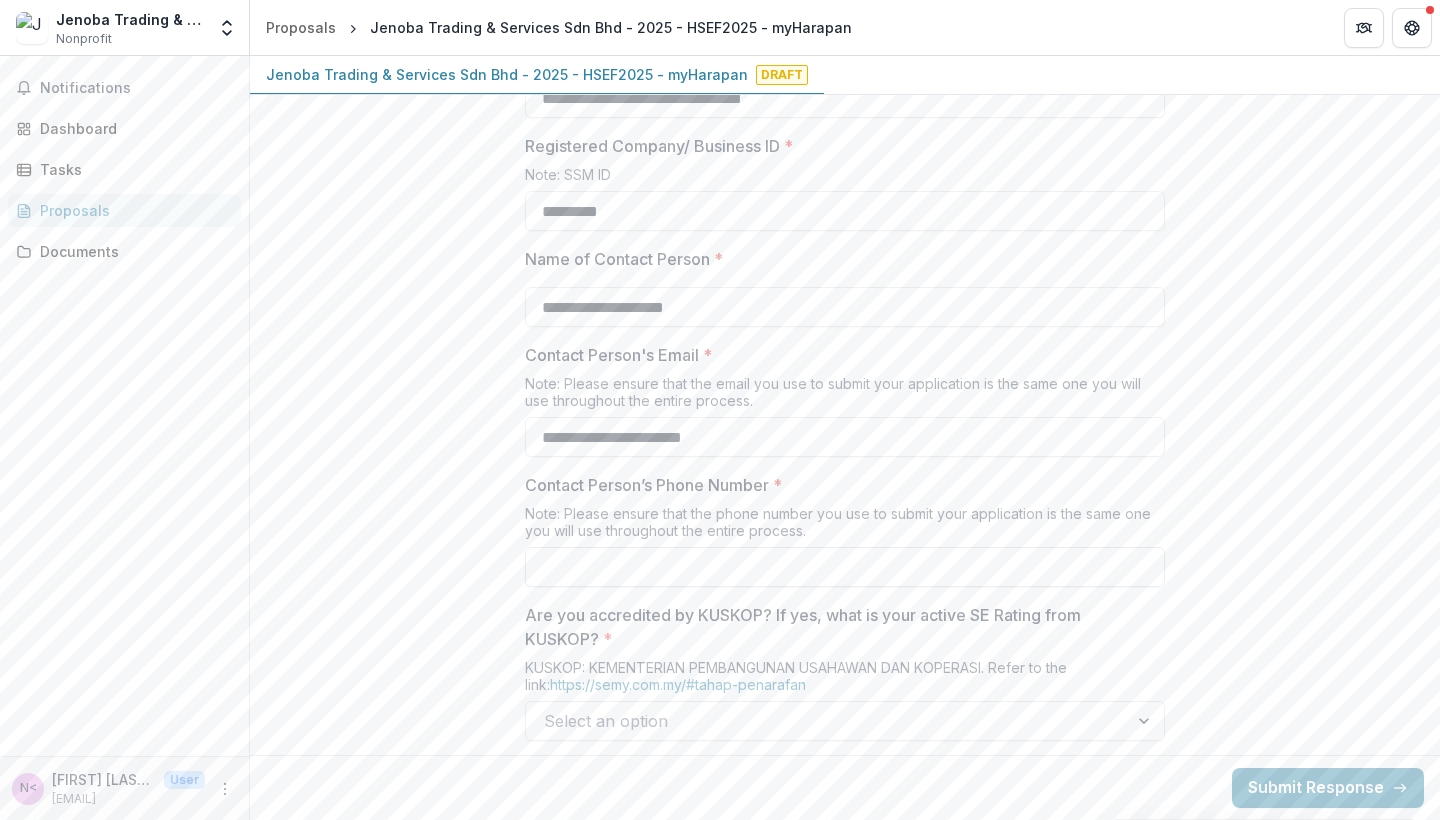 type on "**********" 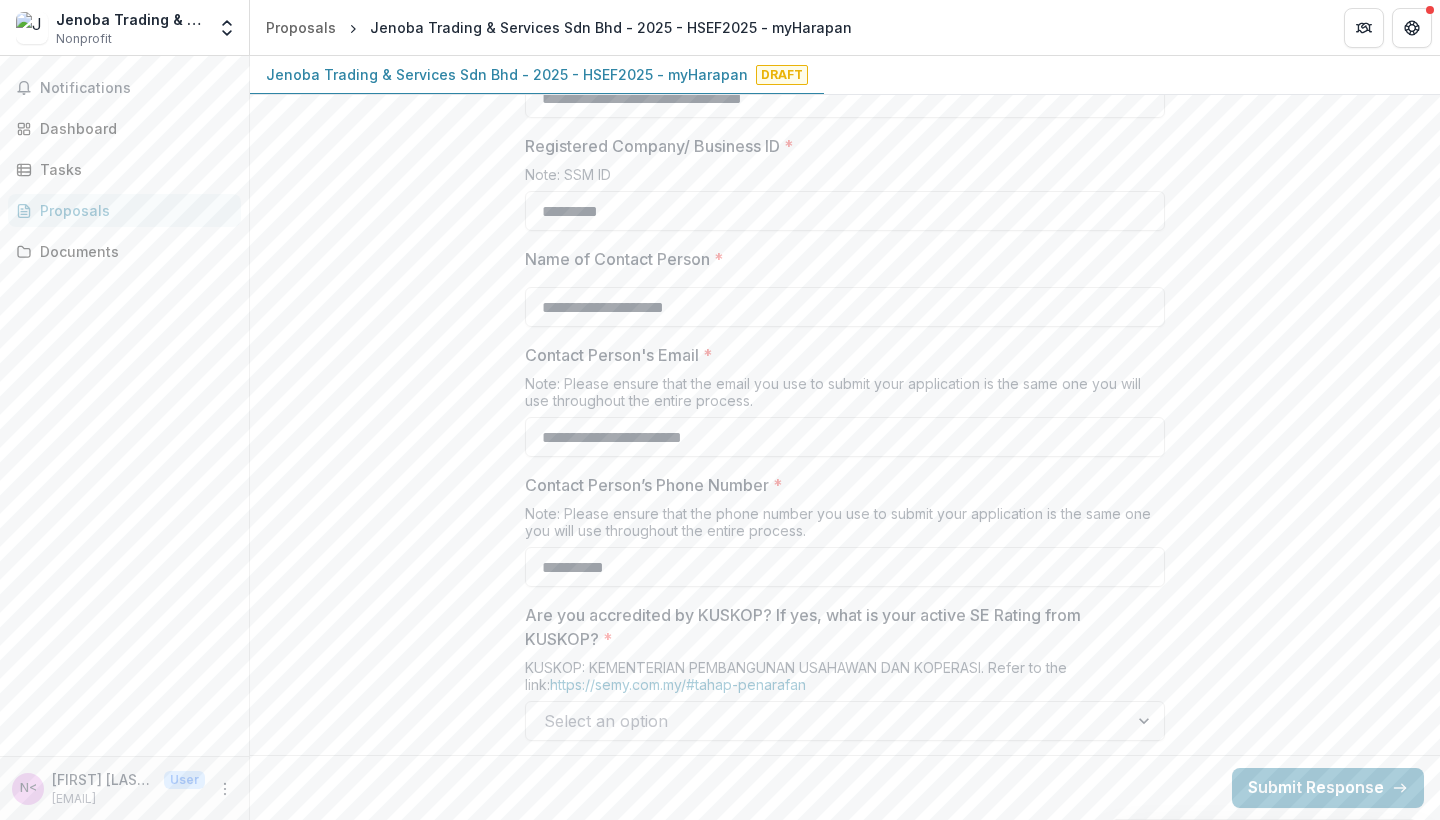 scroll, scrollTop: 1019, scrollLeft: 0, axis: vertical 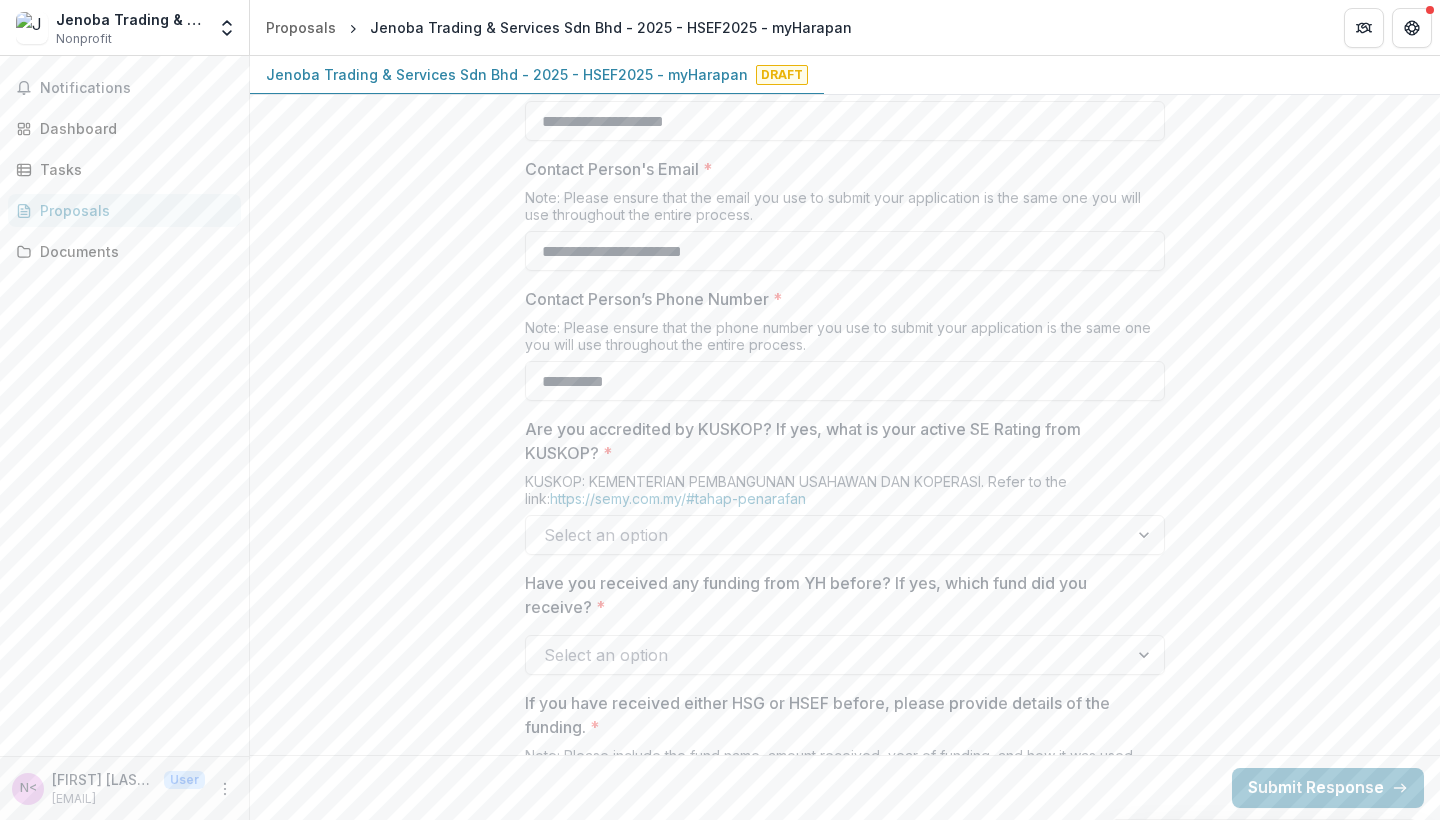 type on "**********" 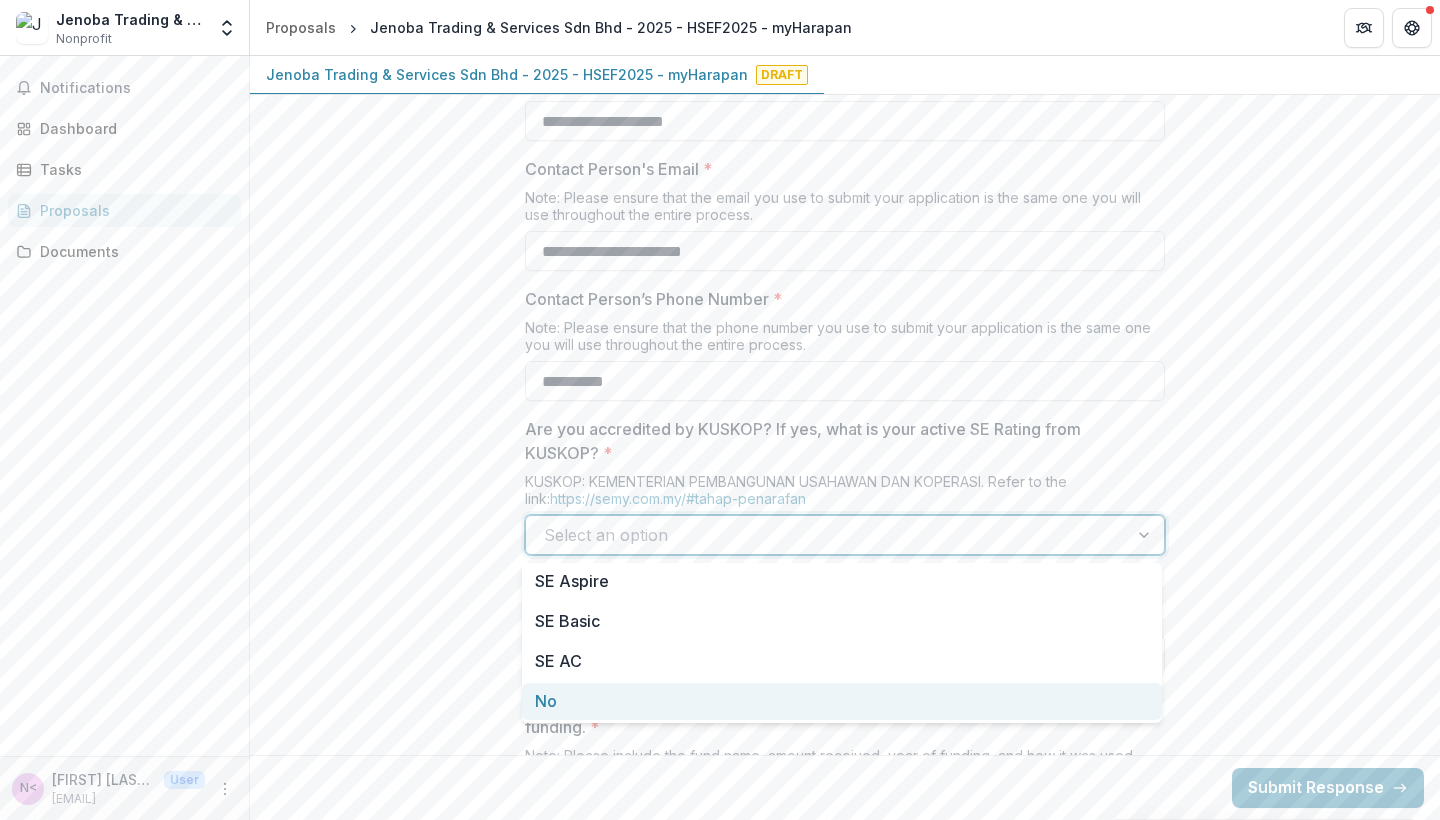 click on "No" at bounding box center (842, 701) 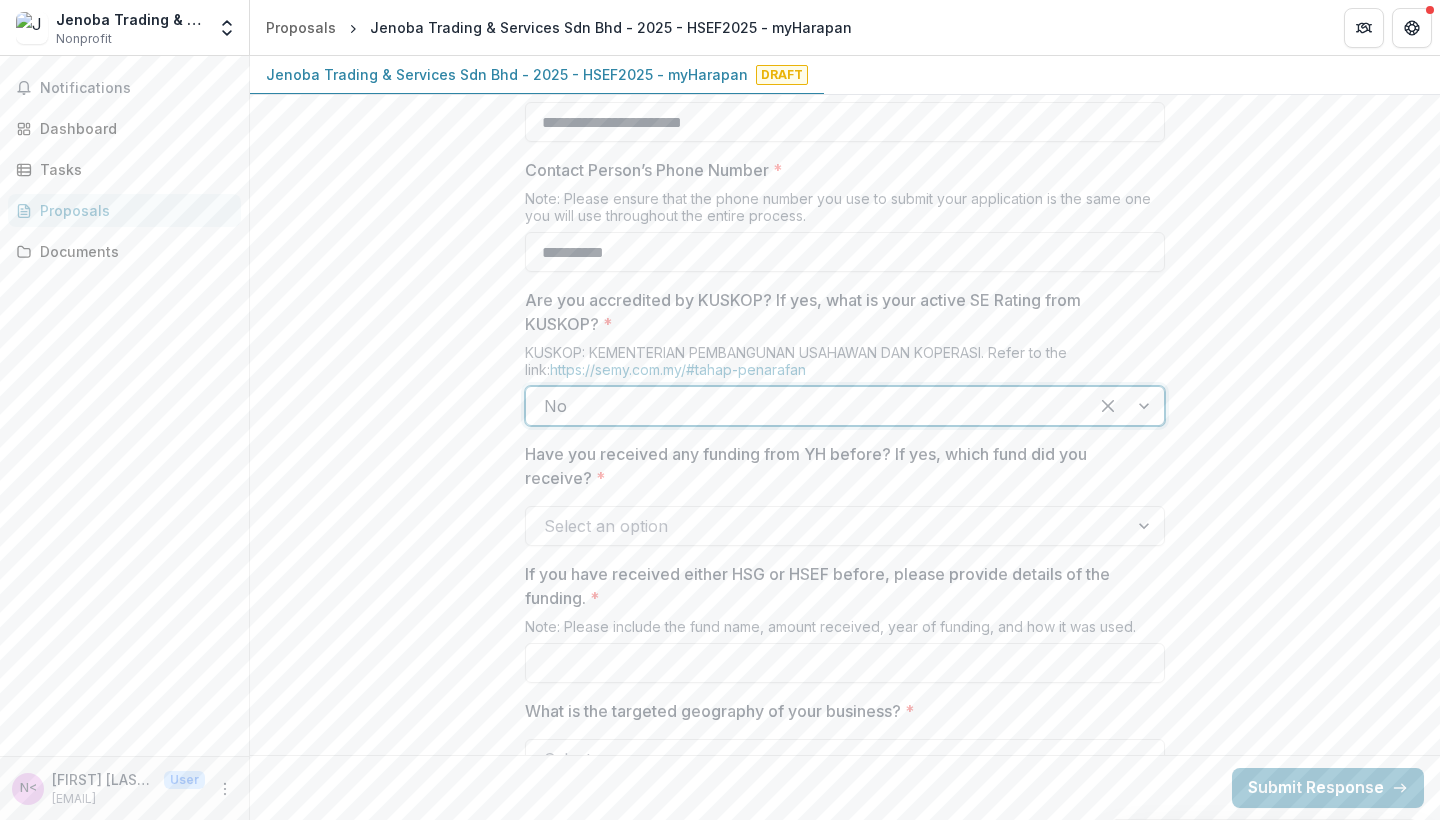 scroll, scrollTop: 1167, scrollLeft: 0, axis: vertical 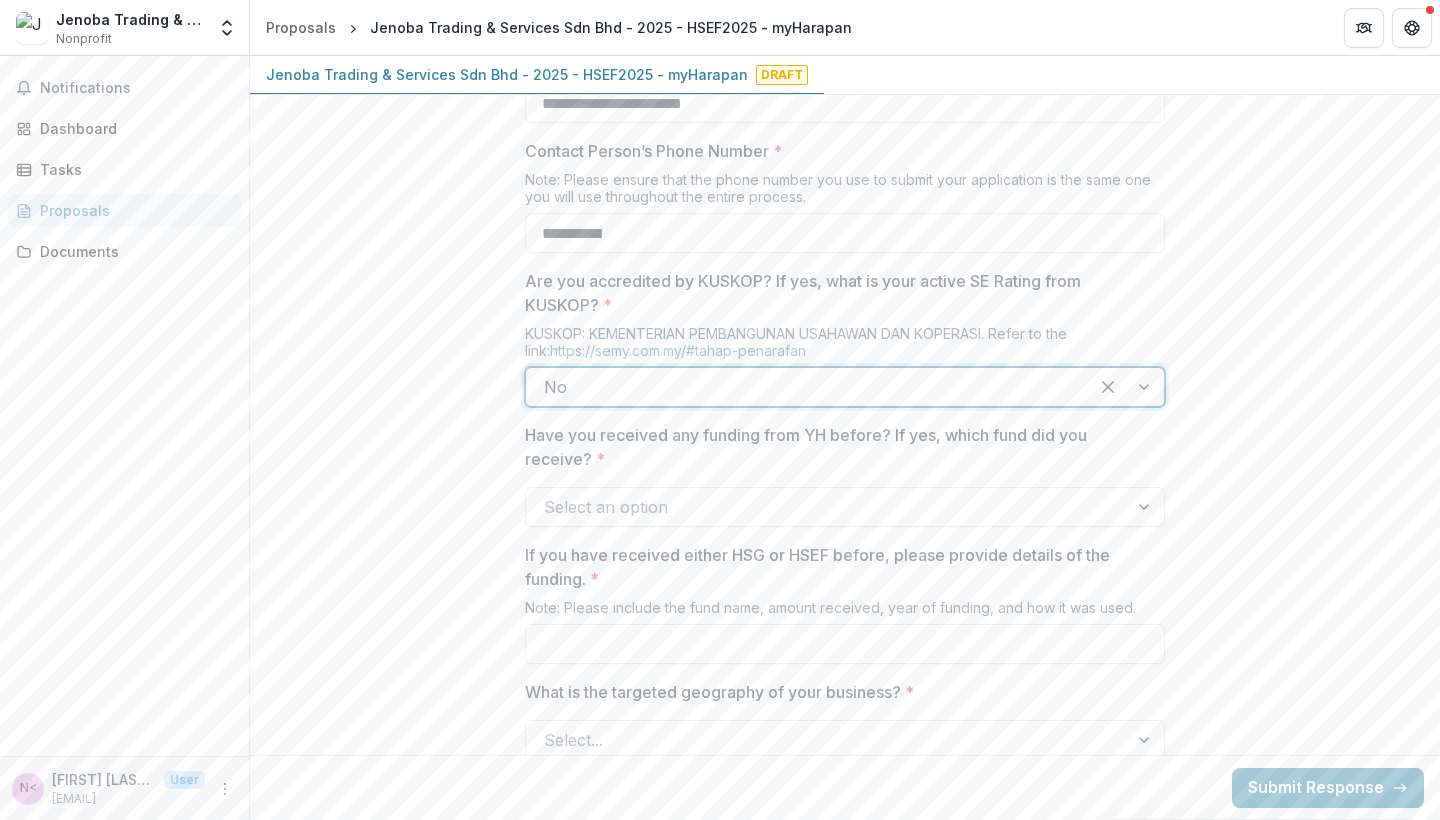 click at bounding box center [827, 507] 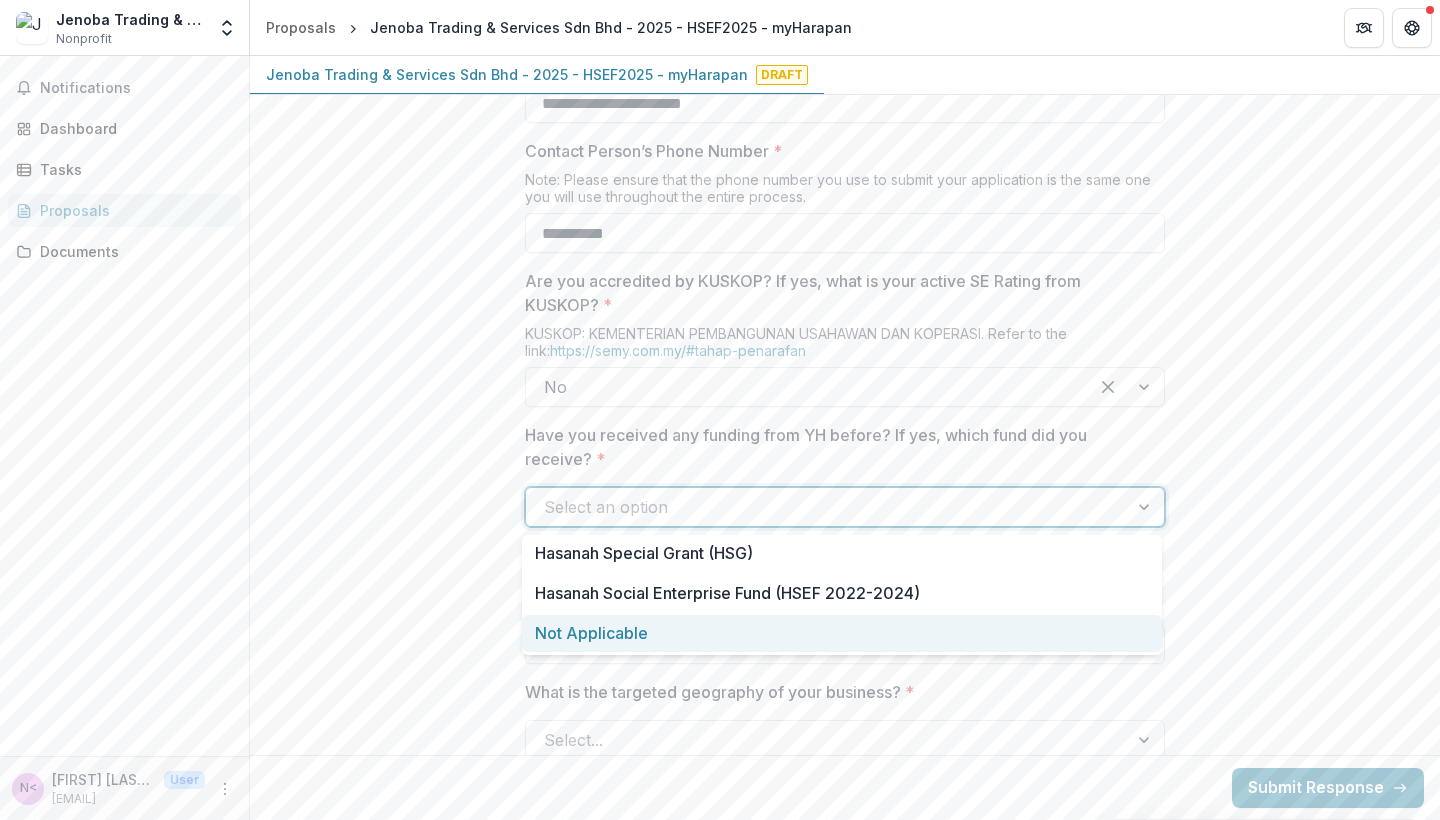 click on "Not Applicable" at bounding box center [842, 633] 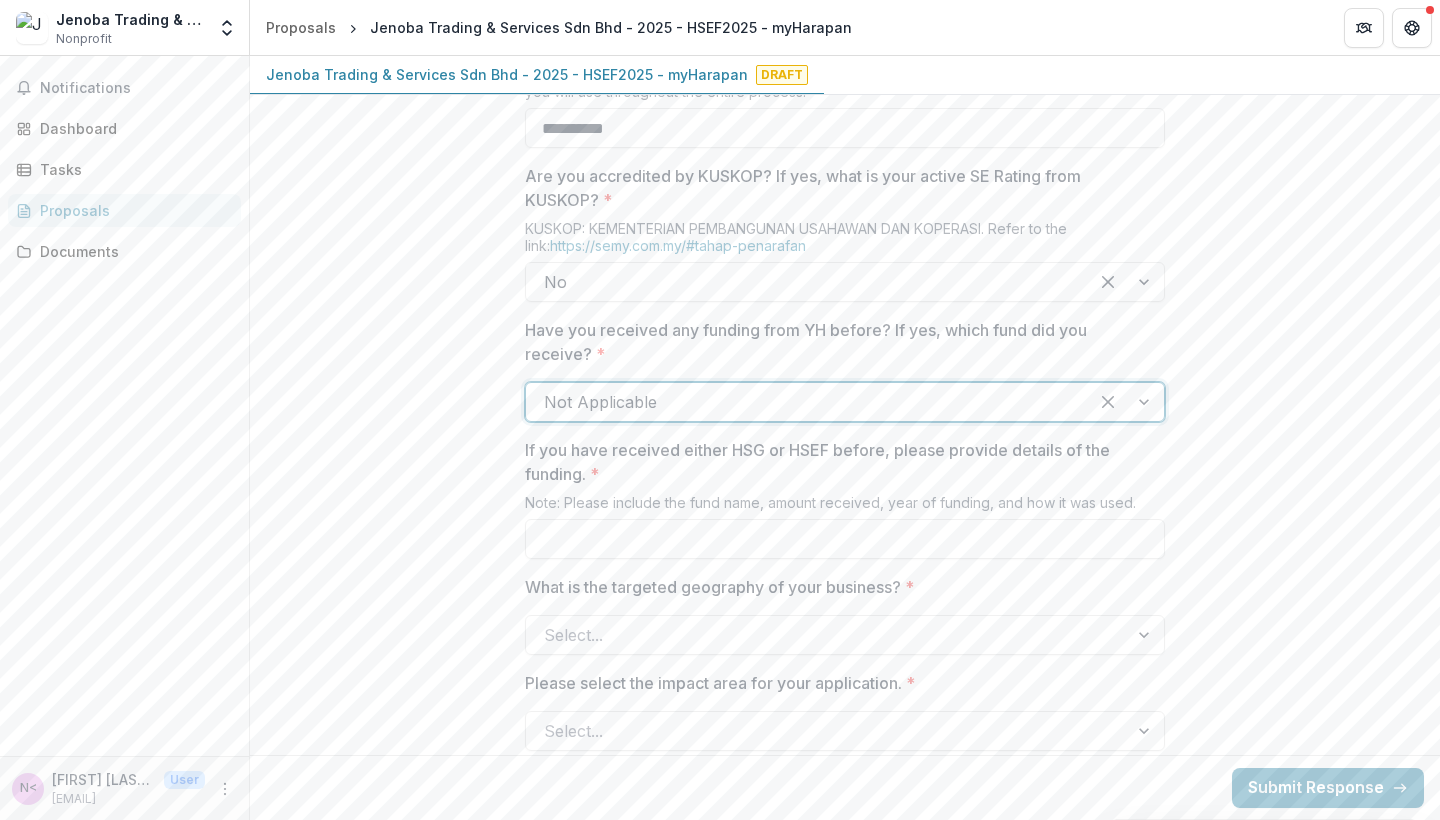 scroll, scrollTop: 1384, scrollLeft: 0, axis: vertical 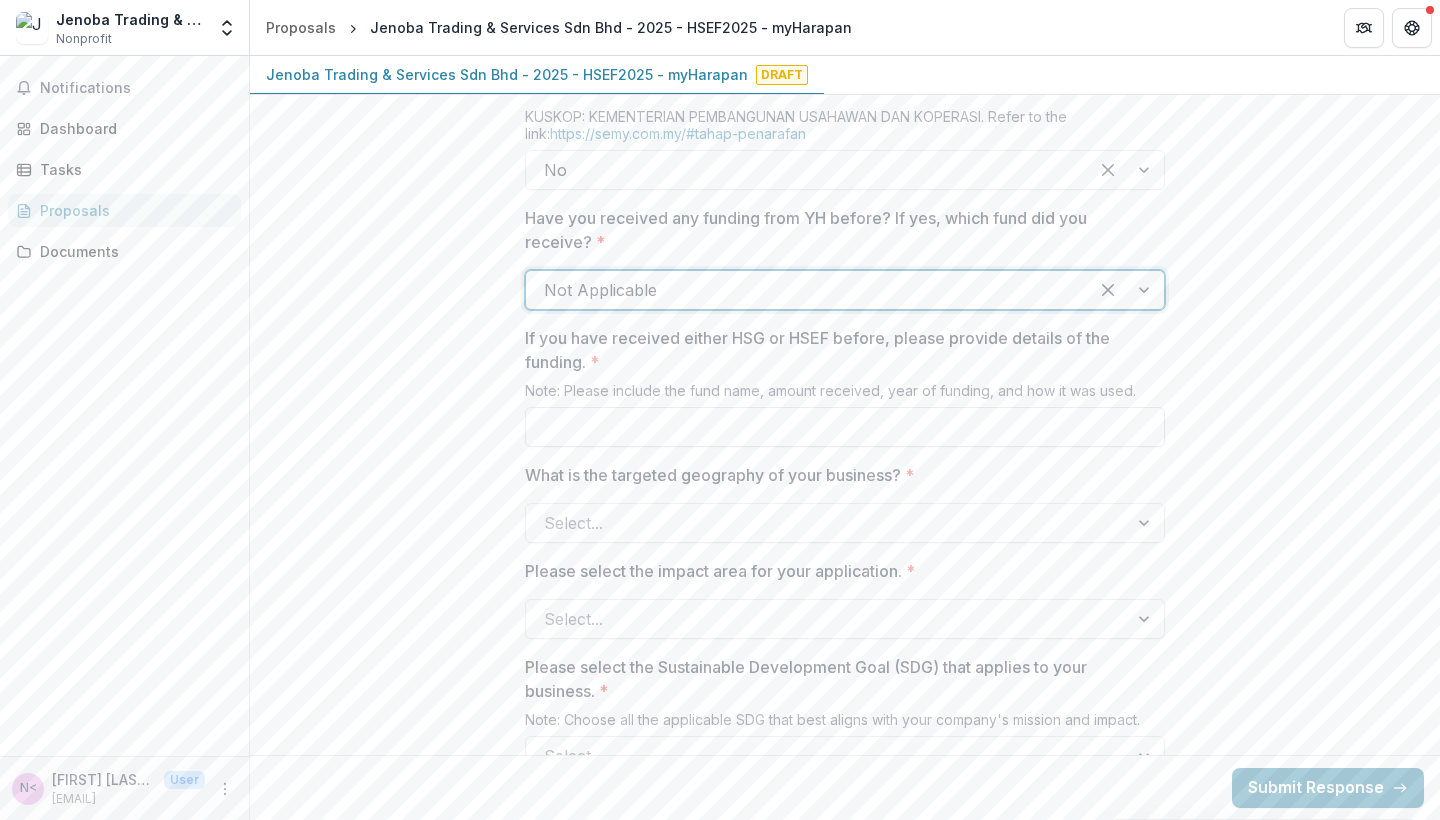 click on "If you have received either HSG or HSEF before, please provide details of the funding. *" at bounding box center (845, 427) 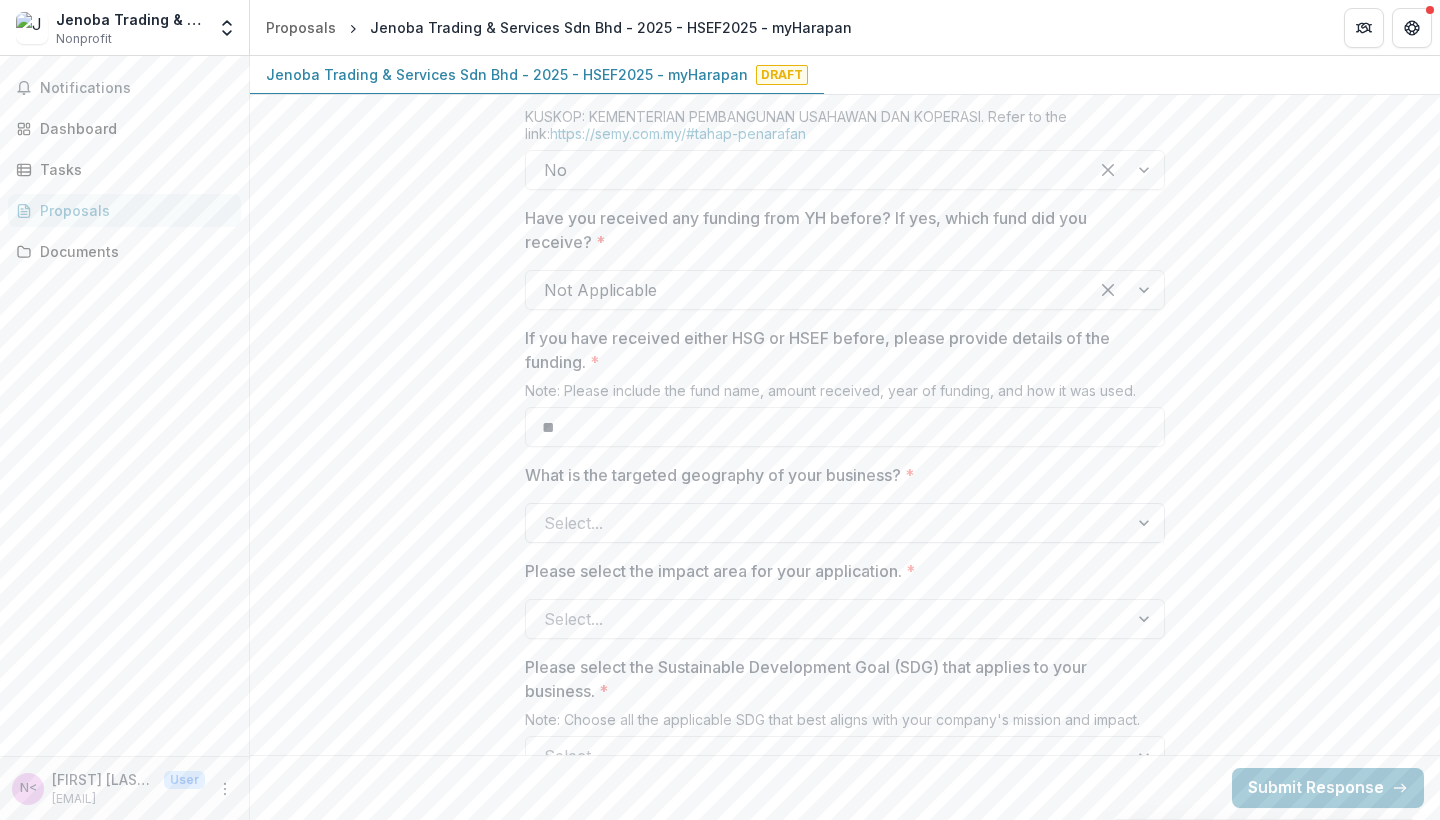 type on "**" 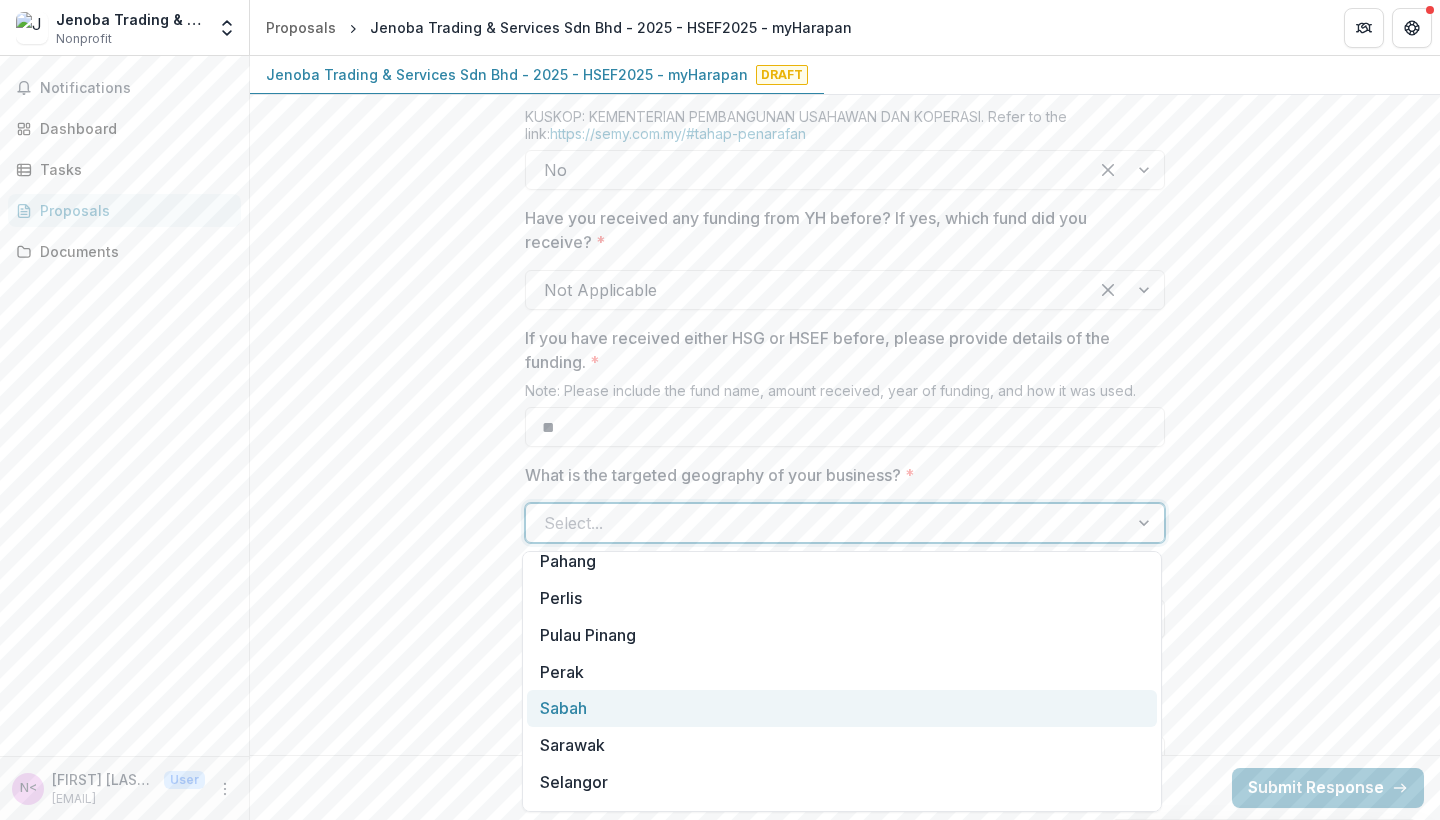 scroll, scrollTop: 338, scrollLeft: 0, axis: vertical 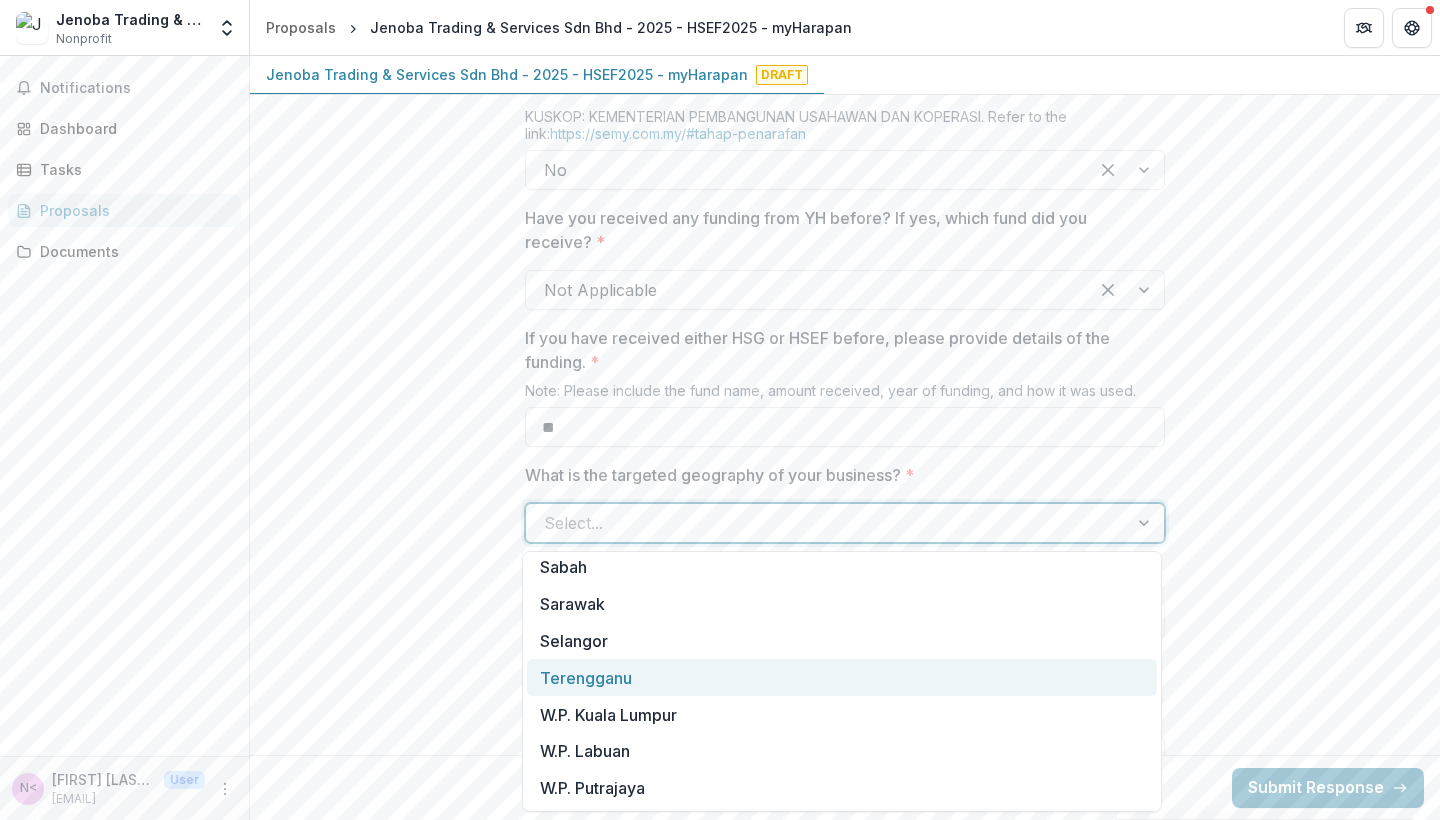 click on "Terengganu" at bounding box center [842, 677] 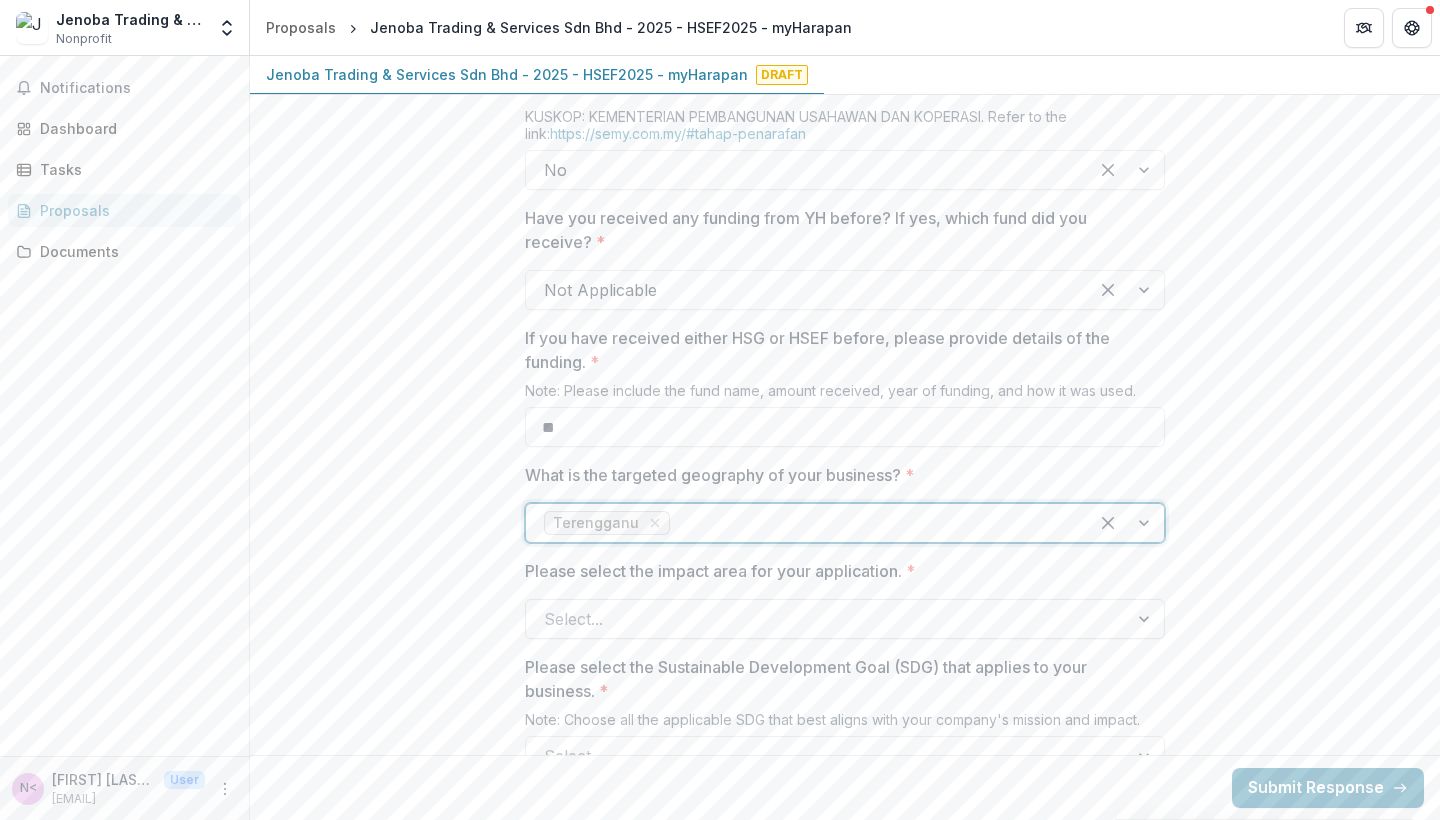 click at bounding box center [827, 619] 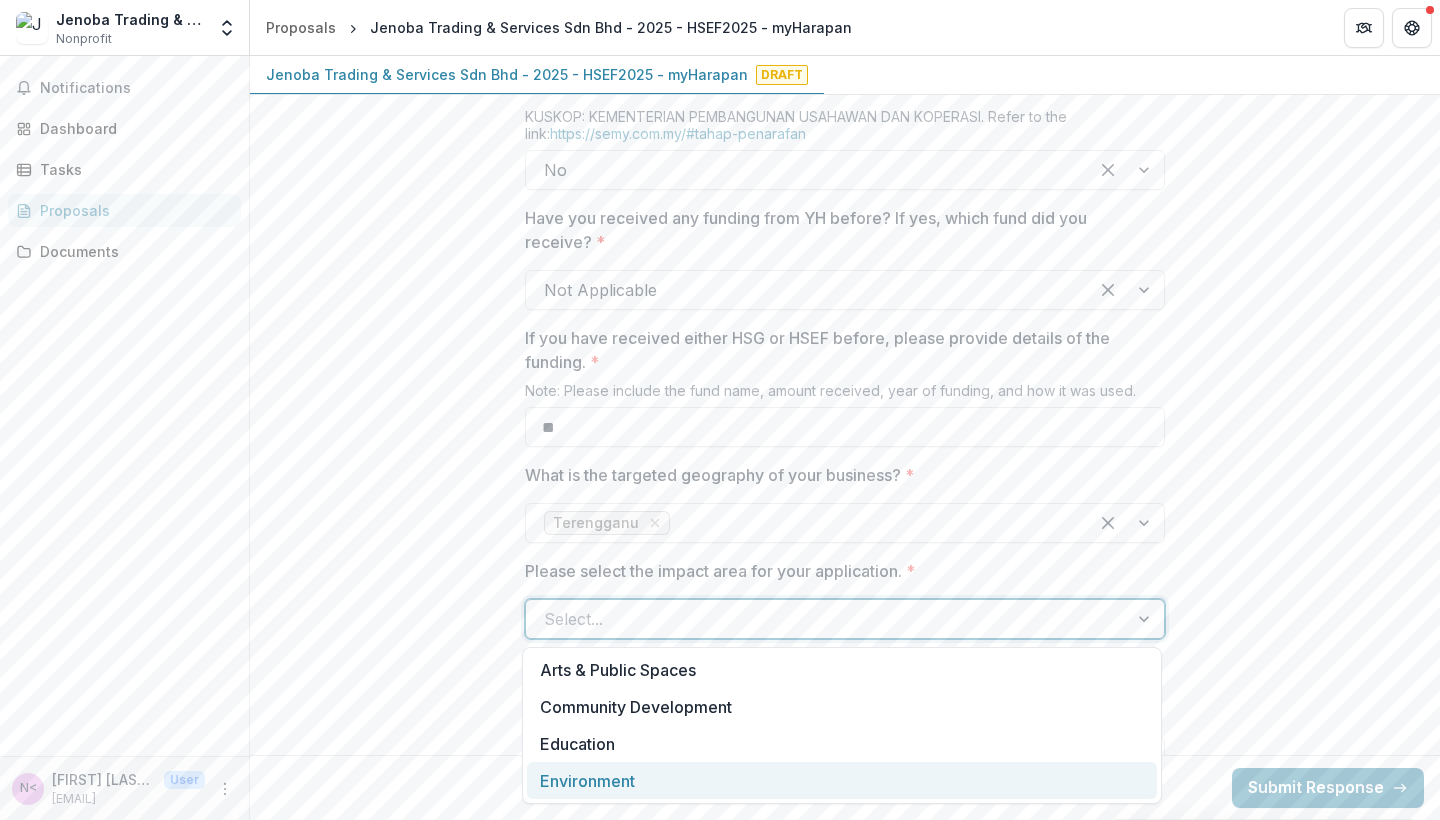 click on "Environment" at bounding box center (842, 780) 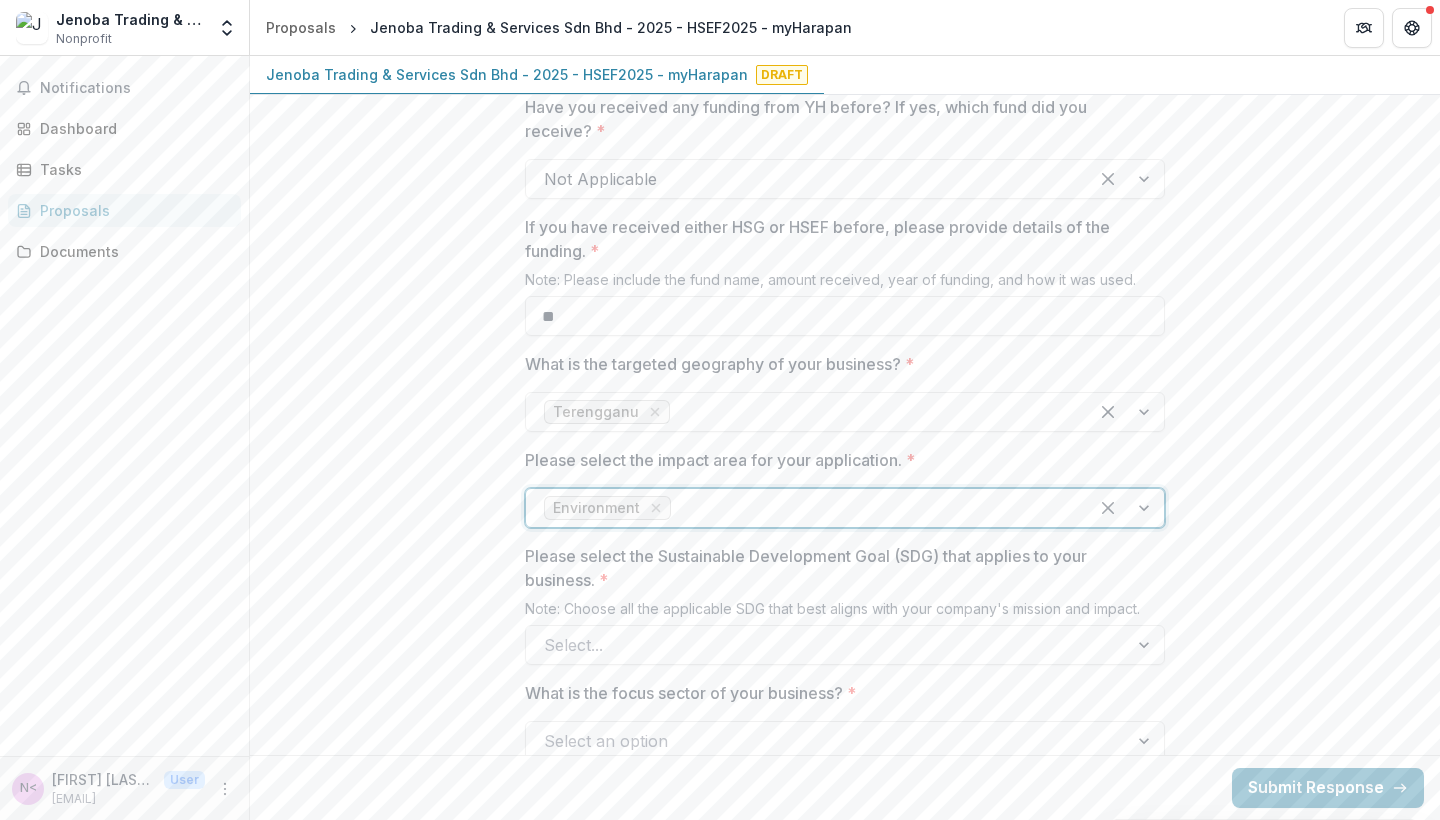scroll, scrollTop: 1660, scrollLeft: 0, axis: vertical 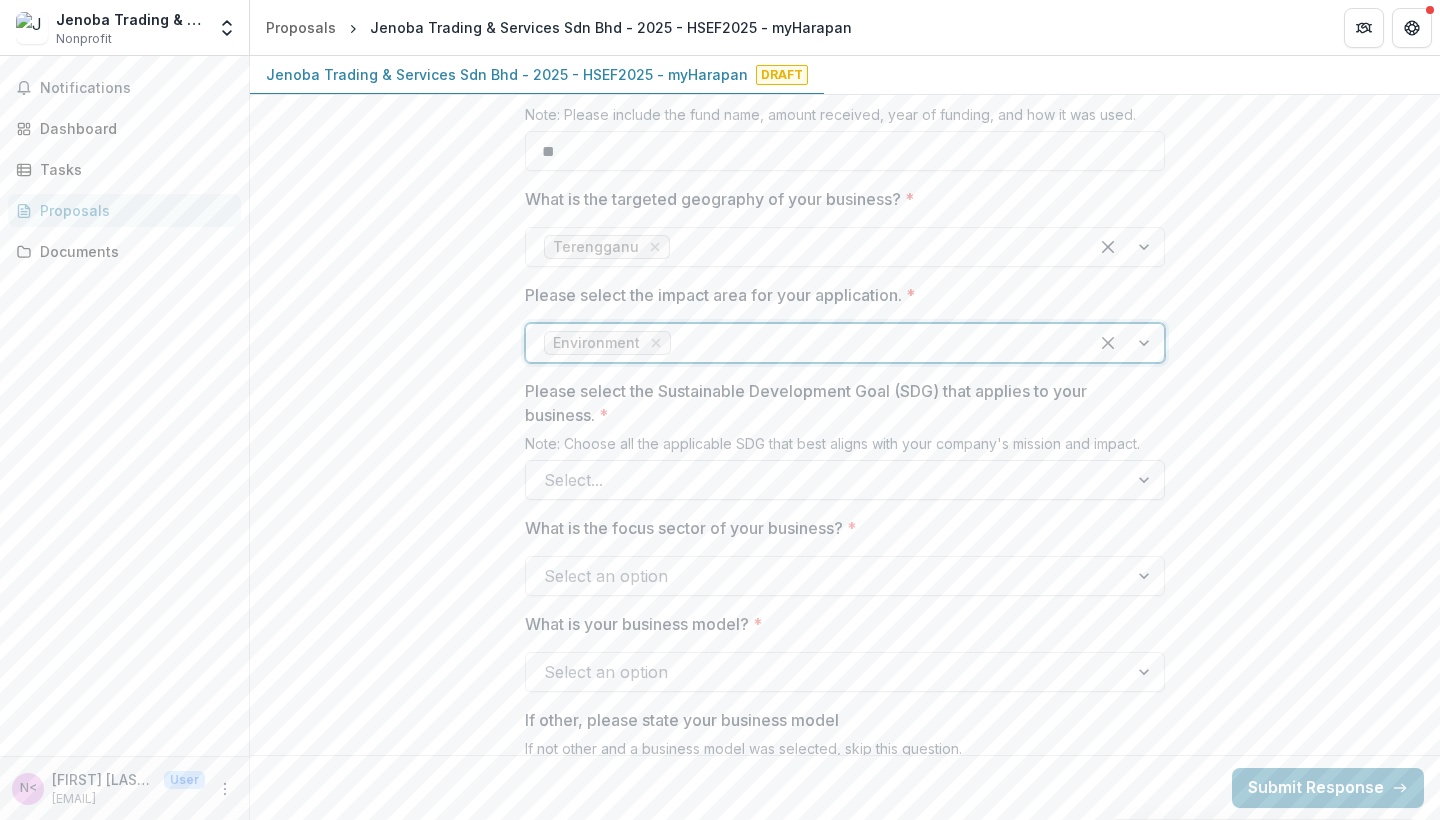 click at bounding box center (827, 480) 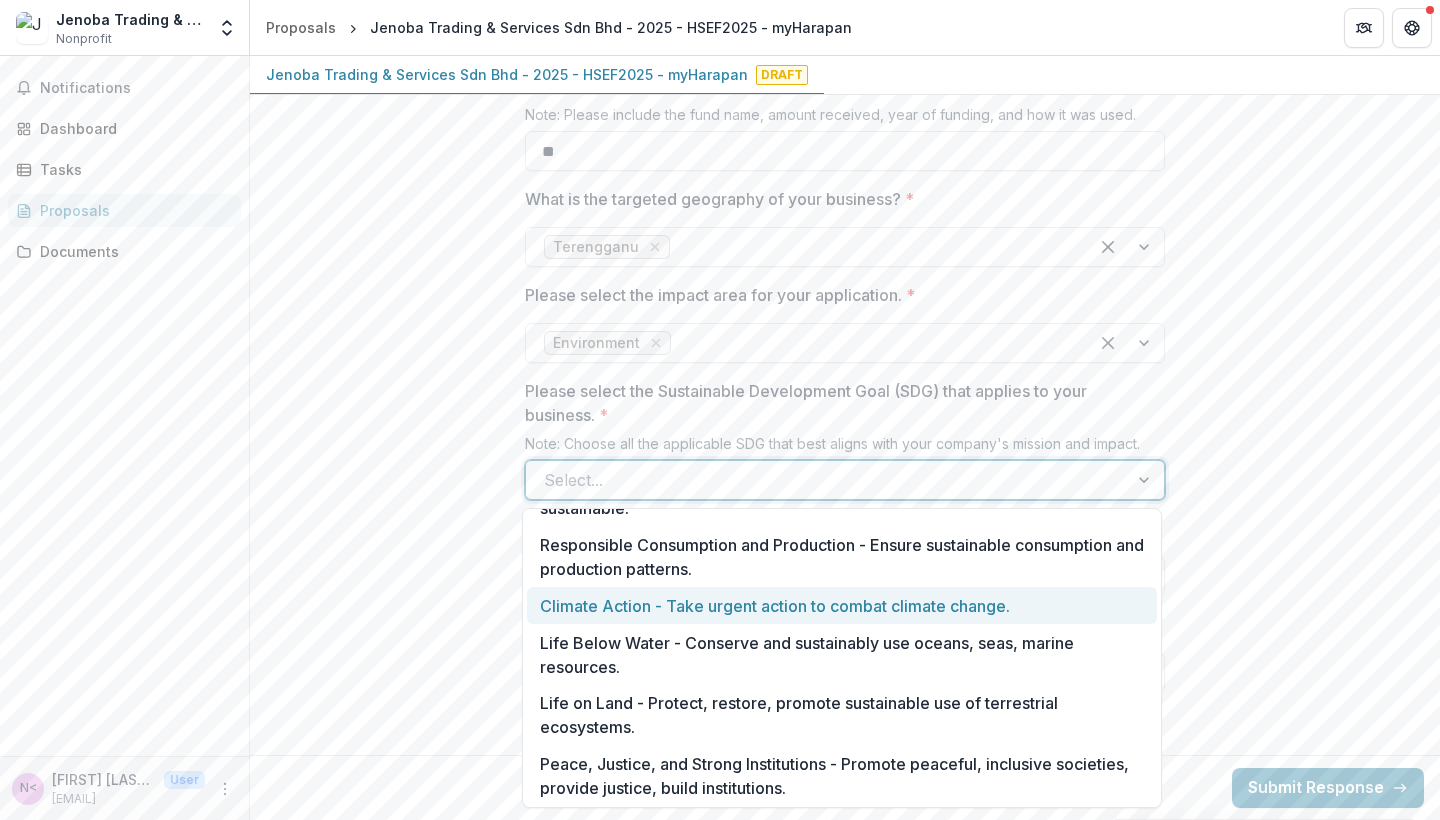 scroll, scrollTop: 608, scrollLeft: 0, axis: vertical 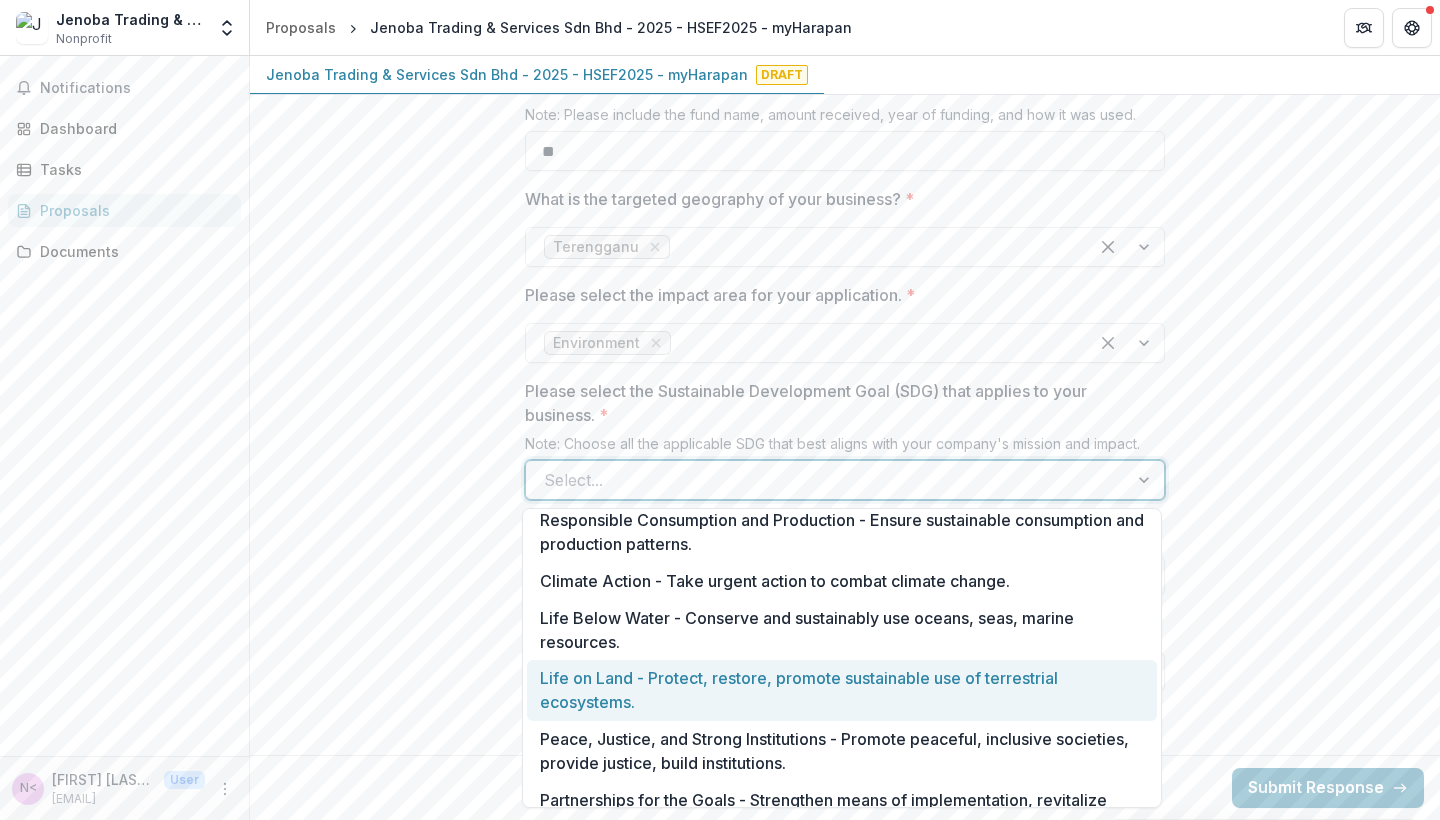 click on "Life on Land - Protect, restore, promote sustainable use of terrestrial ecosystems." at bounding box center (842, 690) 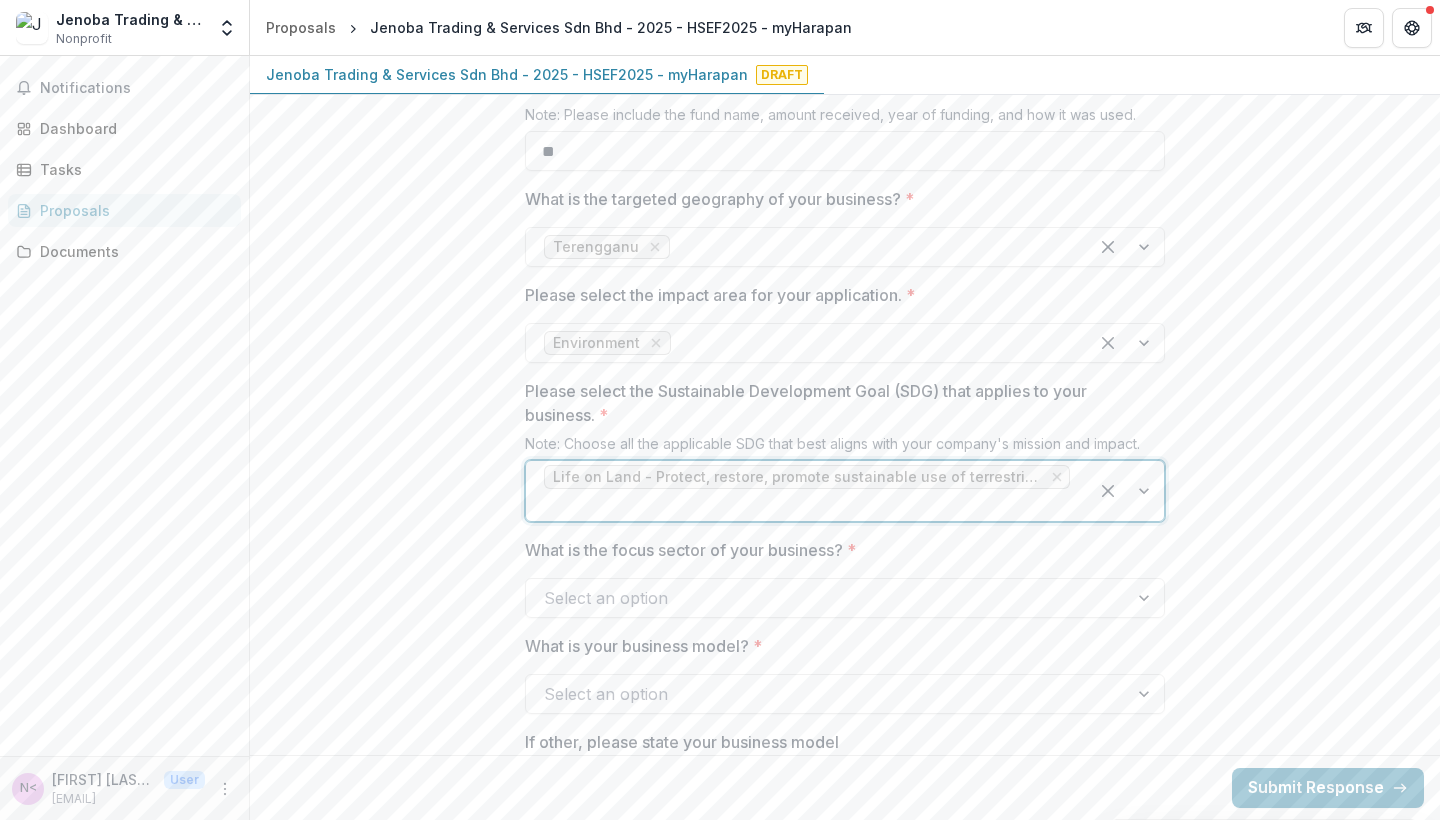 click at bounding box center [827, 598] 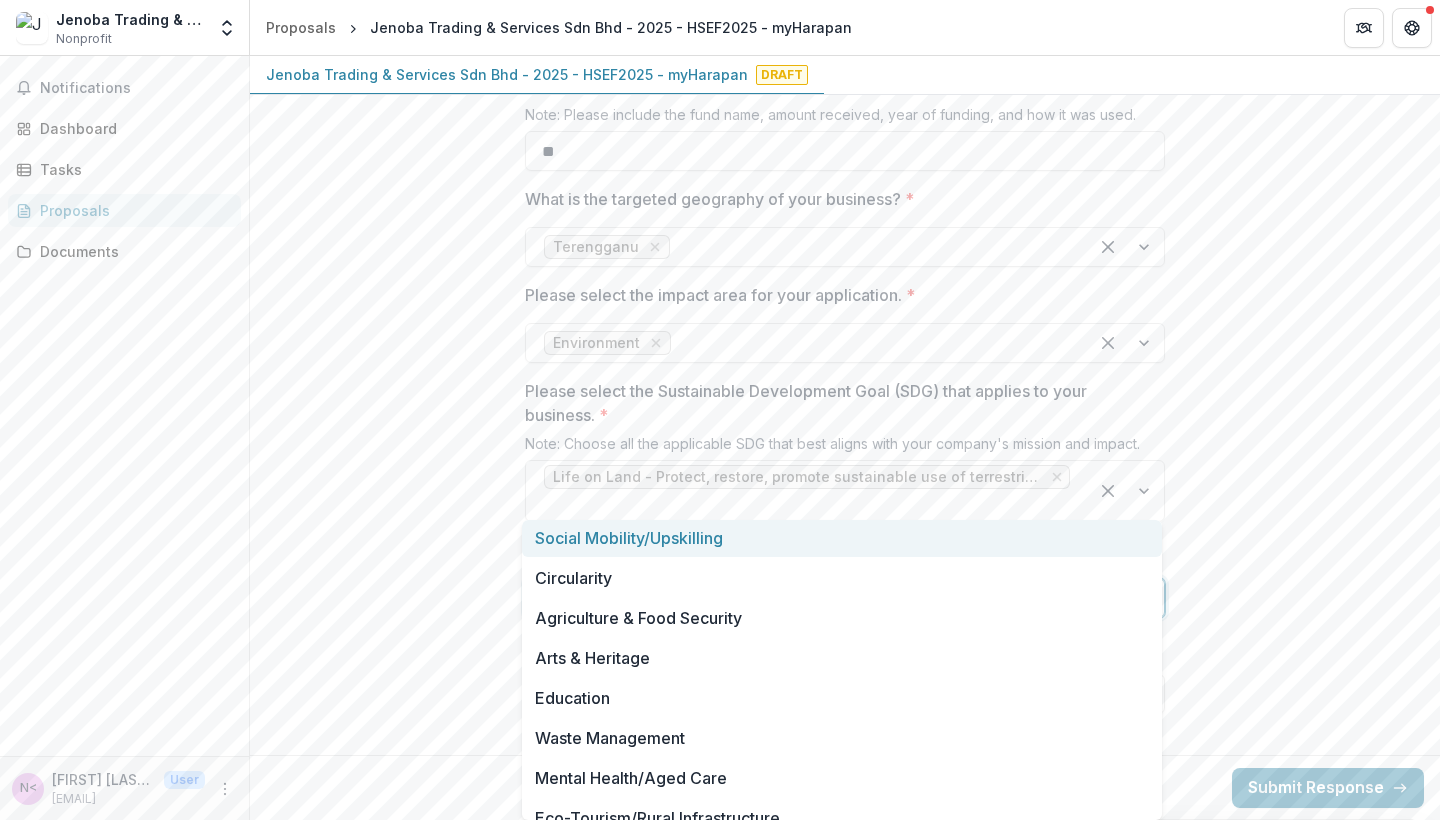 scroll, scrollTop: 1811, scrollLeft: 0, axis: vertical 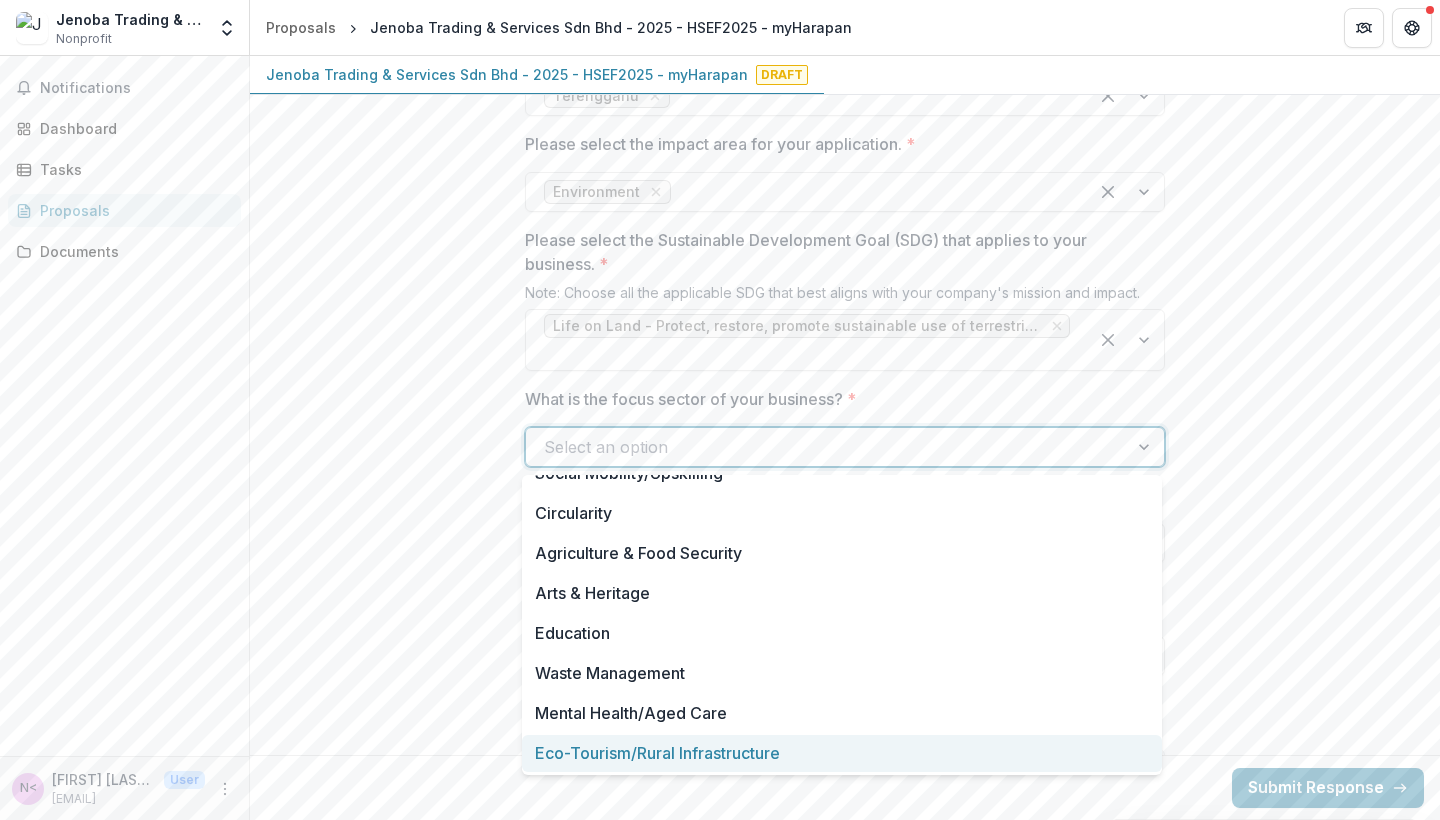 click on "Eco-Tourism/Rural Infrastructure" at bounding box center [842, 753] 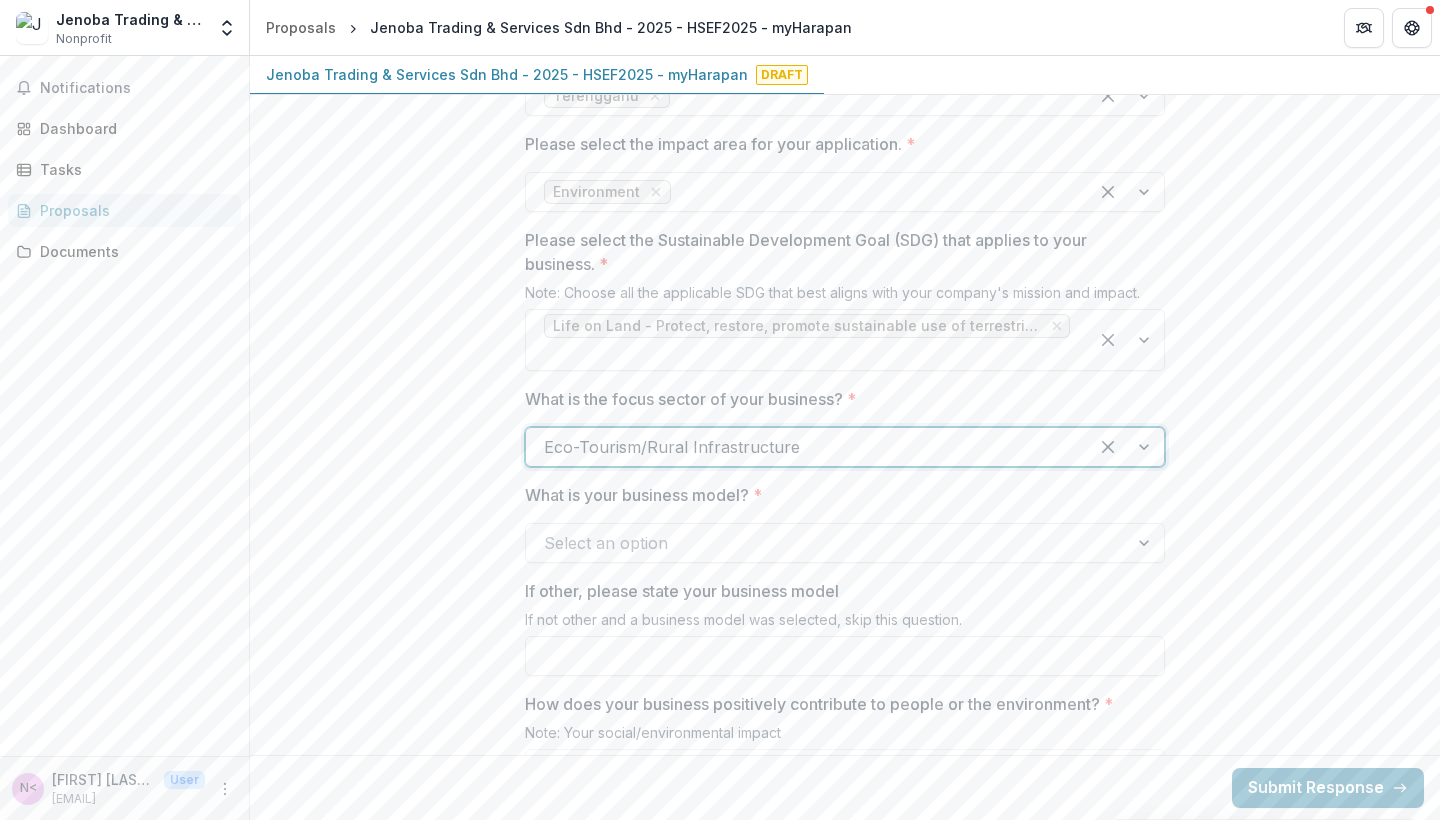 click at bounding box center (827, 543) 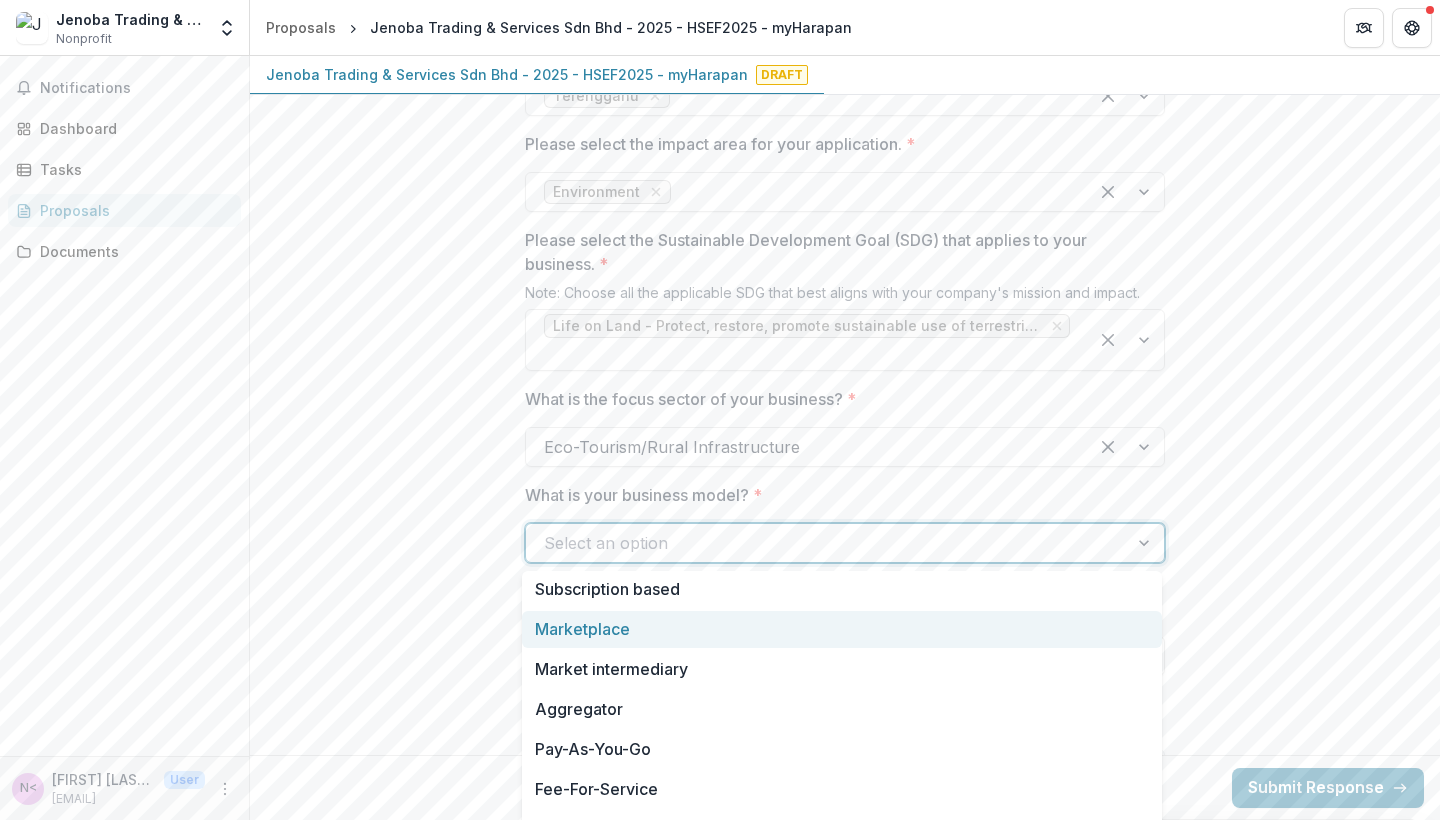 scroll, scrollTop: 71, scrollLeft: 0, axis: vertical 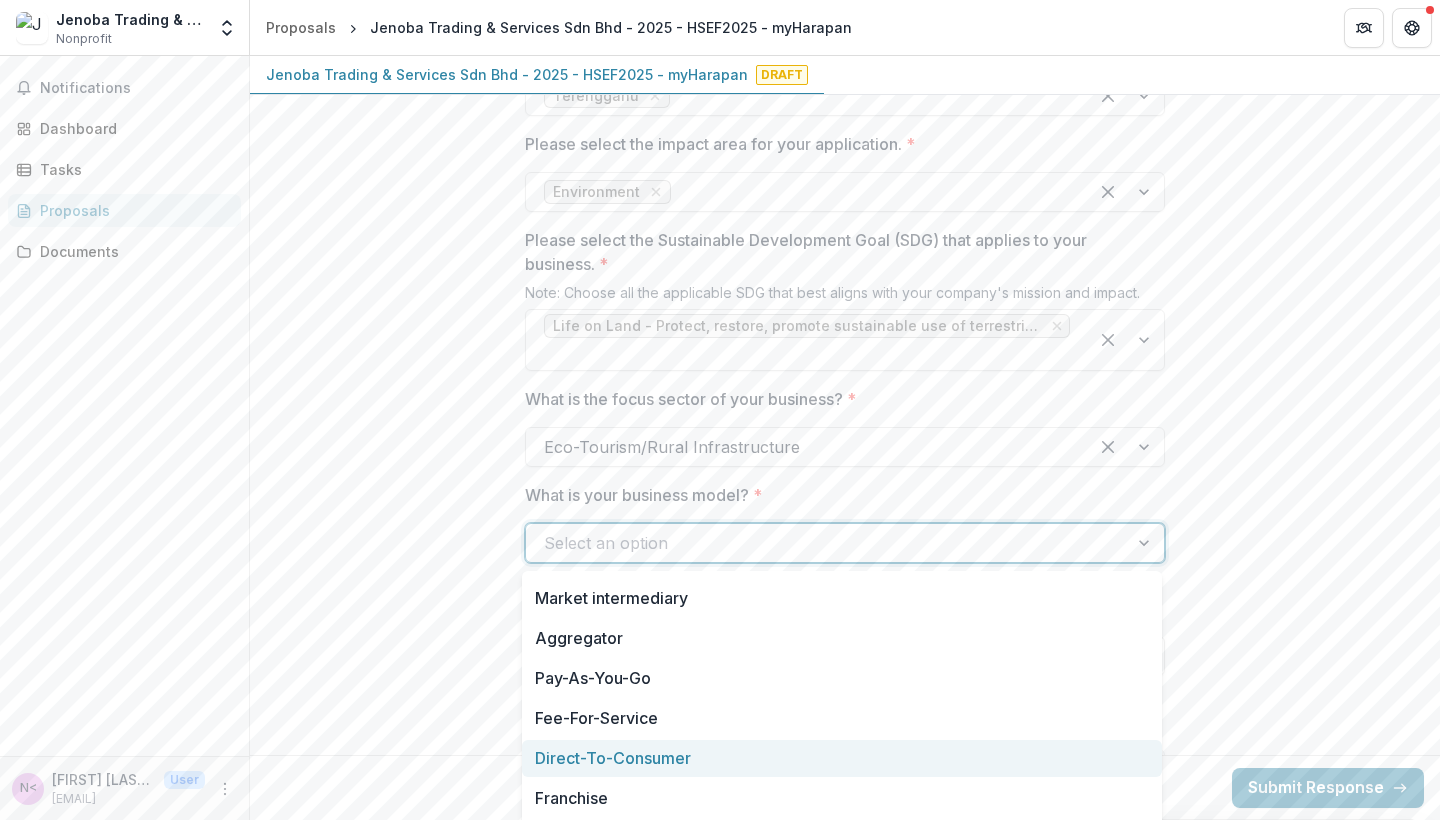 click on "Direct-To-Consumer" at bounding box center [842, 758] 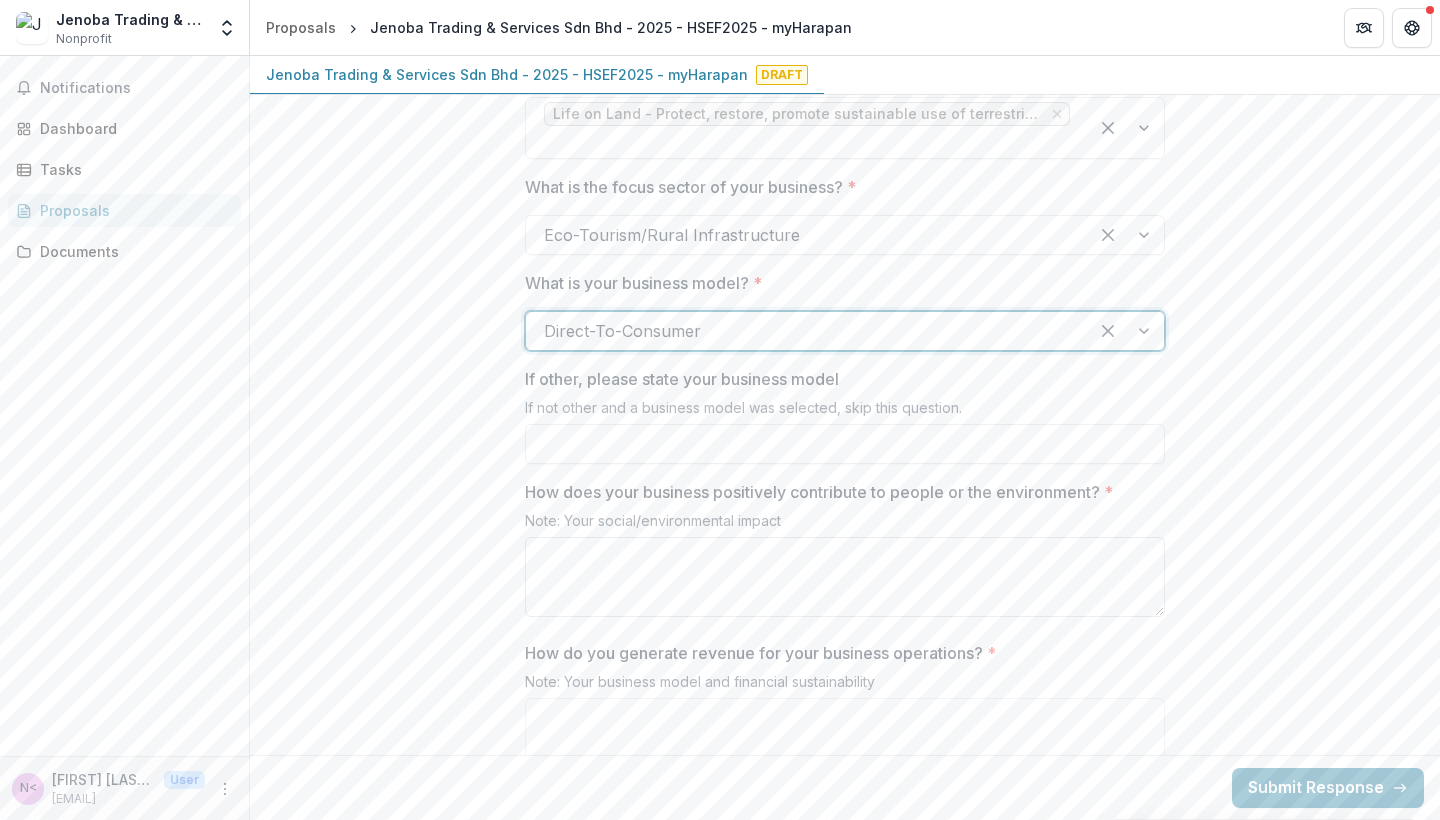 scroll, scrollTop: 2066, scrollLeft: 0, axis: vertical 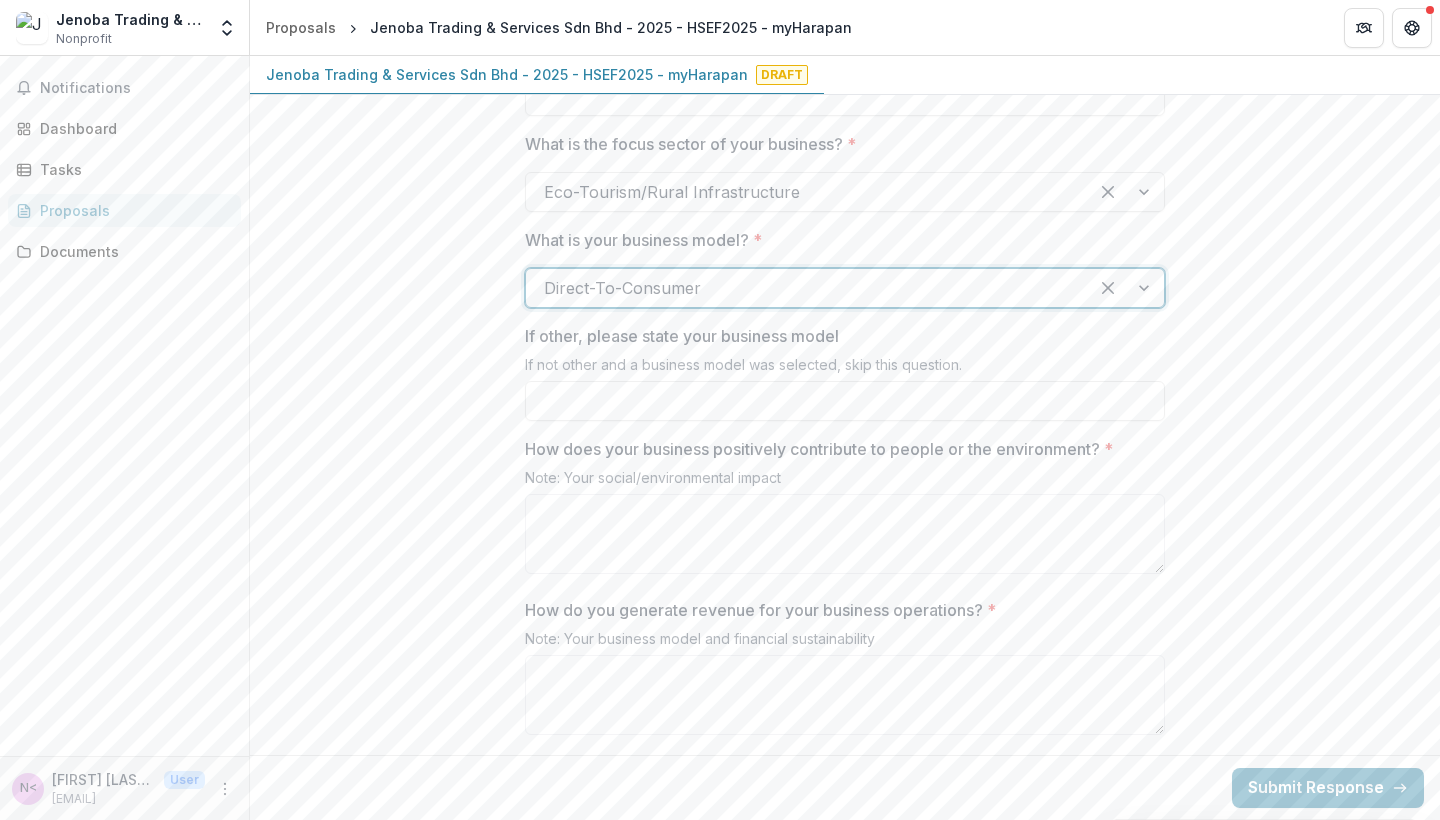 click on "How does your business positively contribute to people or the environment? *" at bounding box center [839, 449] 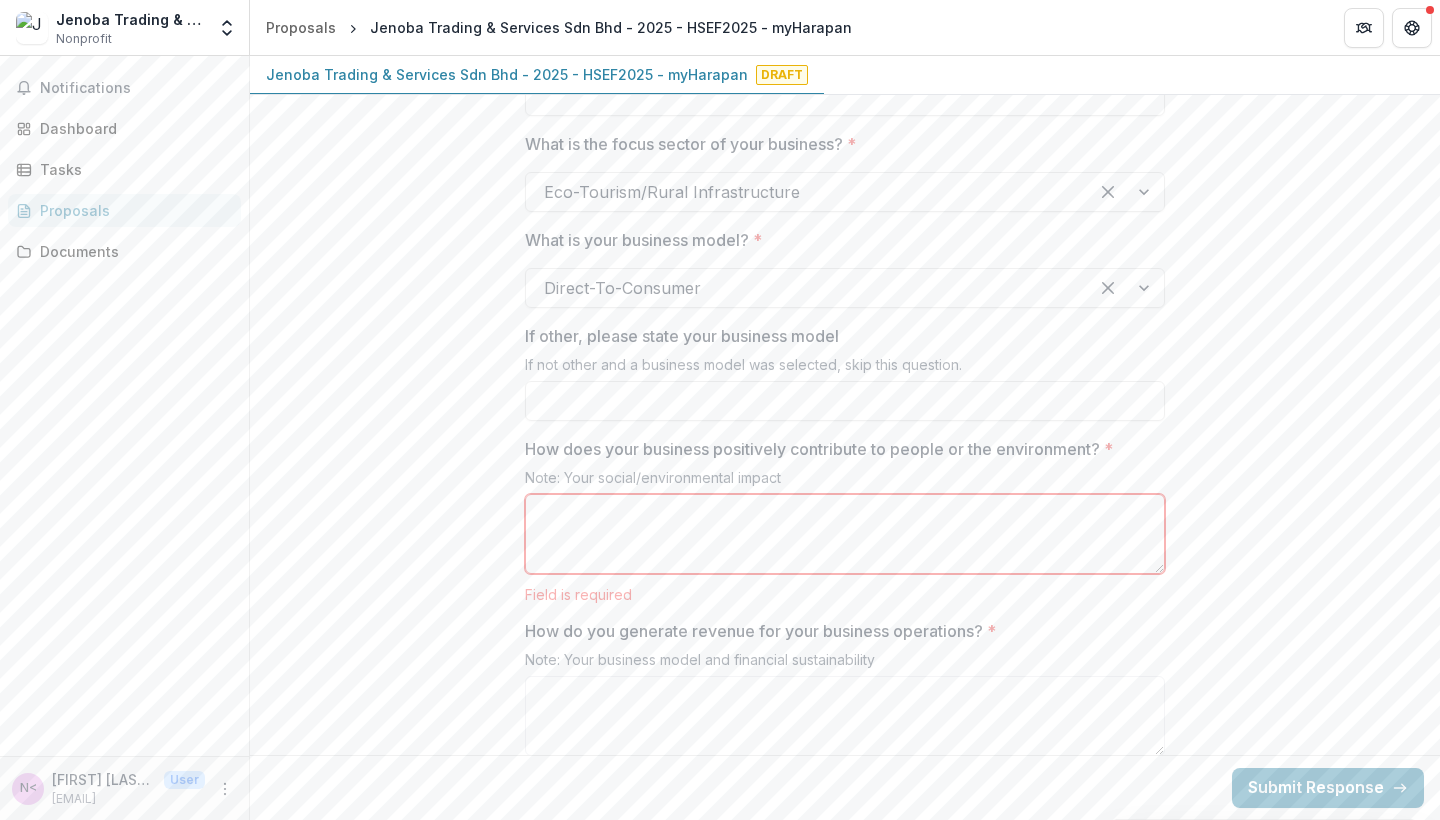 click on "How does your business positively contribute to people or the environment? *" at bounding box center (839, 449) 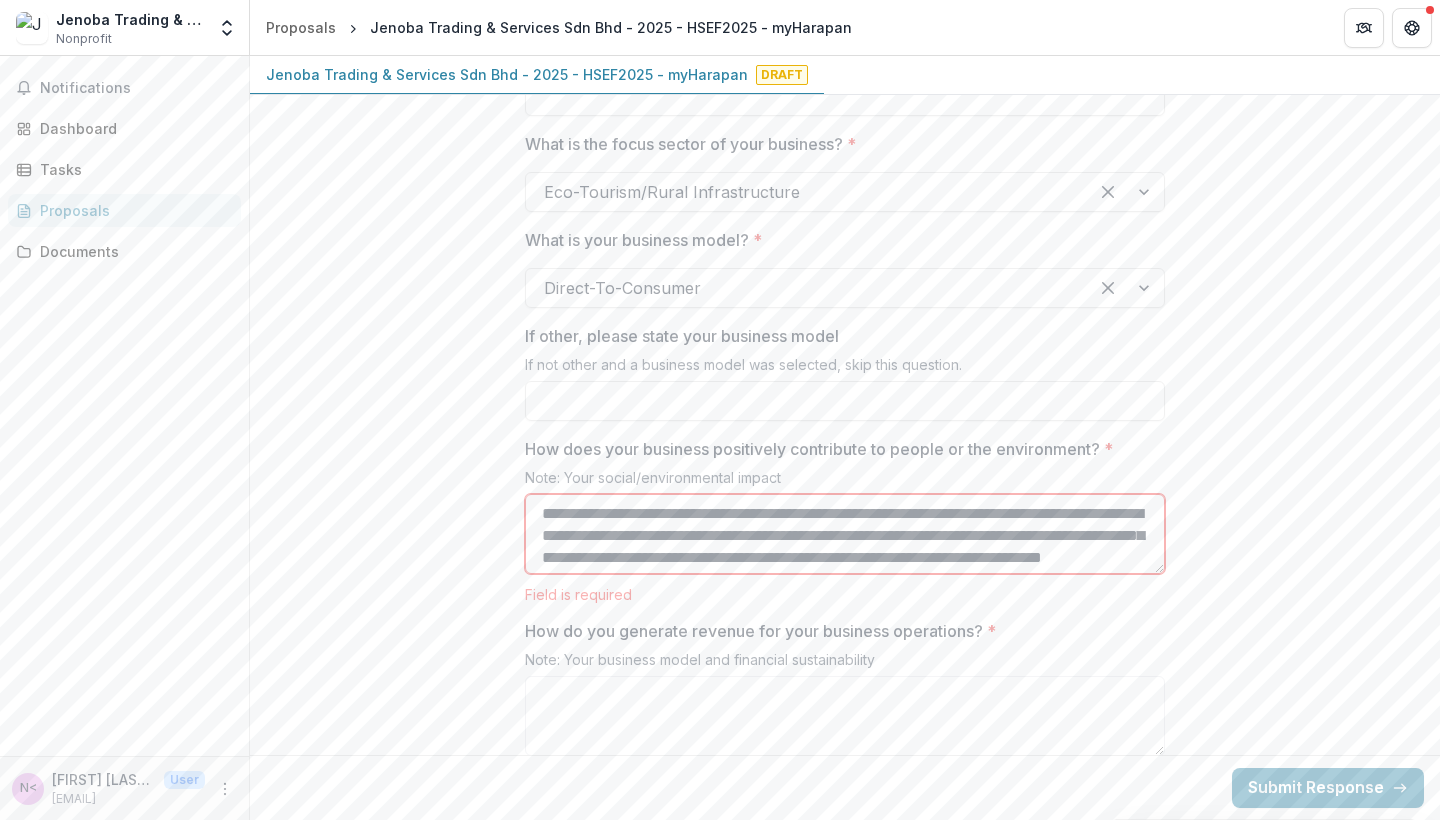 scroll, scrollTop: 598, scrollLeft: 0, axis: vertical 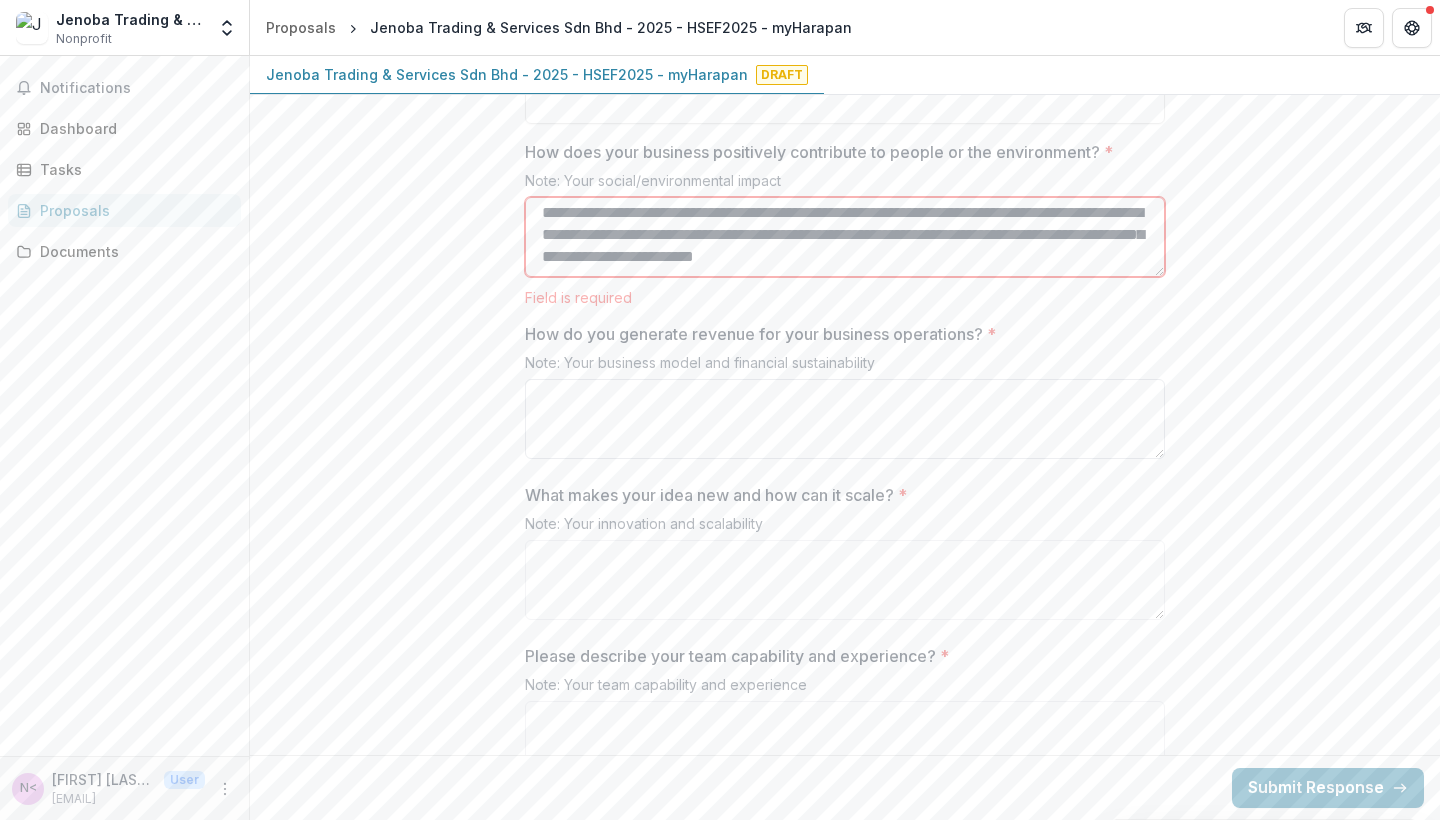 type on "**********" 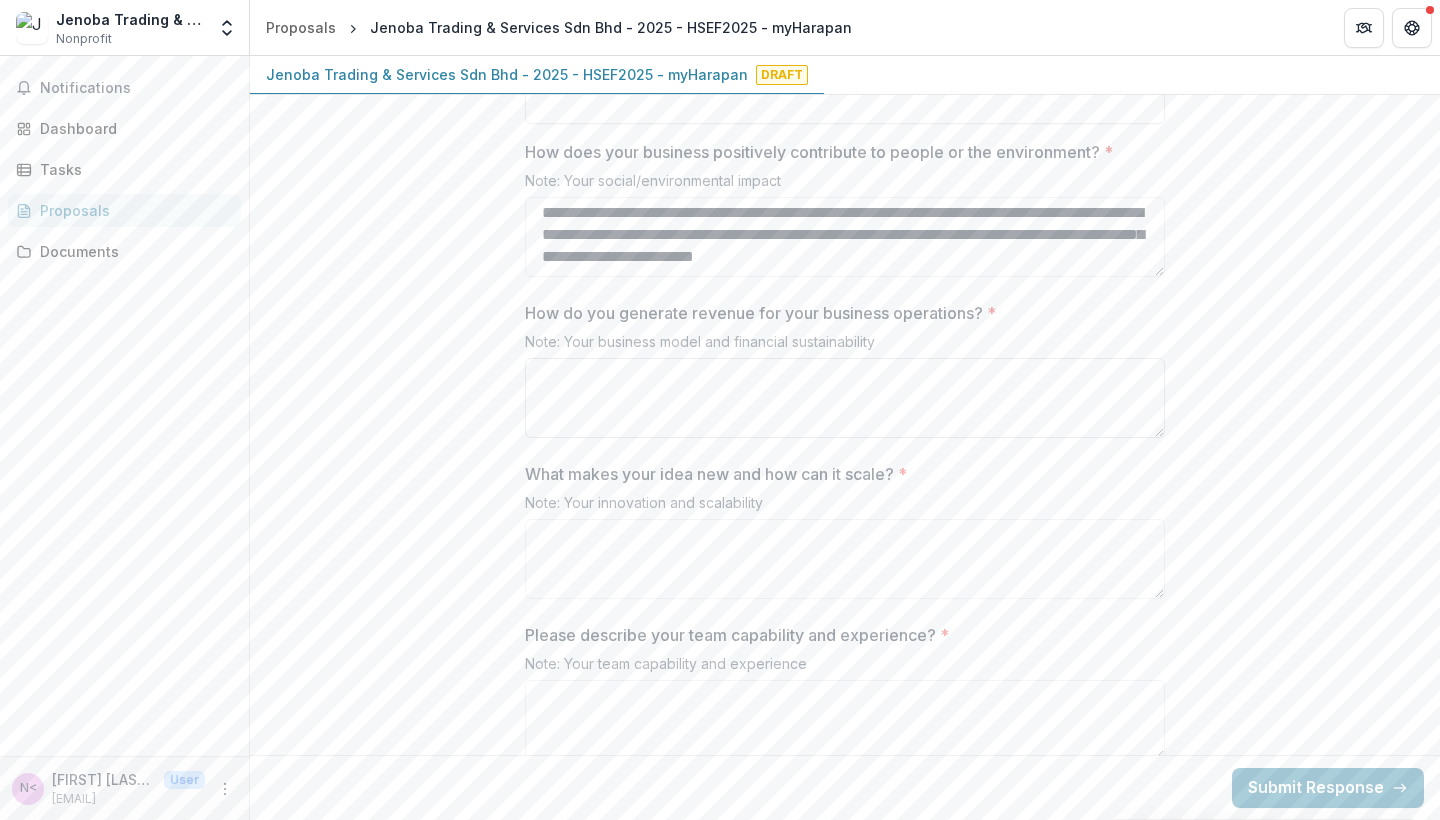 paste on "**********" 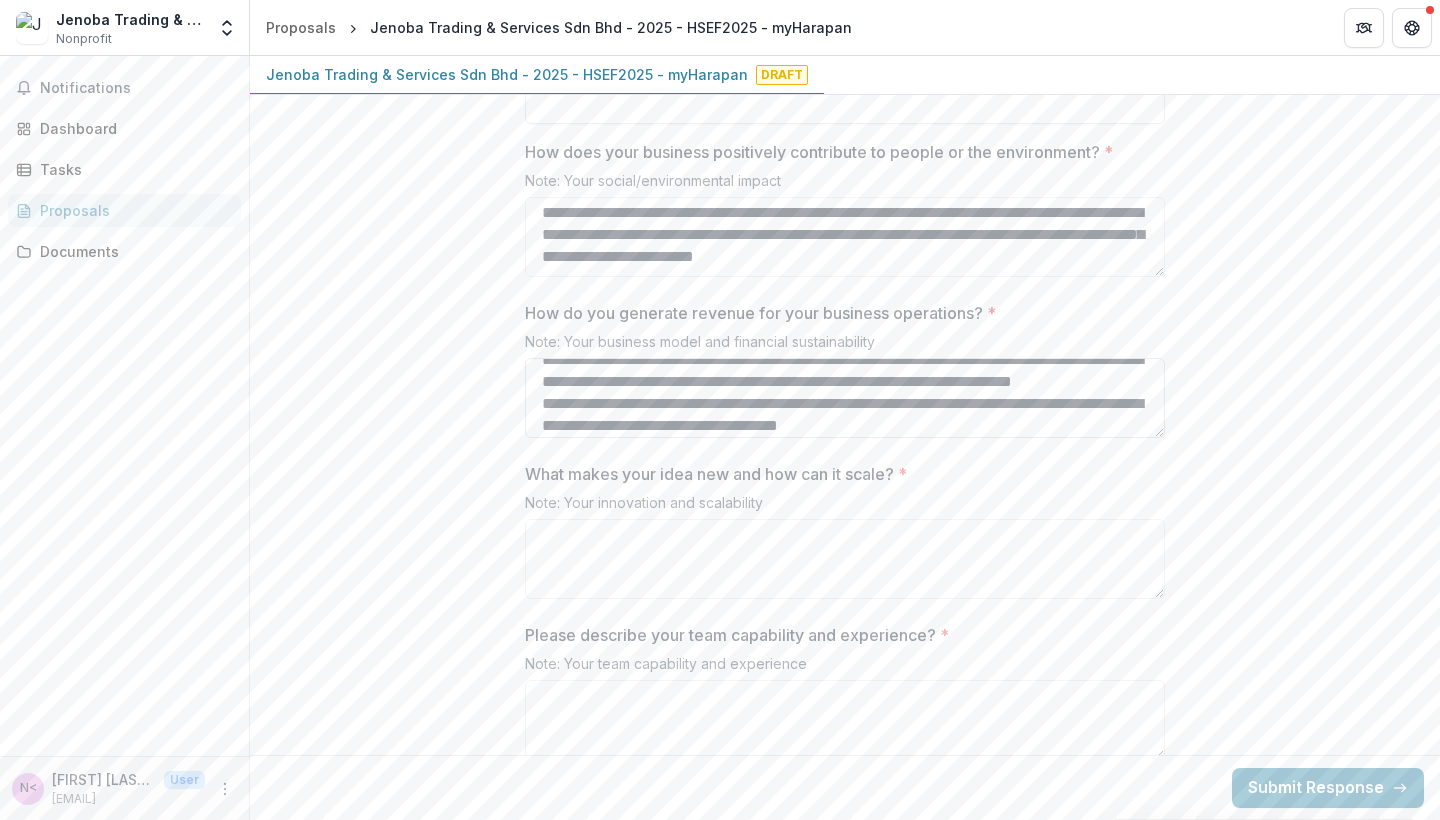 scroll, scrollTop: 418, scrollLeft: 0, axis: vertical 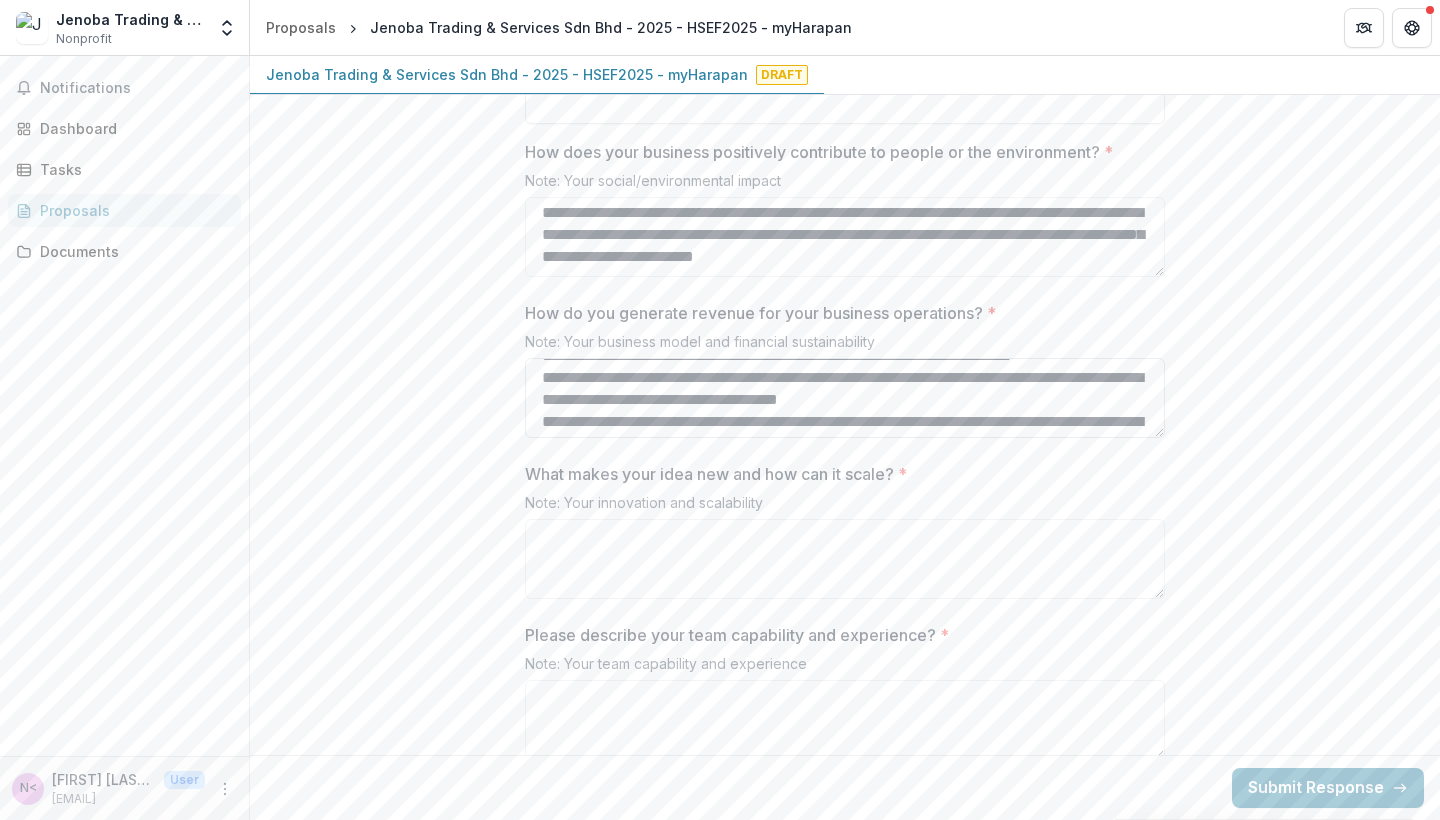 click on "How do you generate revenue for your business operations? *" at bounding box center (845, 398) 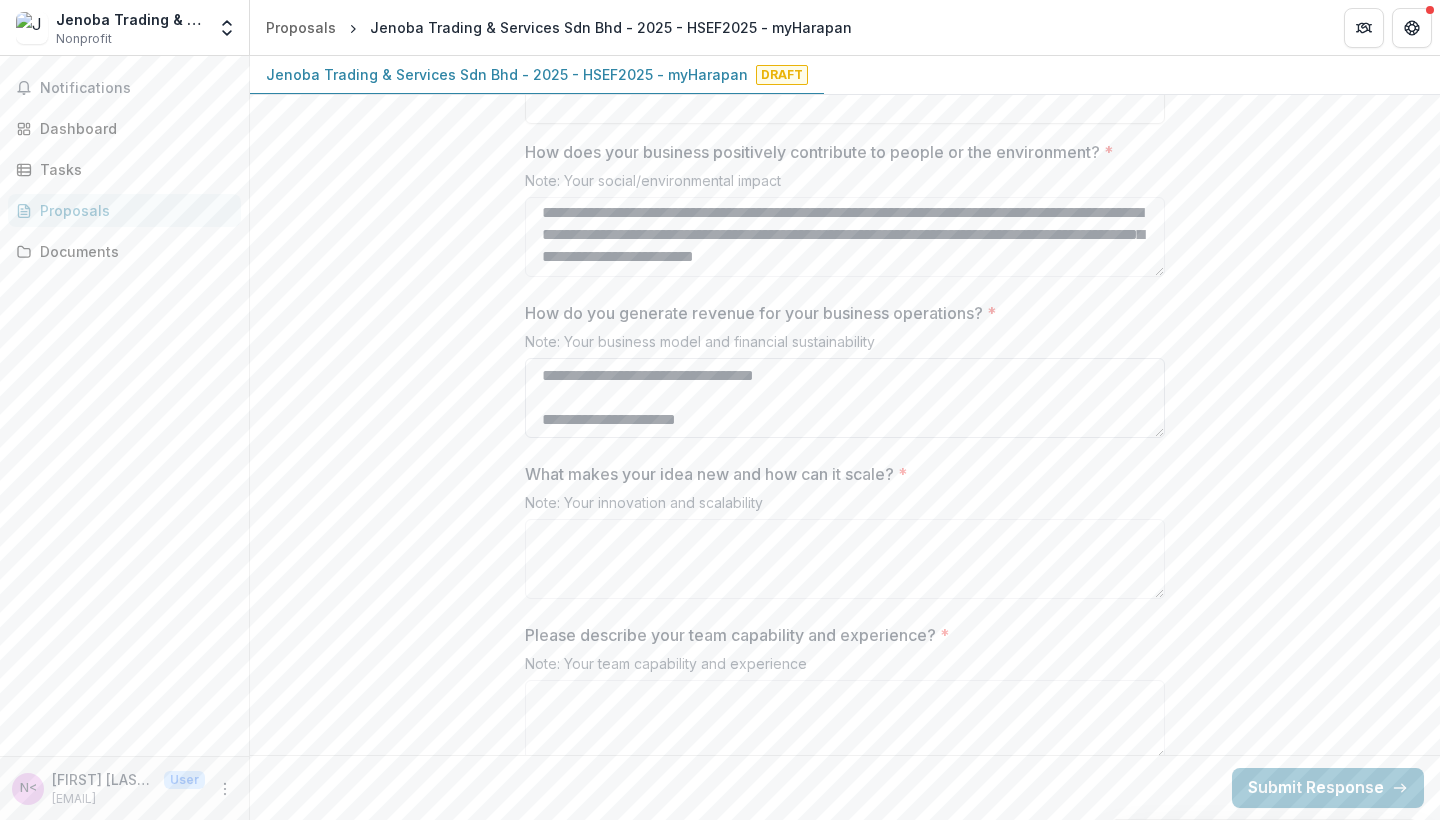 scroll, scrollTop: 509, scrollLeft: 0, axis: vertical 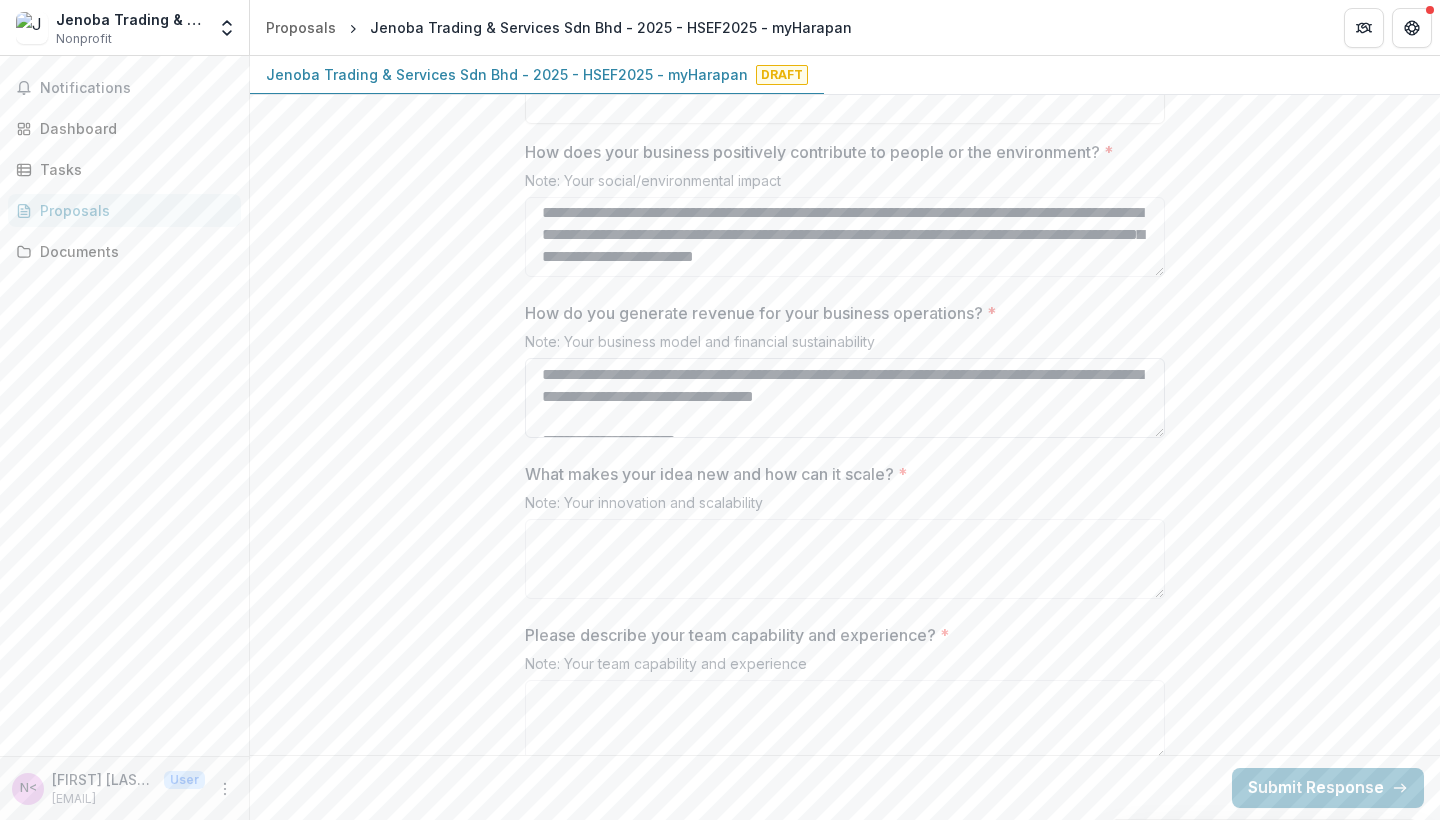 click on "How do you generate revenue for your business operations? *" at bounding box center [845, 398] 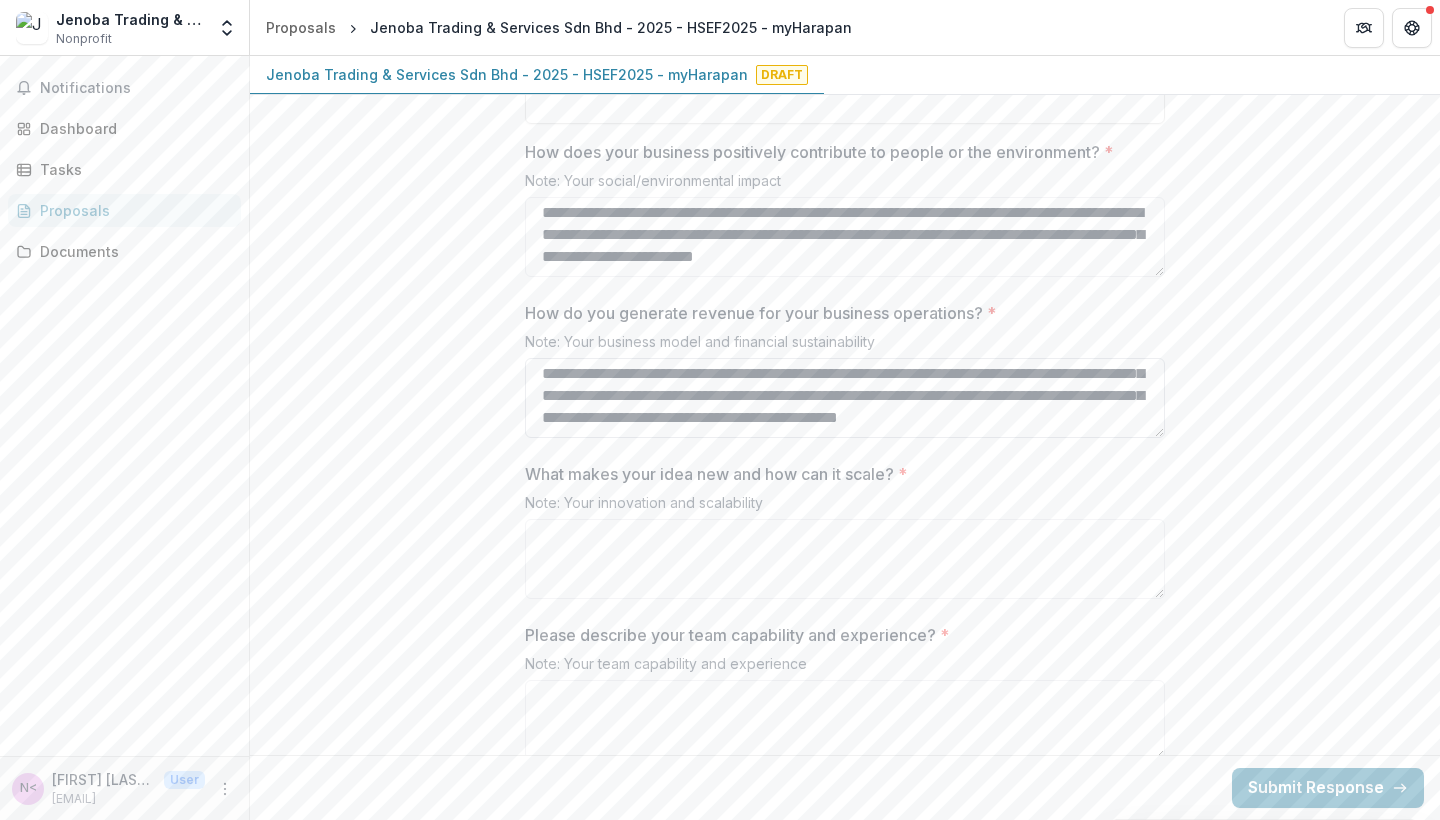 scroll, scrollTop: 862, scrollLeft: 0, axis: vertical 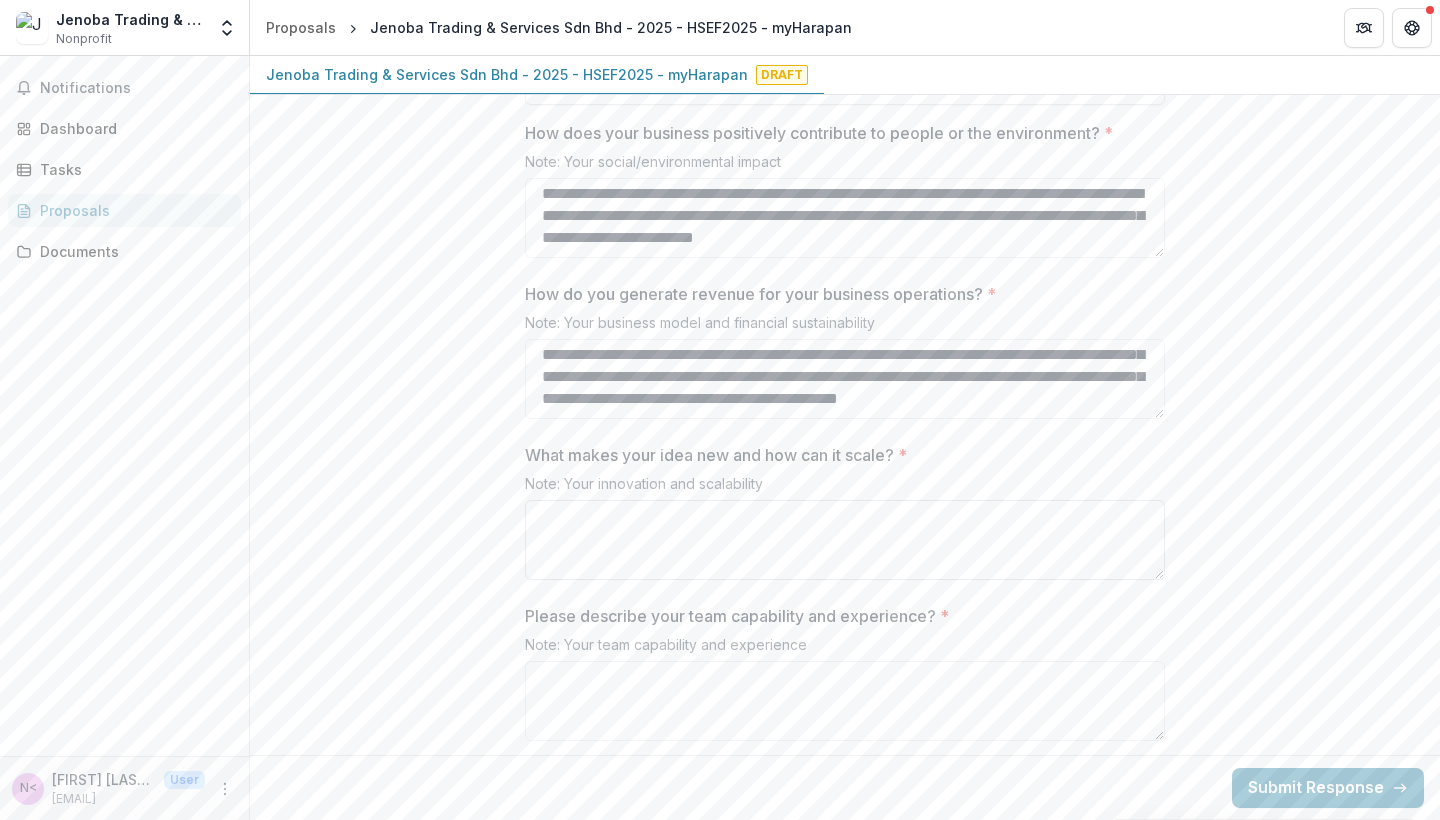 type on "**********" 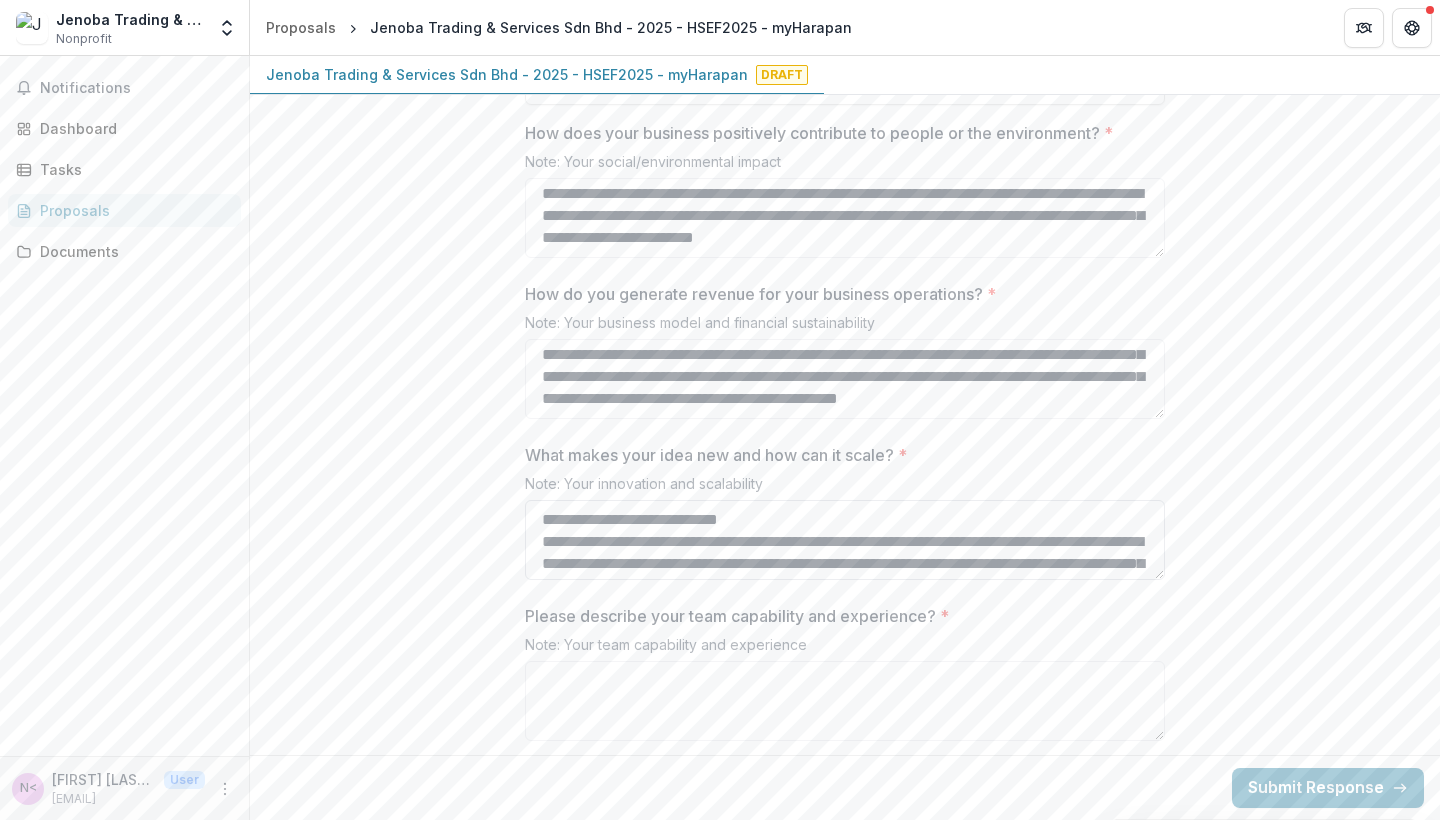 scroll, scrollTop: 114, scrollLeft: 0, axis: vertical 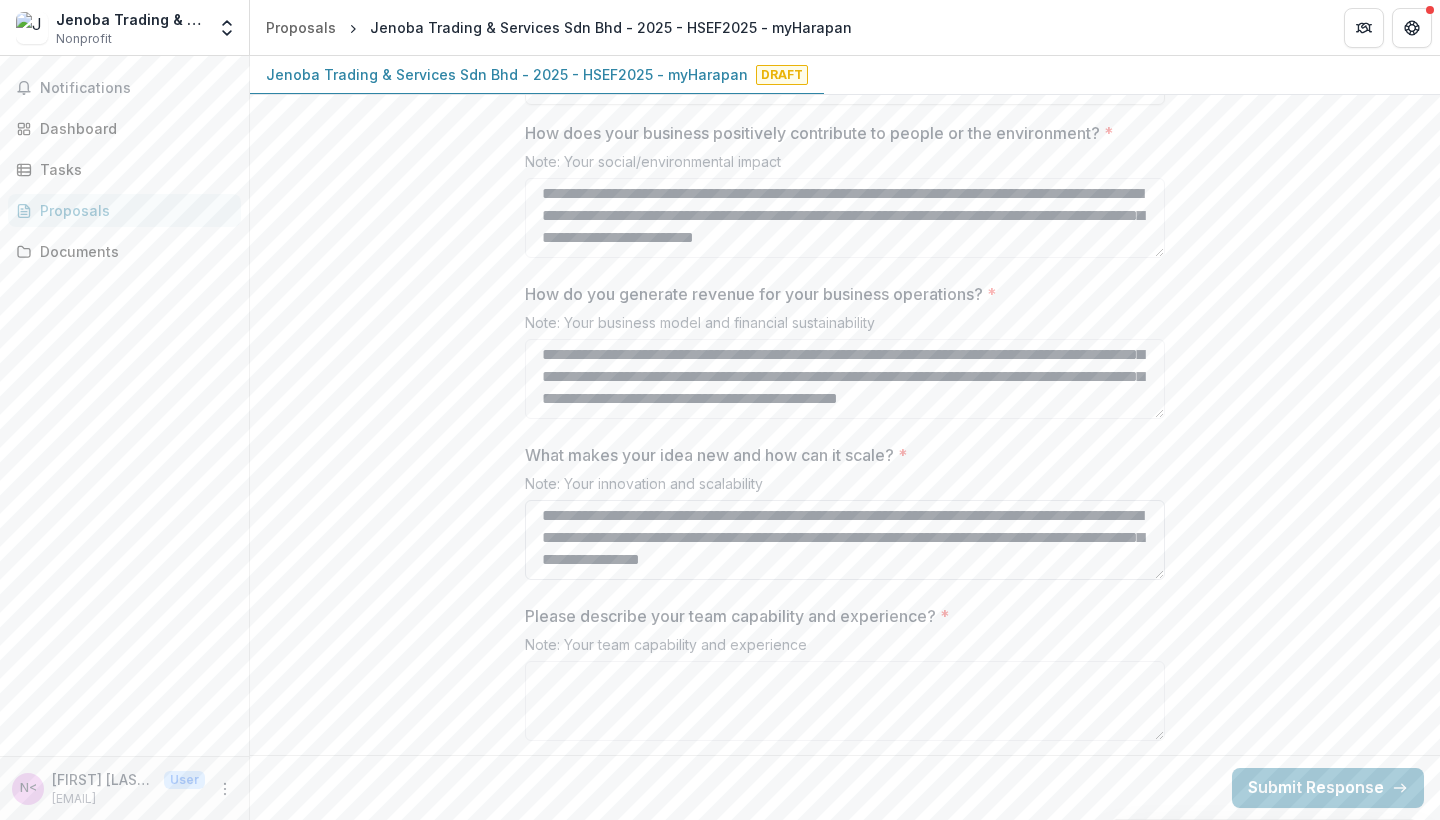 click on "**********" at bounding box center [845, 540] 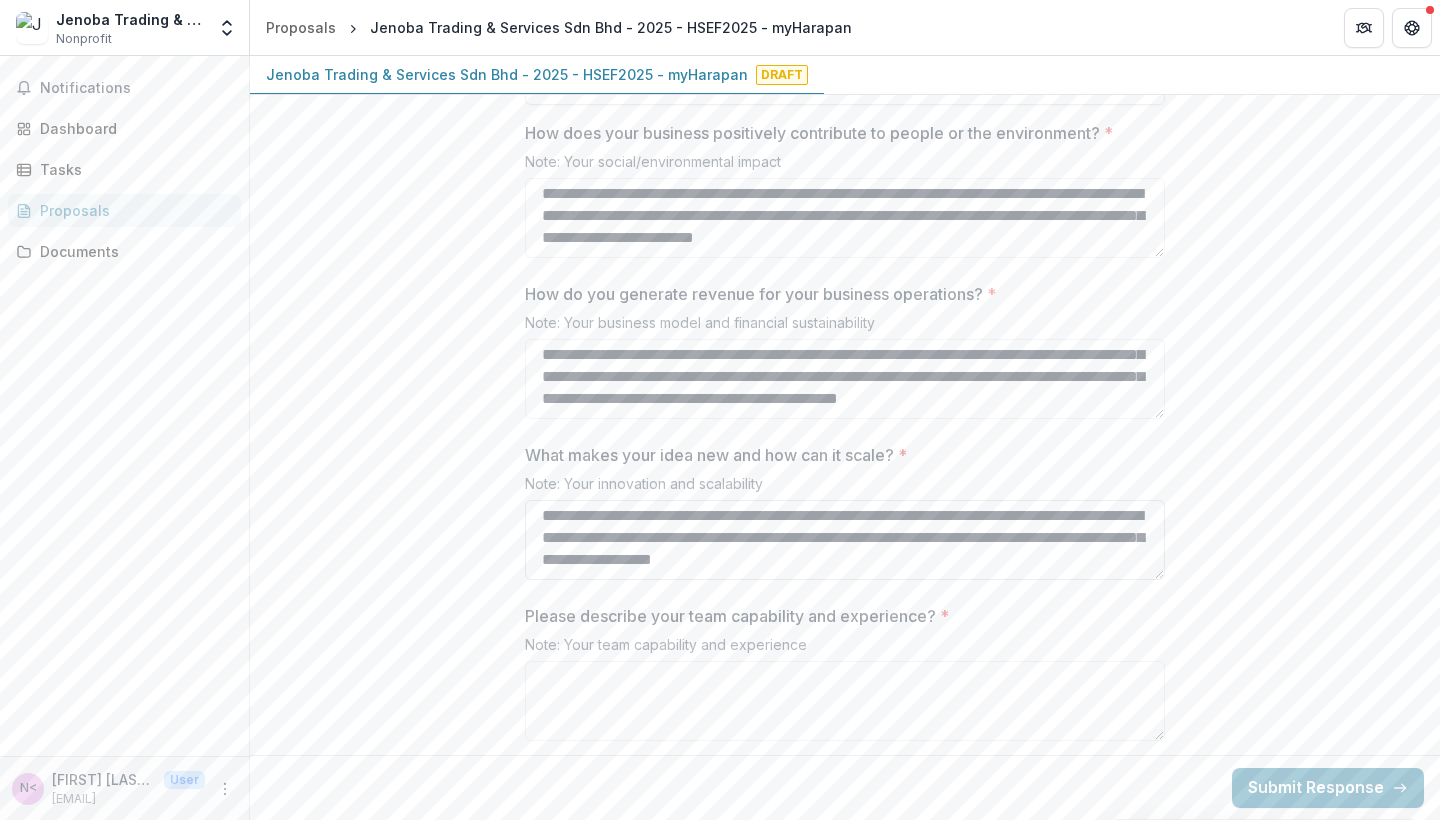 paste on "**********" 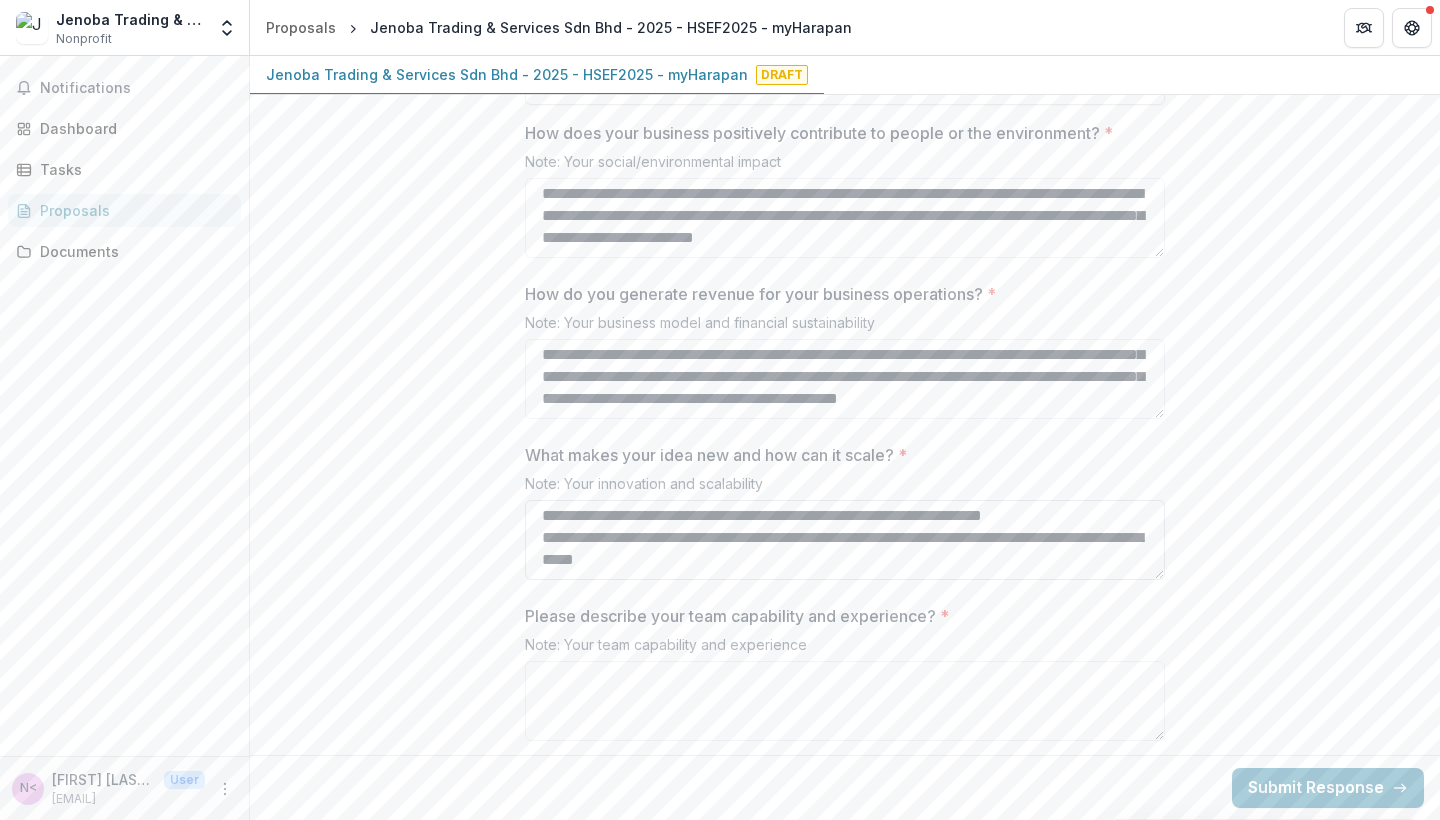 scroll, scrollTop: 290, scrollLeft: 0, axis: vertical 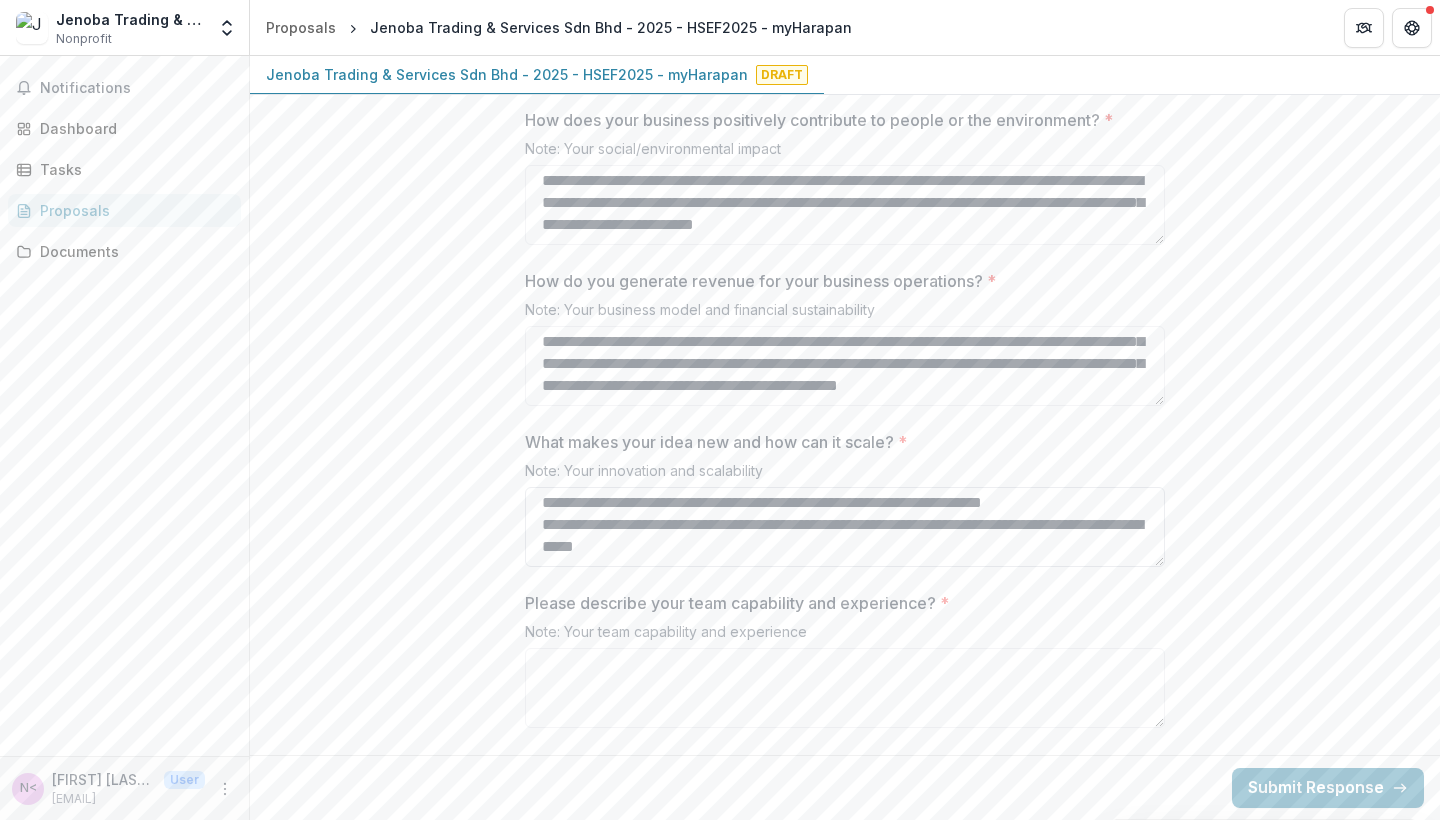 click on "**********" at bounding box center [845, 527] 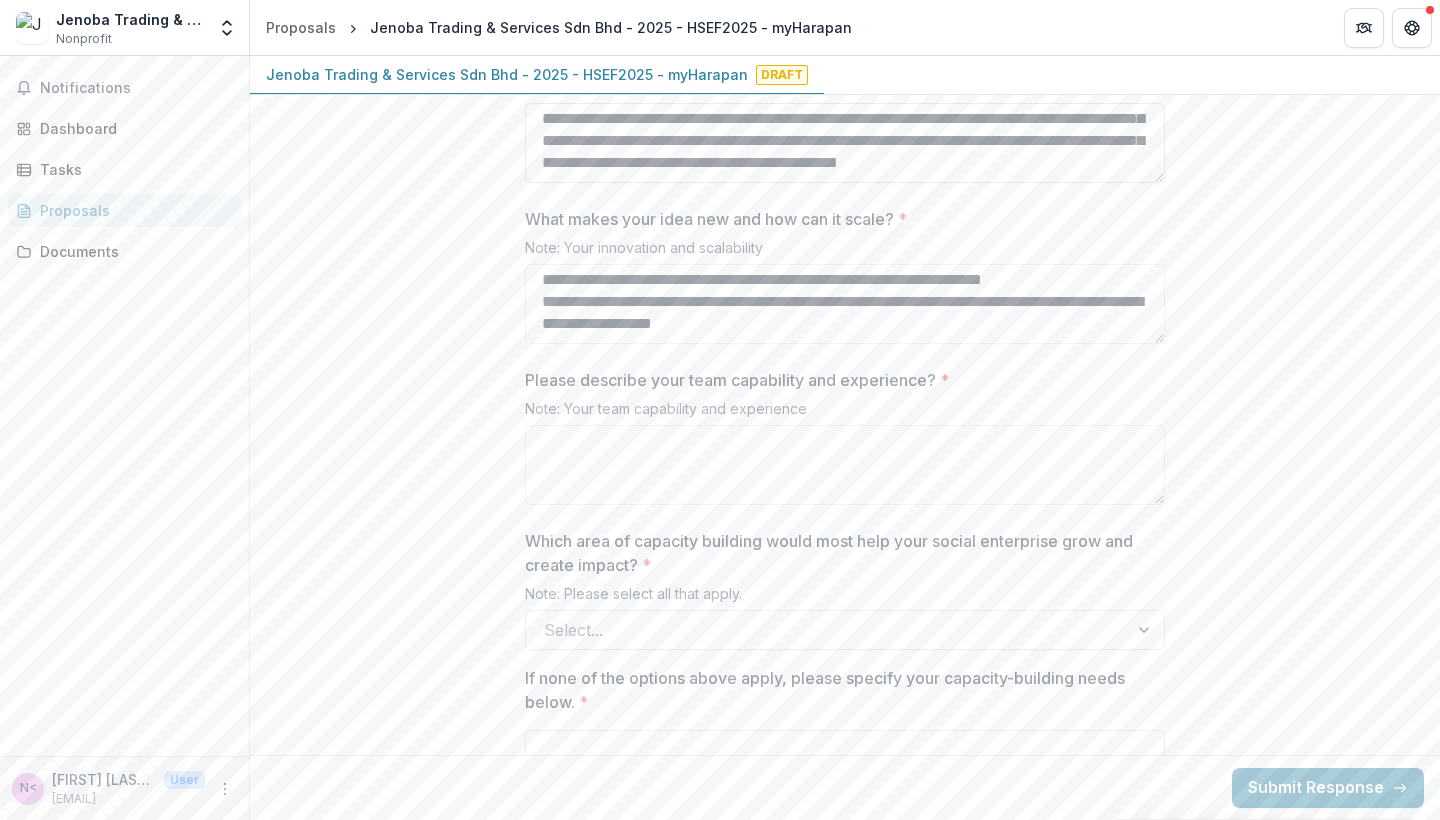 scroll, scrollTop: 2656, scrollLeft: 0, axis: vertical 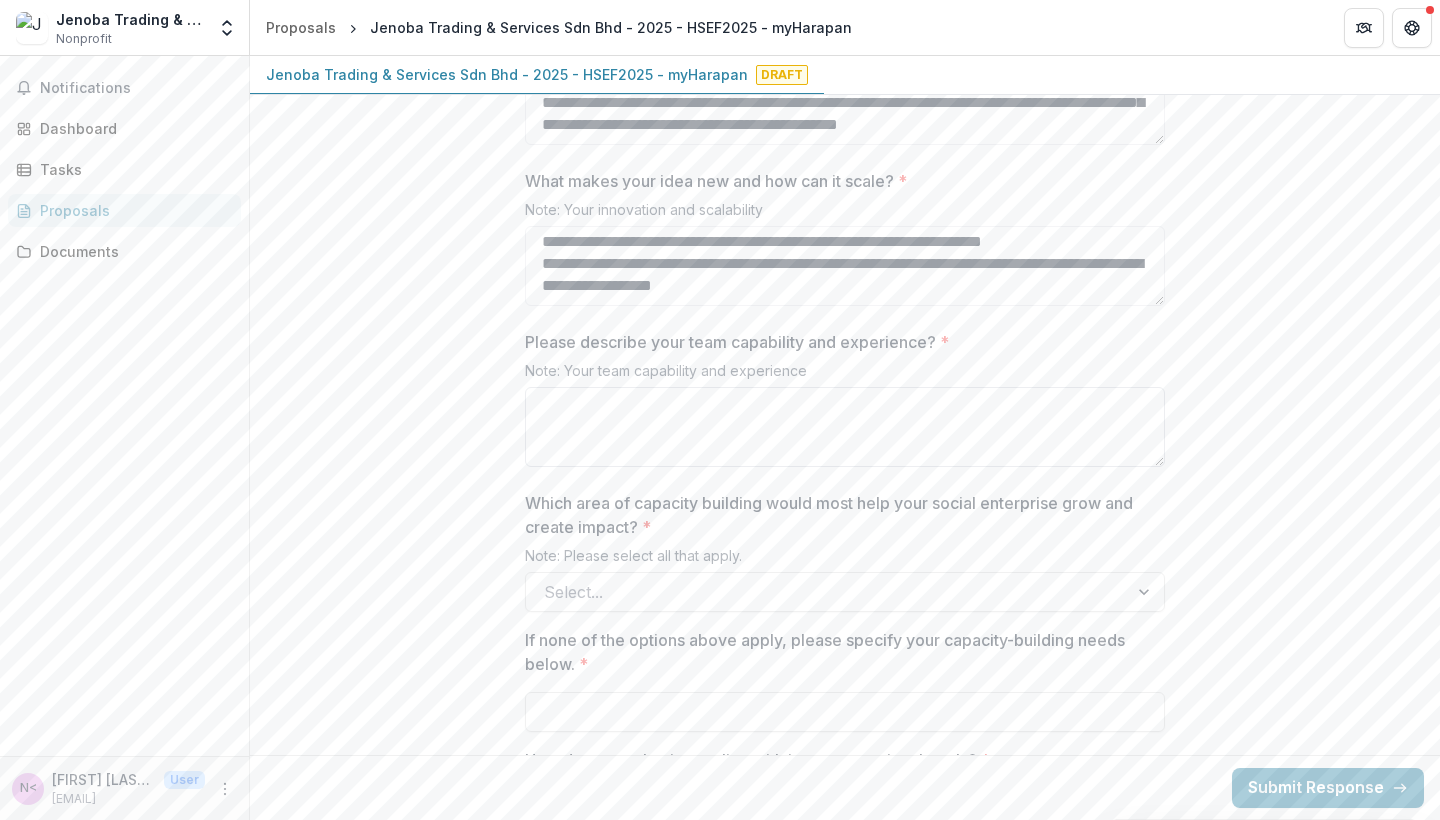 type on "**********" 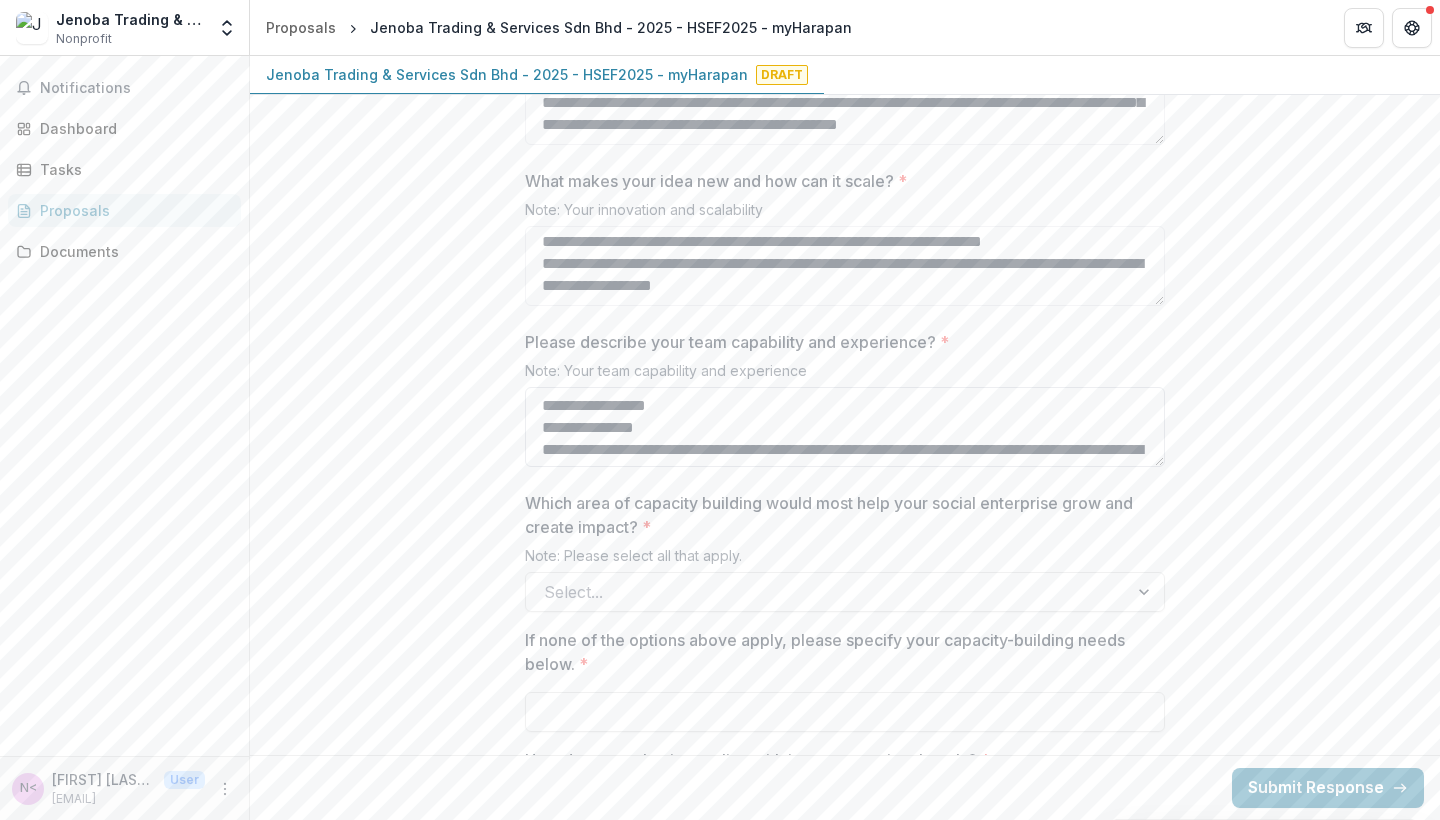 scroll, scrollTop: 90, scrollLeft: 0, axis: vertical 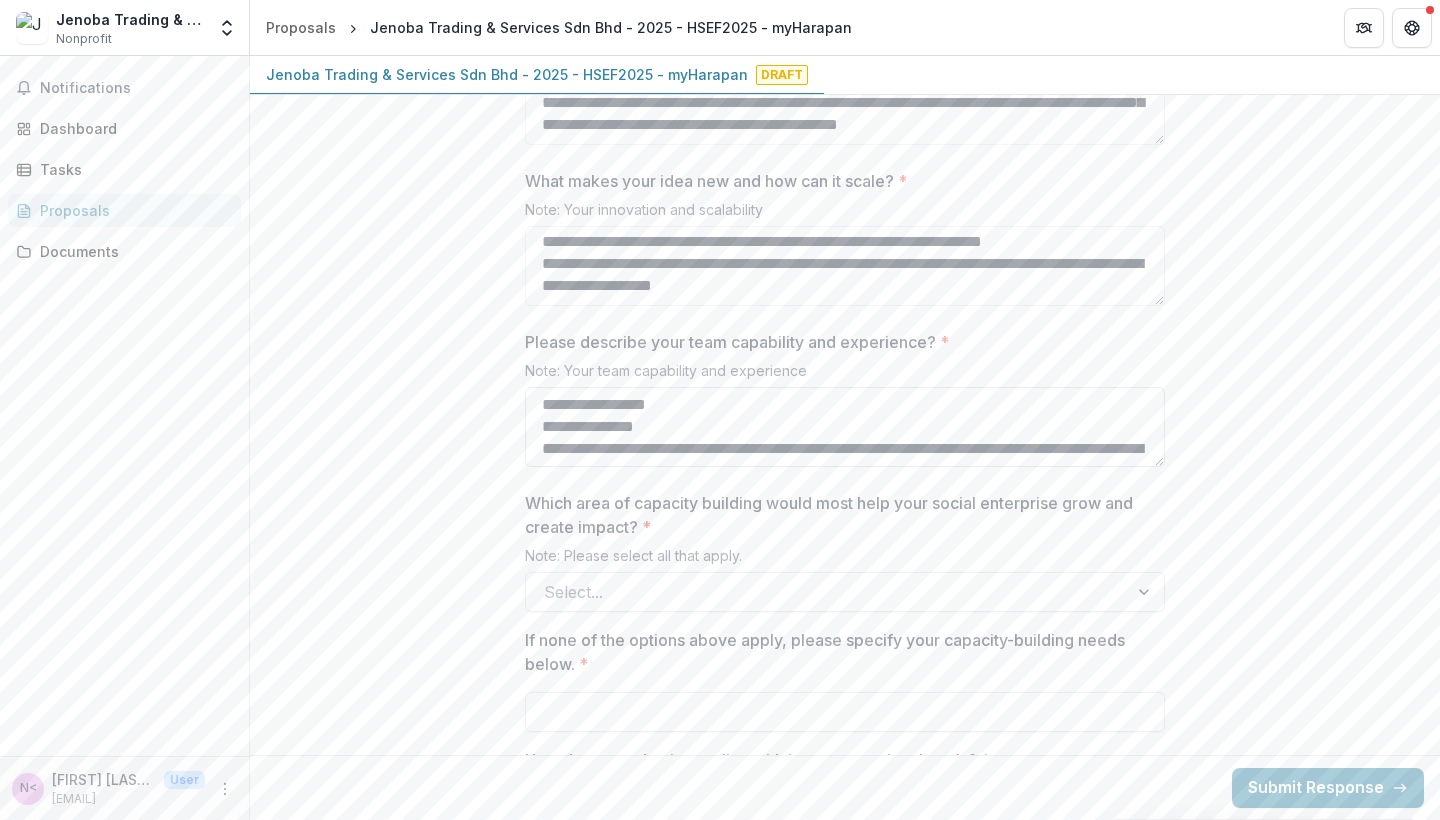 click on "Please describe your team capability and experience? *" at bounding box center (845, 427) 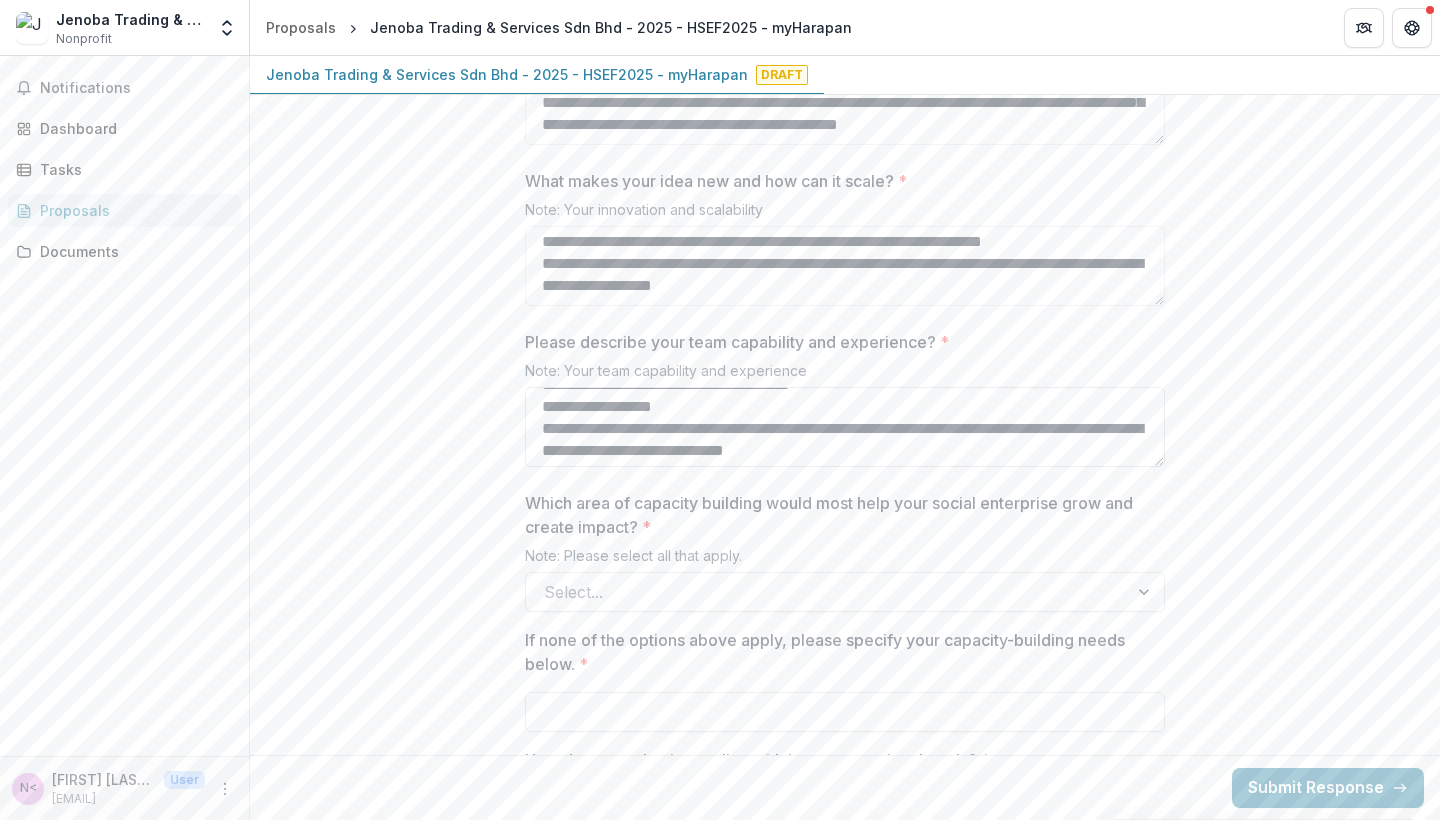 scroll, scrollTop: 164, scrollLeft: 0, axis: vertical 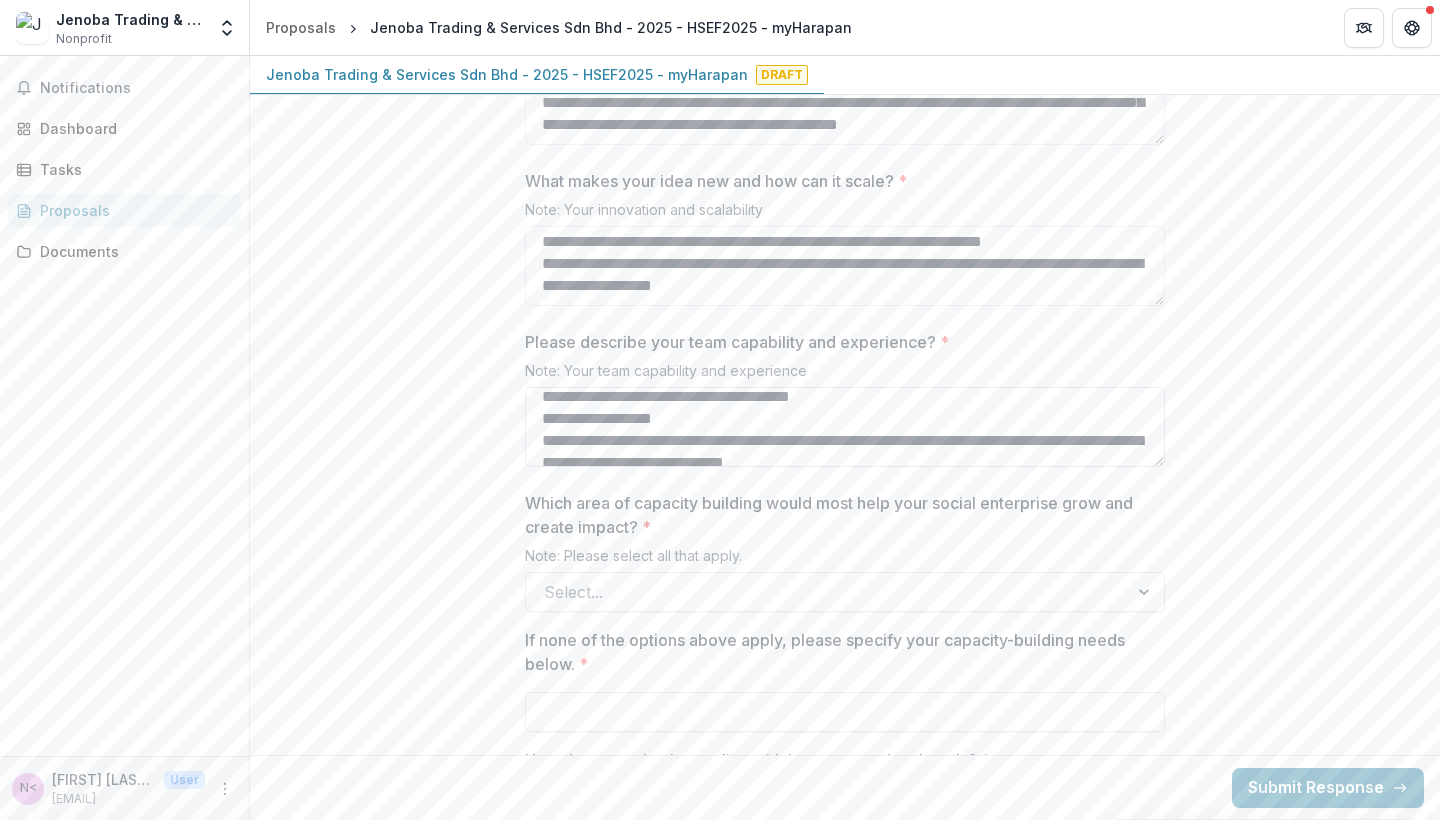 click on "Please describe your team capability and experience? *" at bounding box center [845, 427] 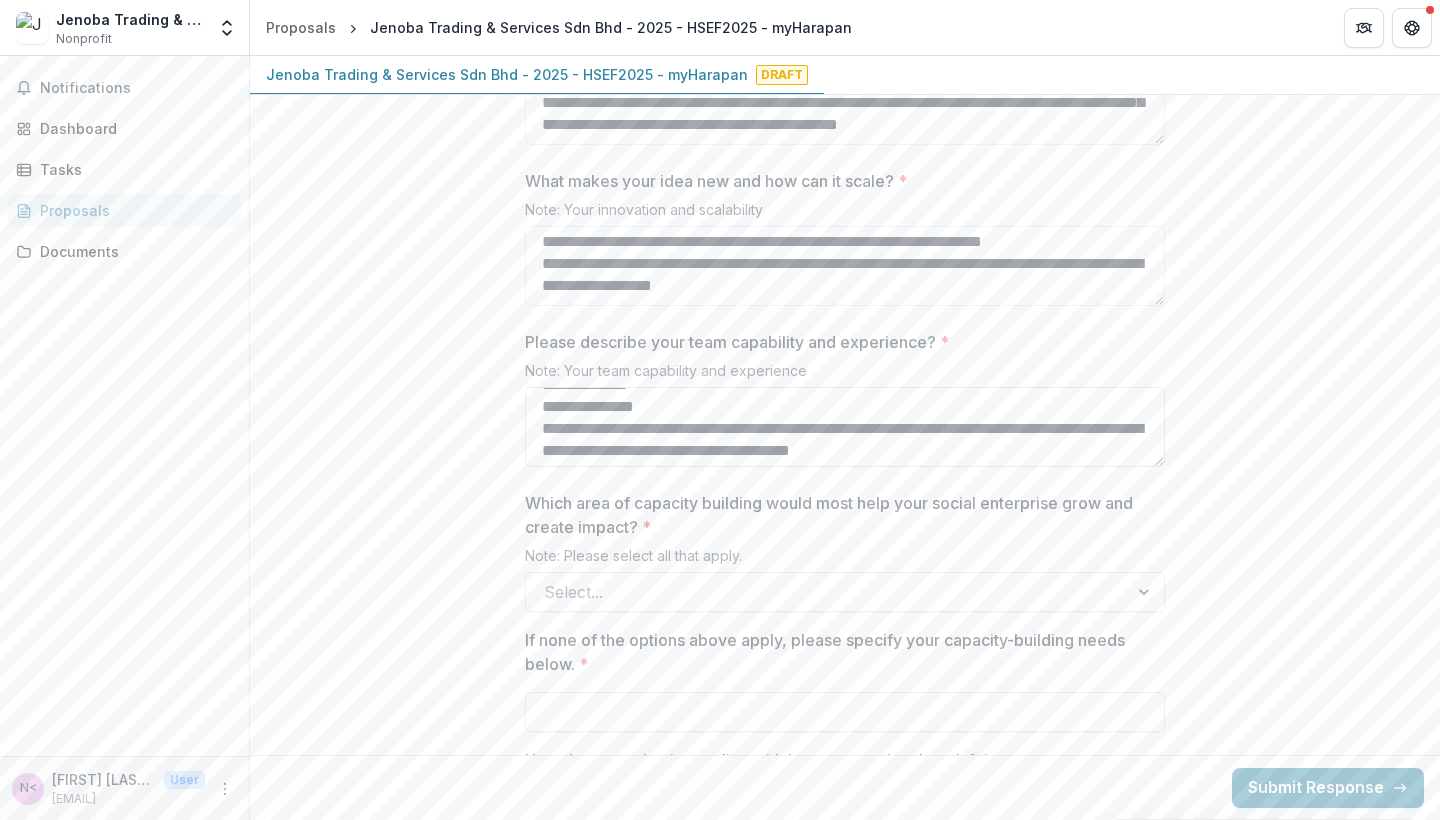 click on "Please describe your team capability and experience? *" at bounding box center [845, 427] 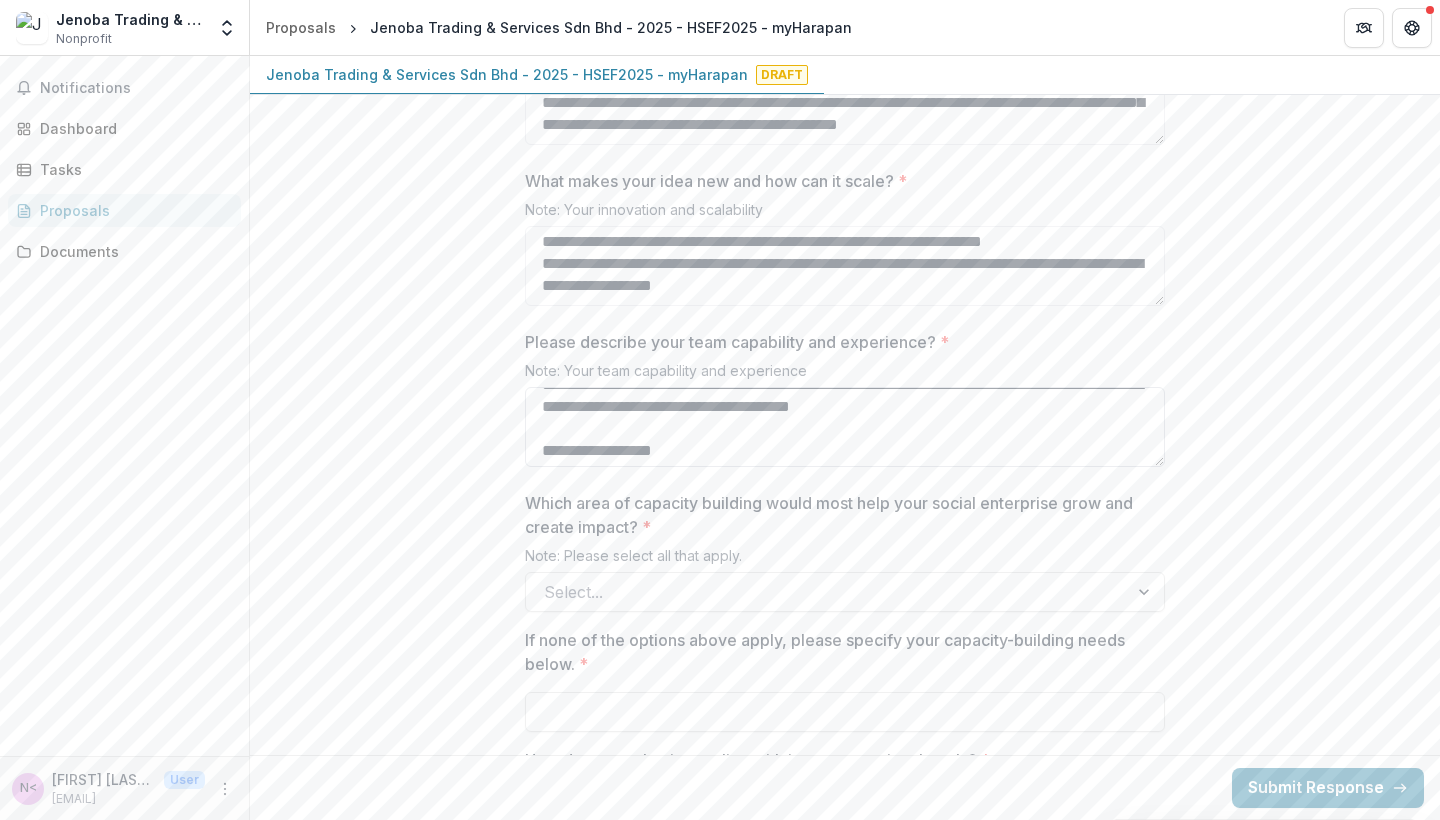 scroll, scrollTop: 186, scrollLeft: 0, axis: vertical 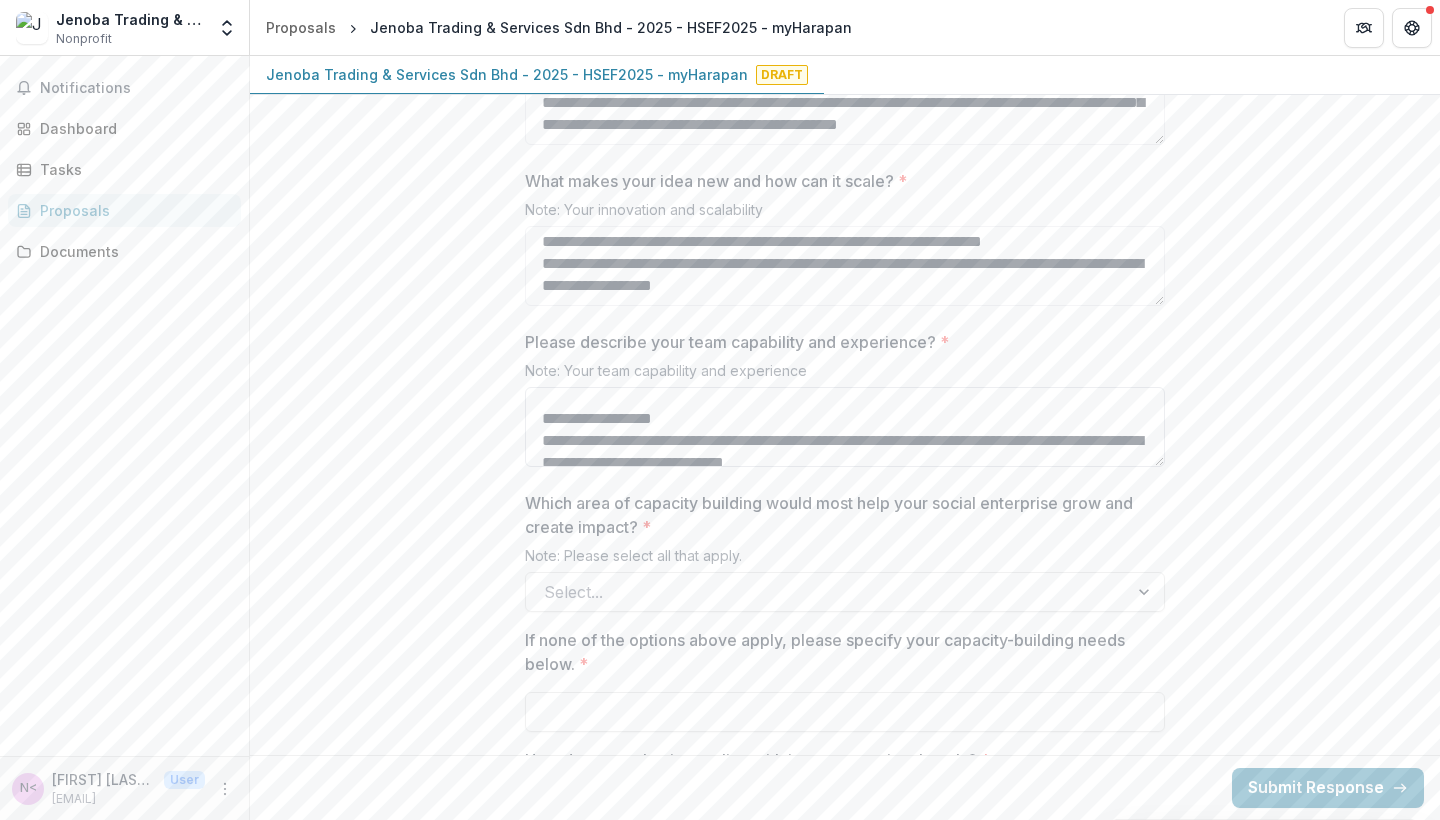 click on "Please describe your team capability and experience? *" at bounding box center [845, 427] 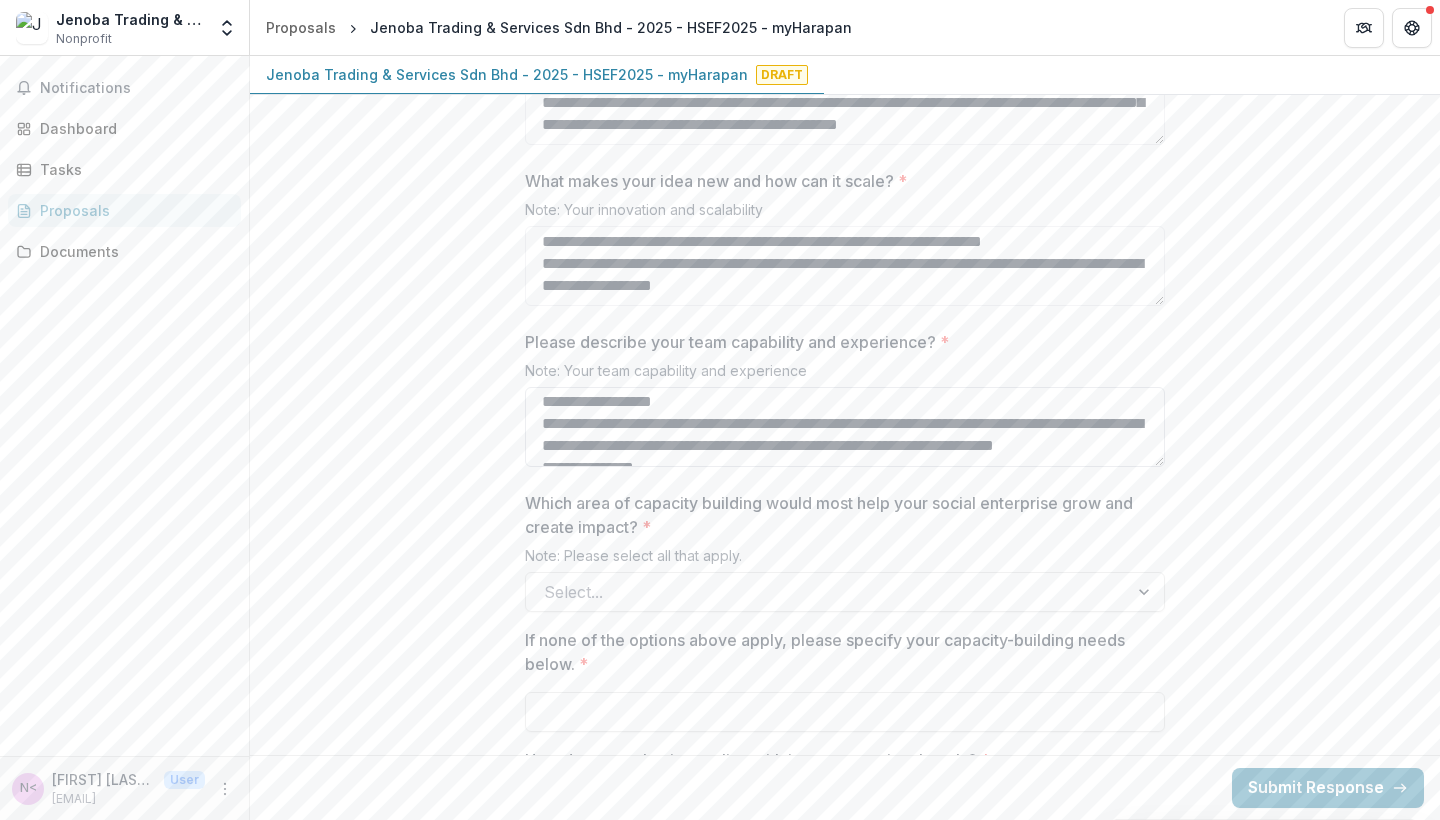 scroll, scrollTop: 270, scrollLeft: 0, axis: vertical 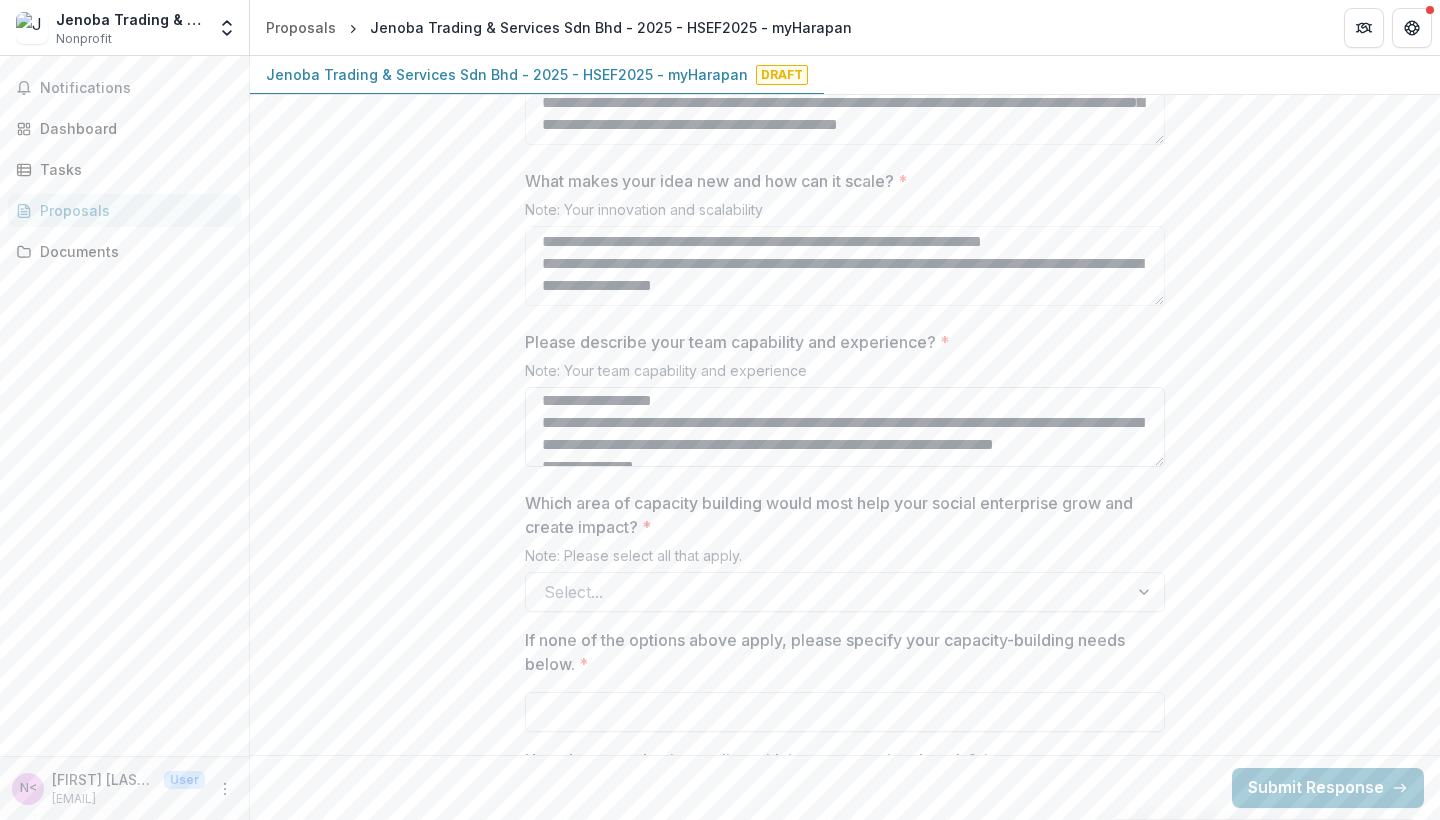 click on "Please describe your team capability and experience? *" at bounding box center (845, 427) 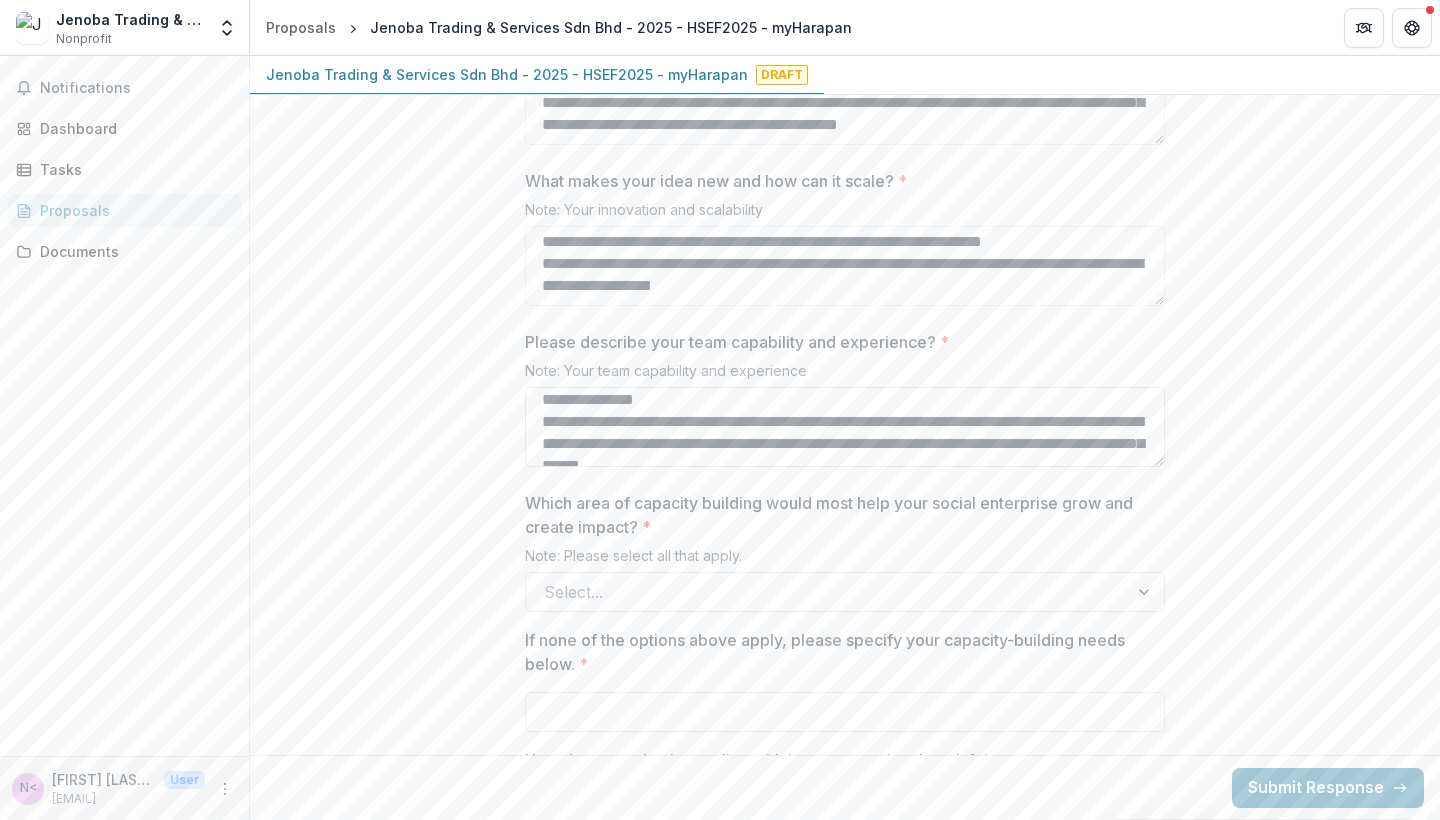 scroll, scrollTop: 362, scrollLeft: 0, axis: vertical 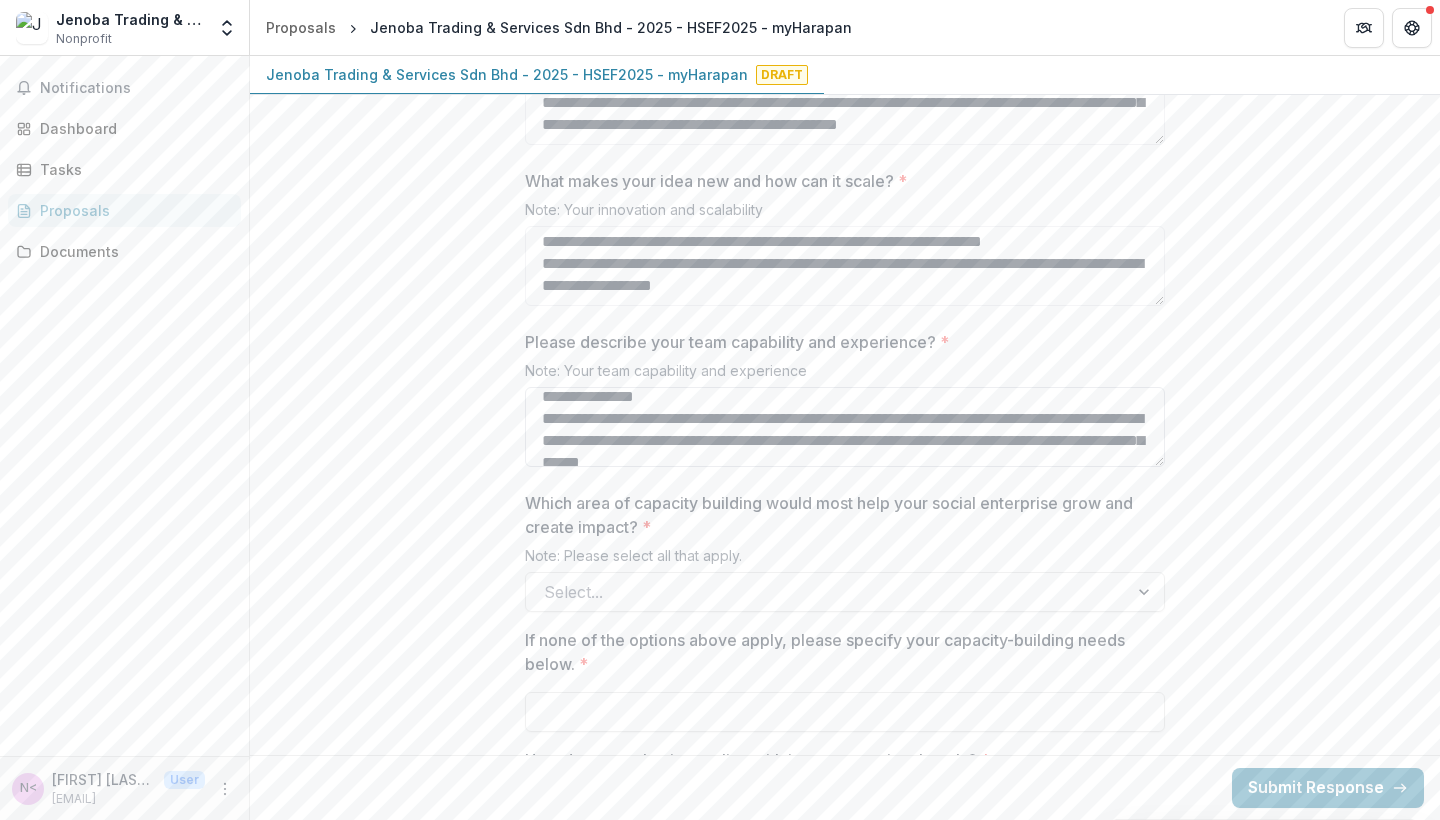 click on "Please describe your team capability and experience? *" at bounding box center [845, 427] 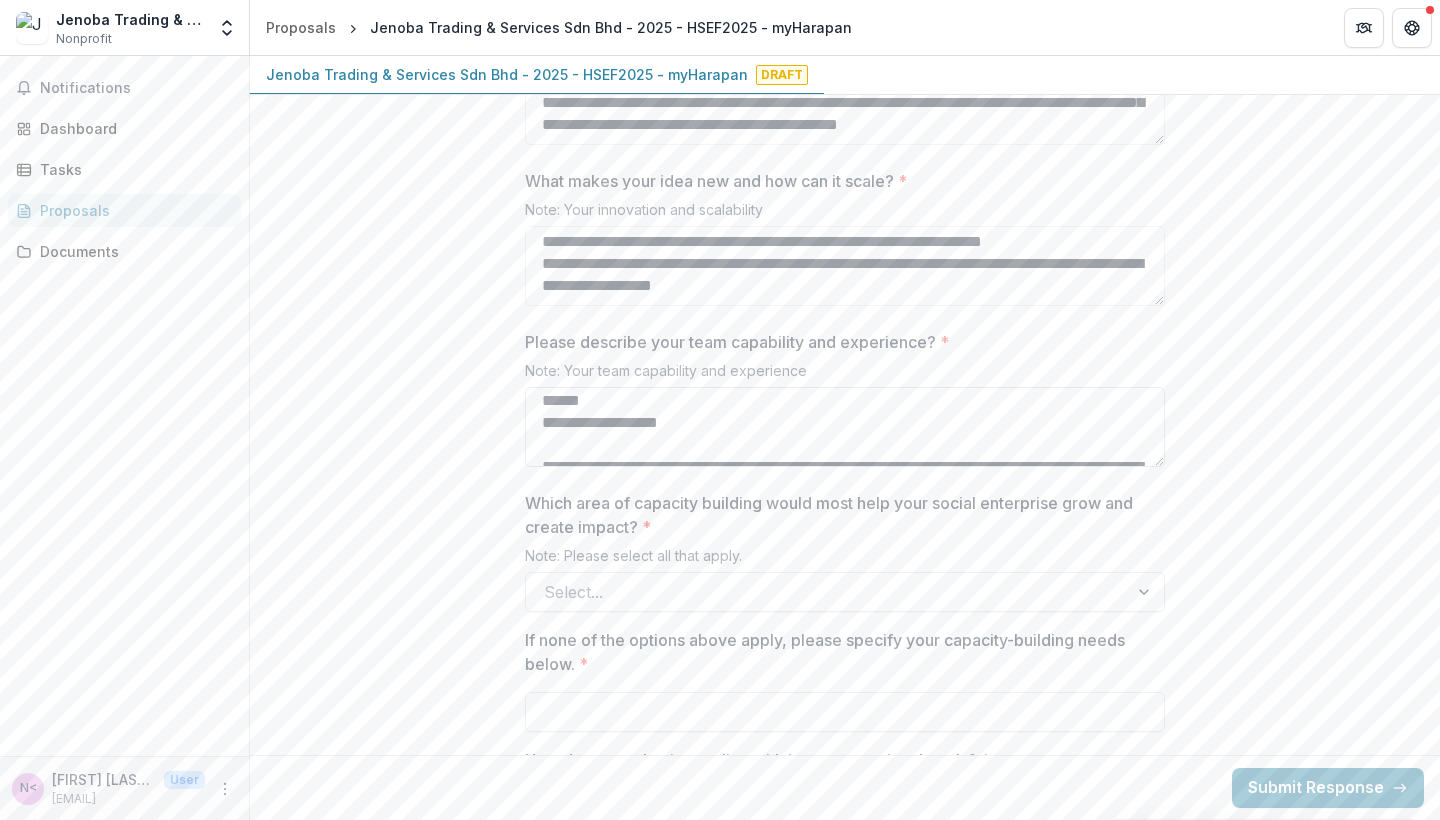 scroll, scrollTop: 470, scrollLeft: 0, axis: vertical 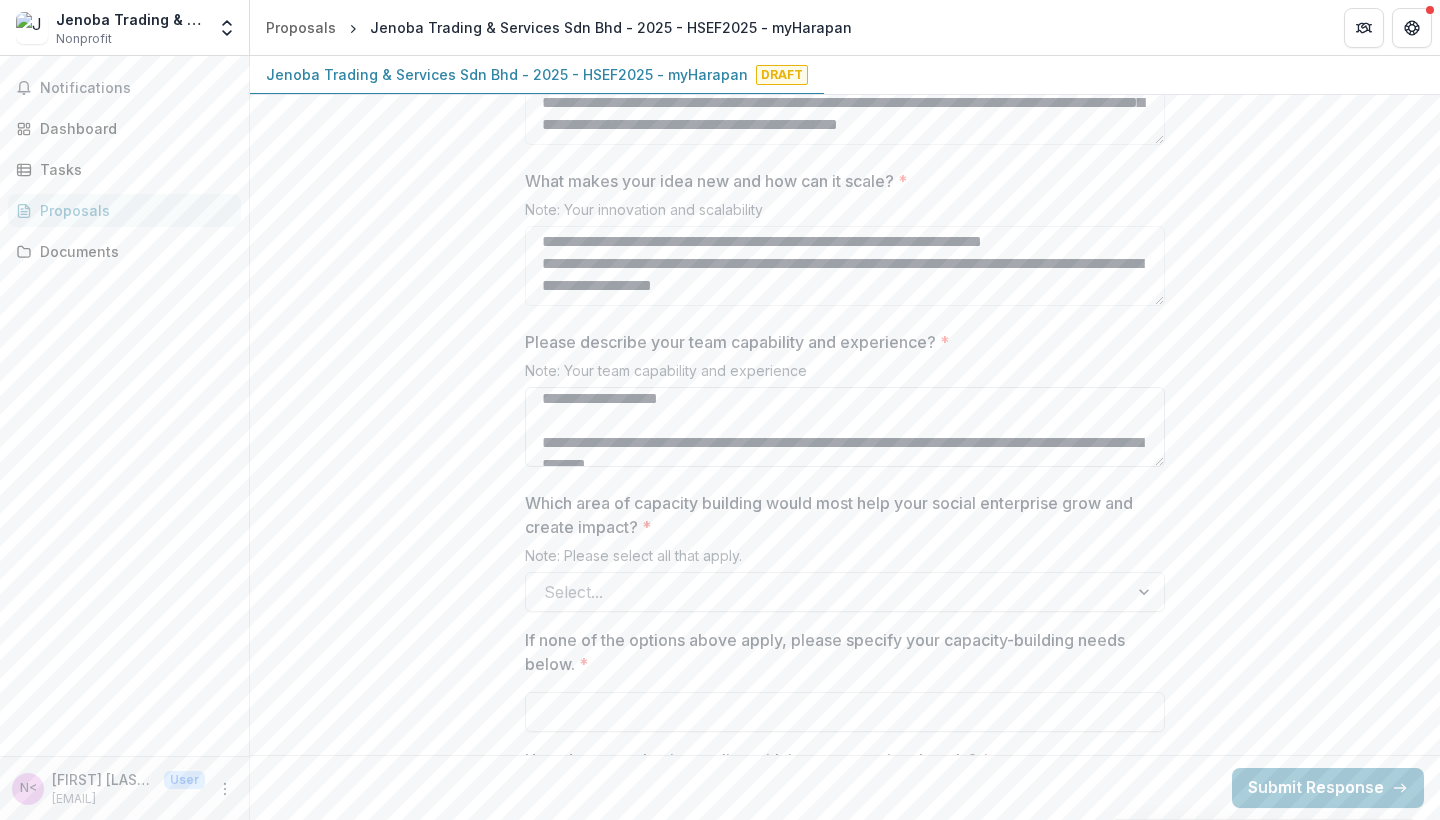 click on "Please describe your team capability and experience? *" at bounding box center [845, 427] 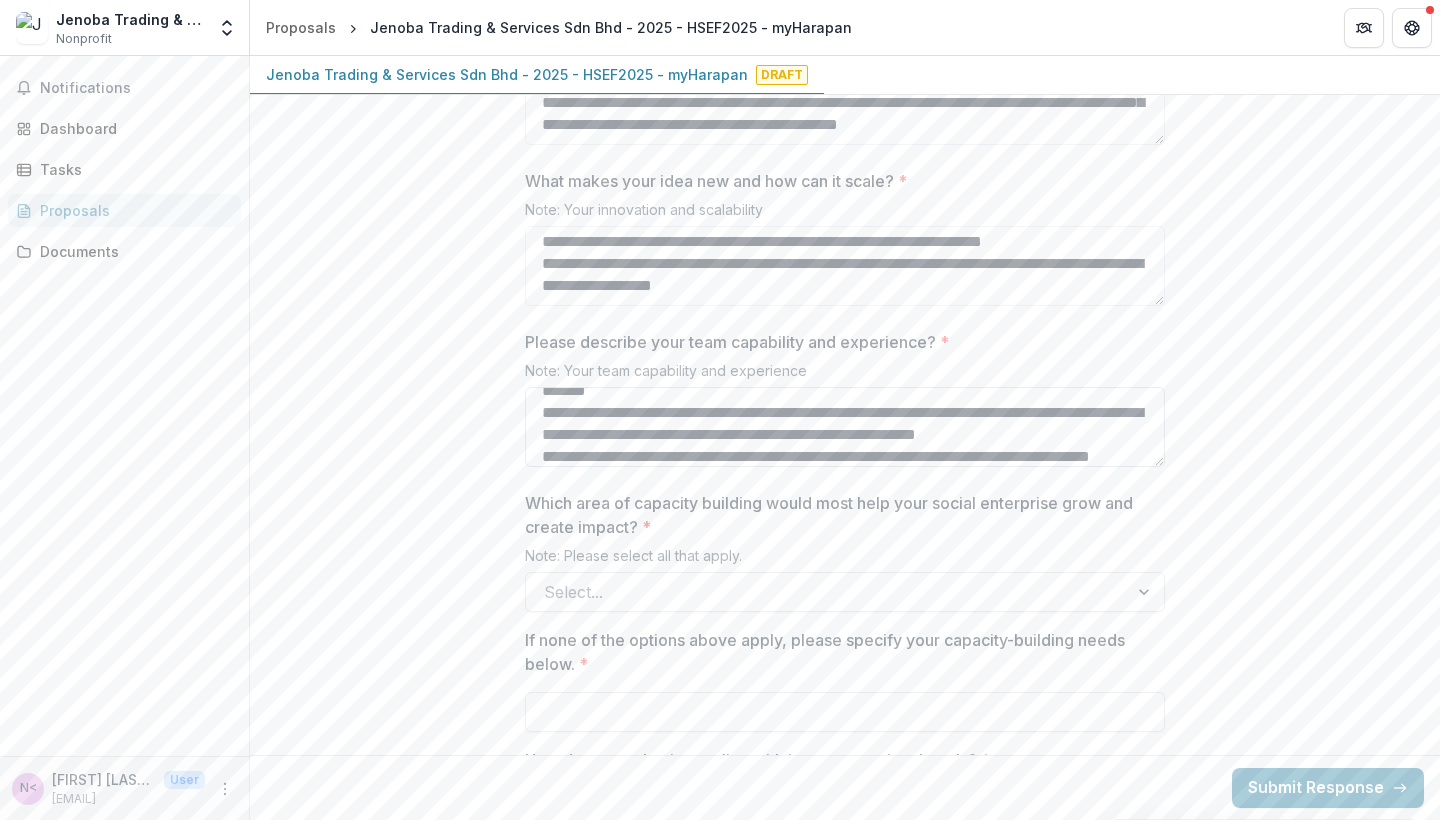 scroll, scrollTop: 565, scrollLeft: 0, axis: vertical 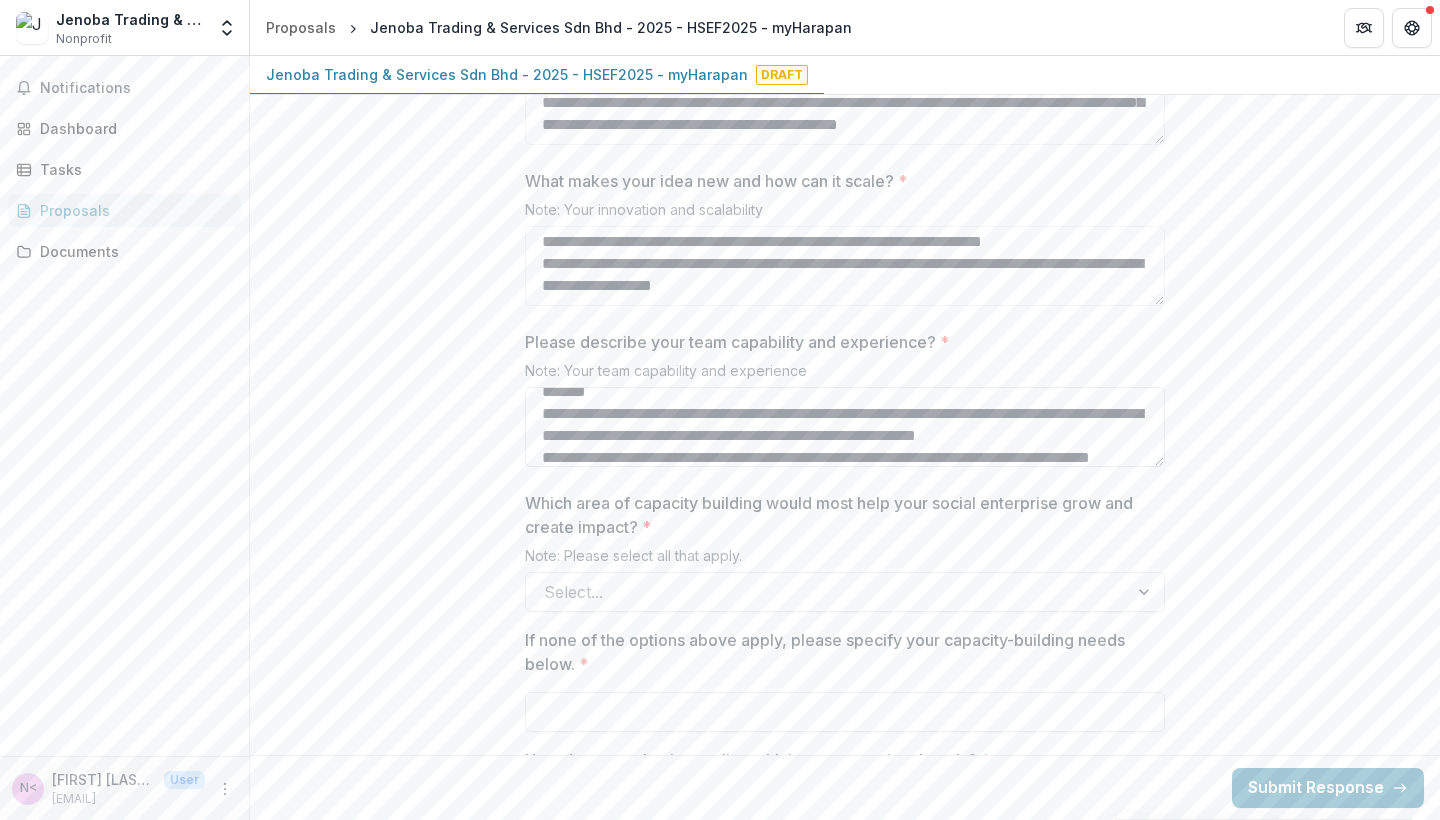 click on "Please describe your team capability and experience? *" at bounding box center (845, 427) 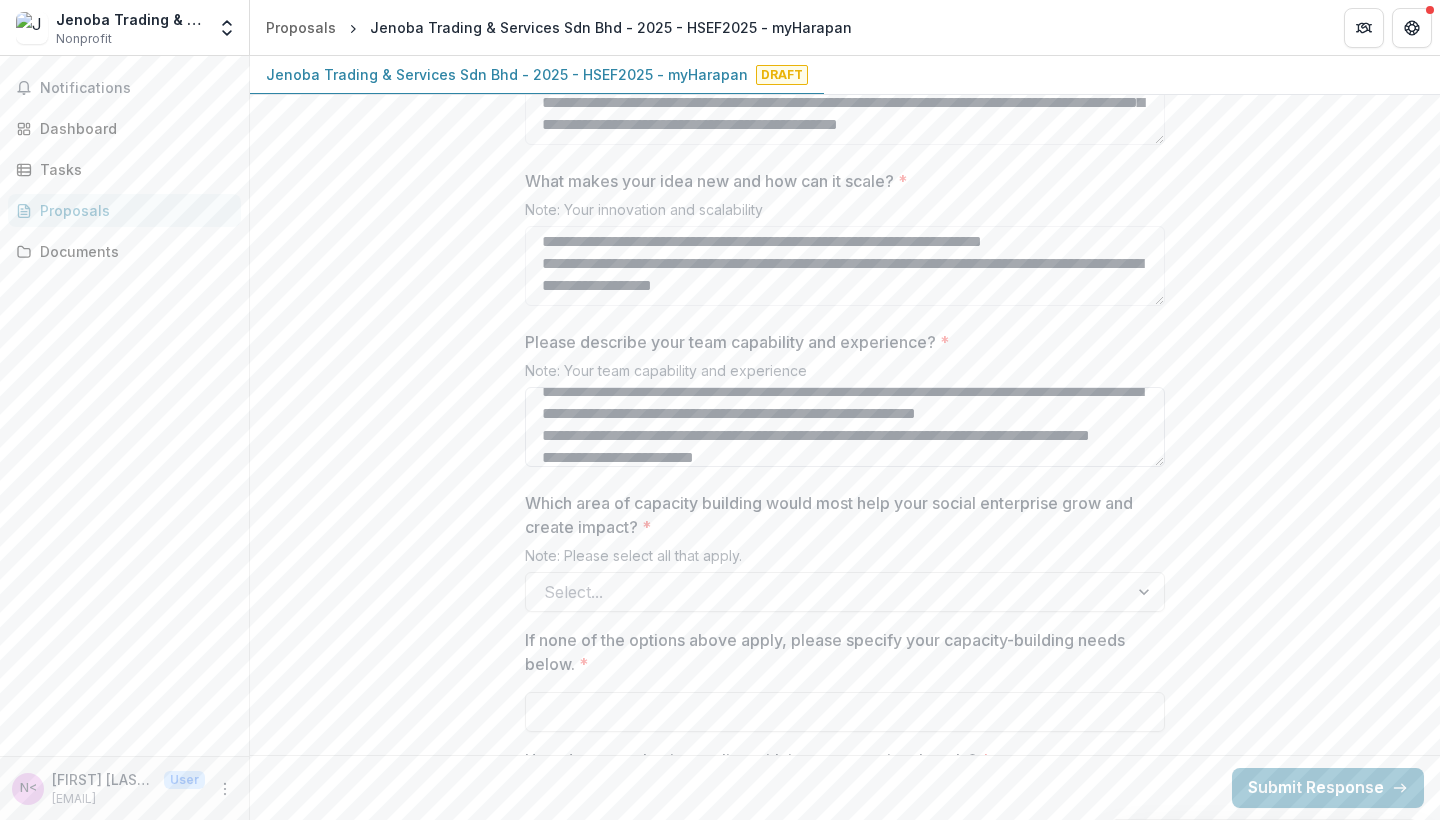 click on "Please describe your team capability and experience? *" at bounding box center (845, 427) 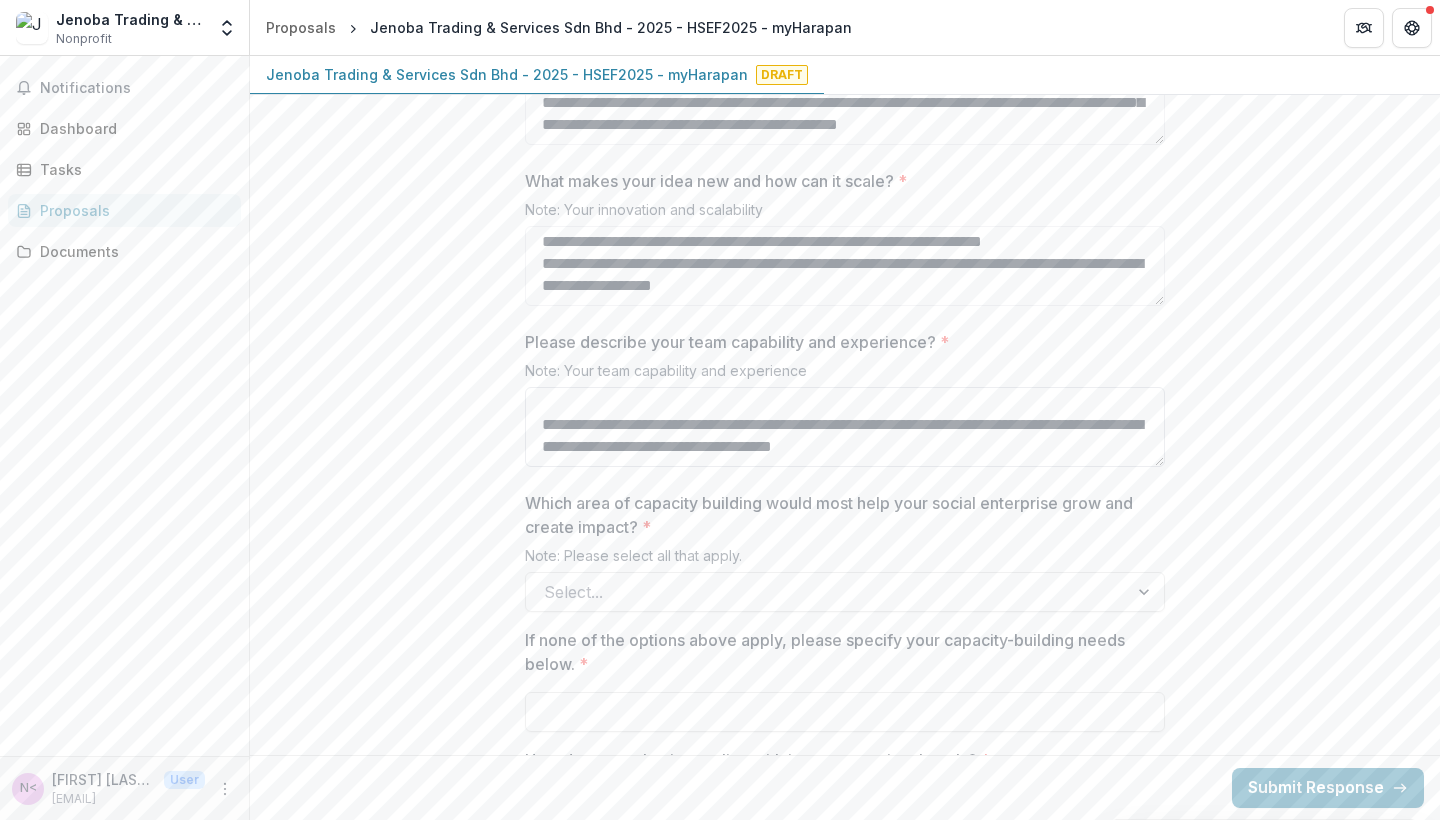 scroll, scrollTop: 643, scrollLeft: 0, axis: vertical 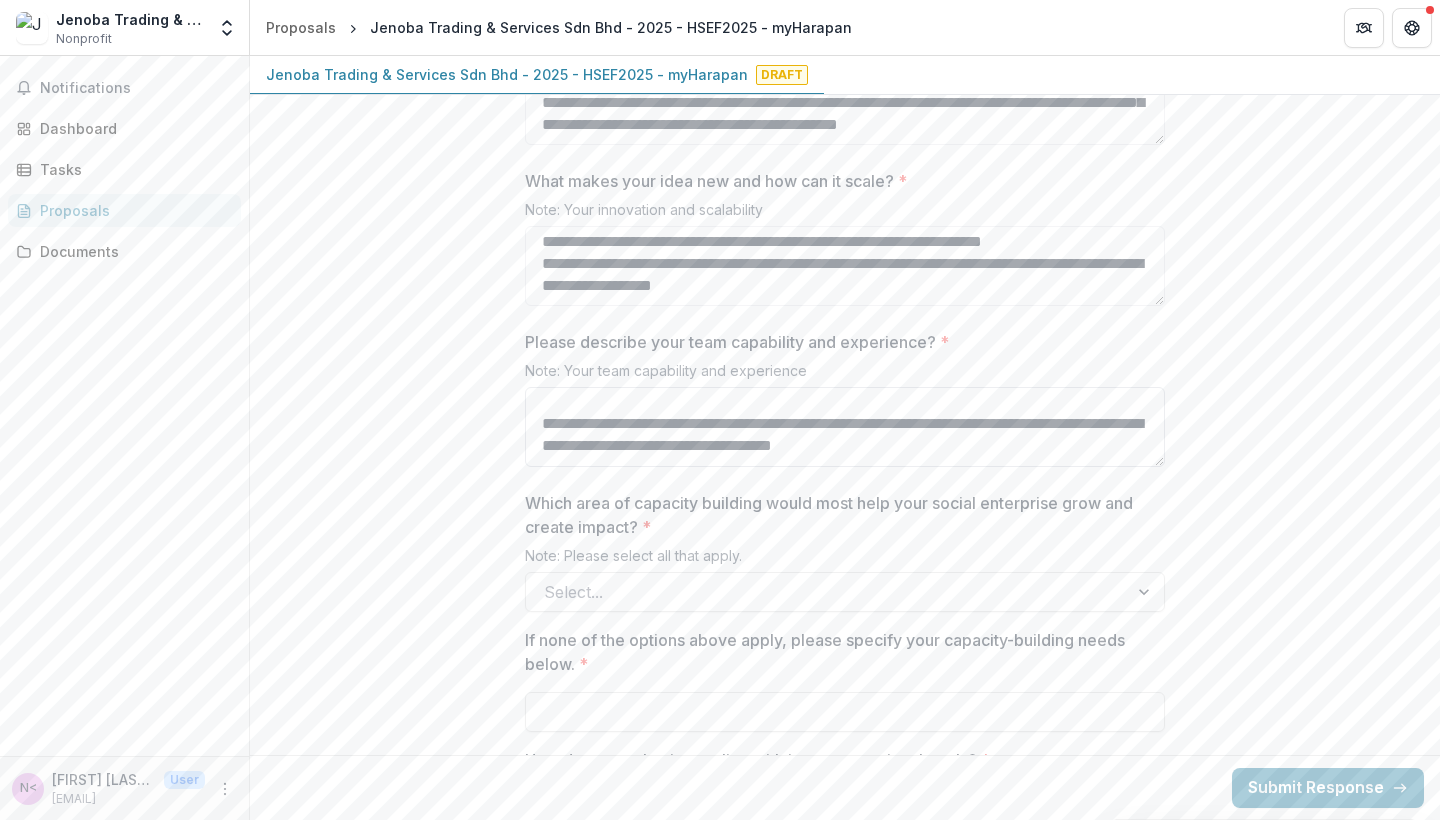 click on "Please describe your team capability and experience? *" at bounding box center (845, 427) 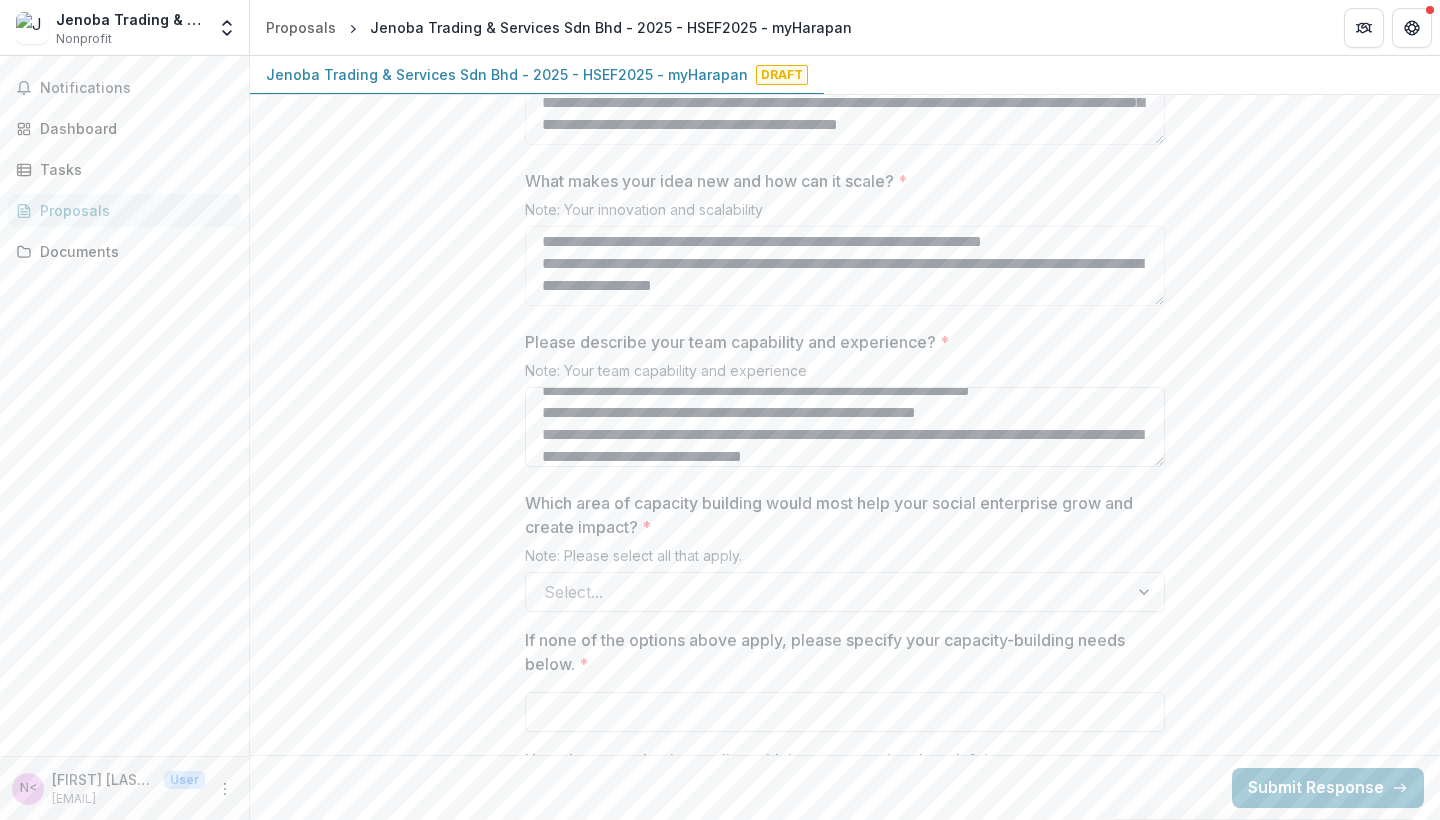scroll, scrollTop: 795, scrollLeft: 0, axis: vertical 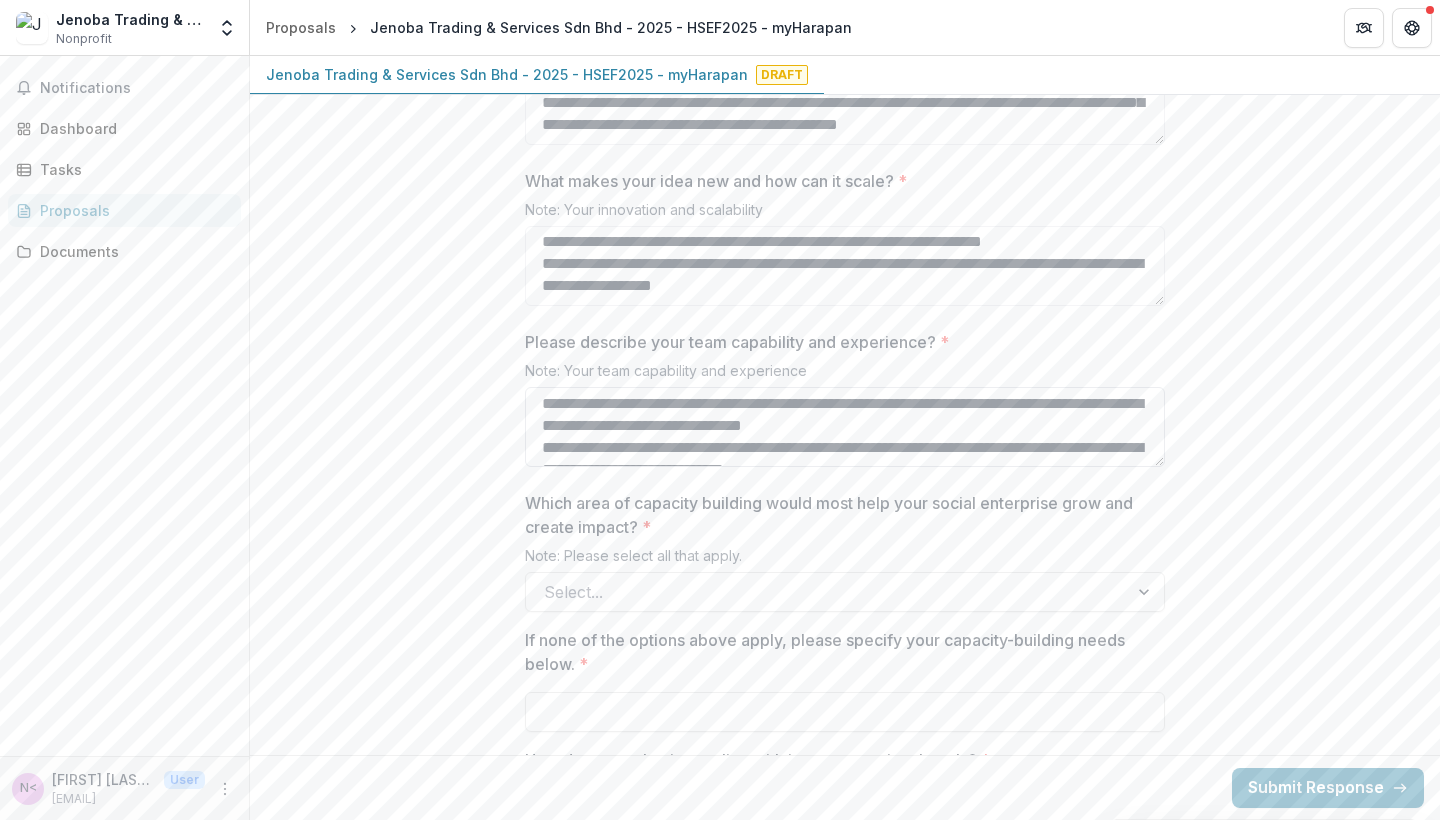 click on "Please describe your team capability and experience? *" at bounding box center (845, 427) 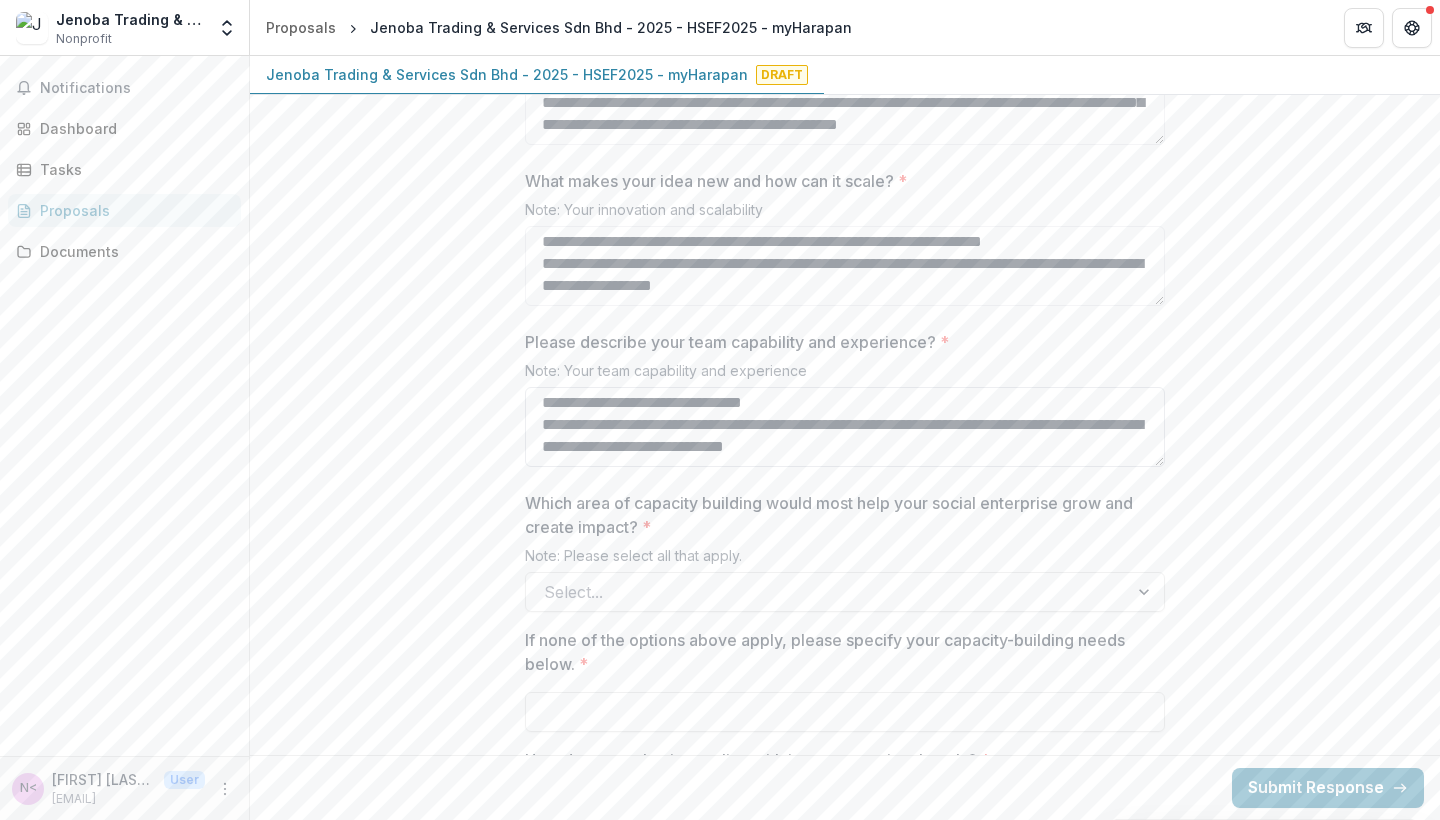 click on "Please describe your team capability and experience? *" at bounding box center [845, 427] 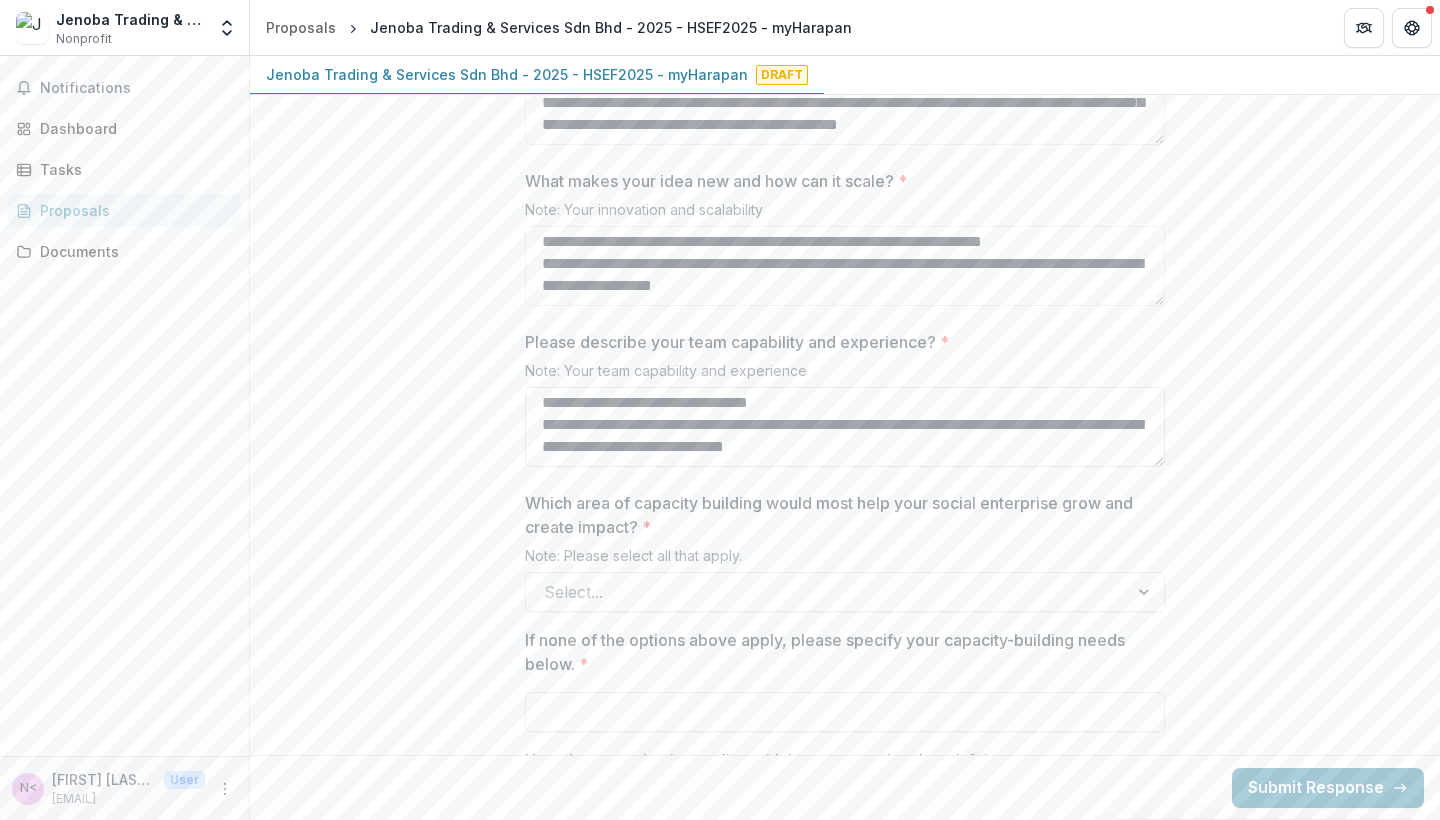 scroll, scrollTop: 875, scrollLeft: 0, axis: vertical 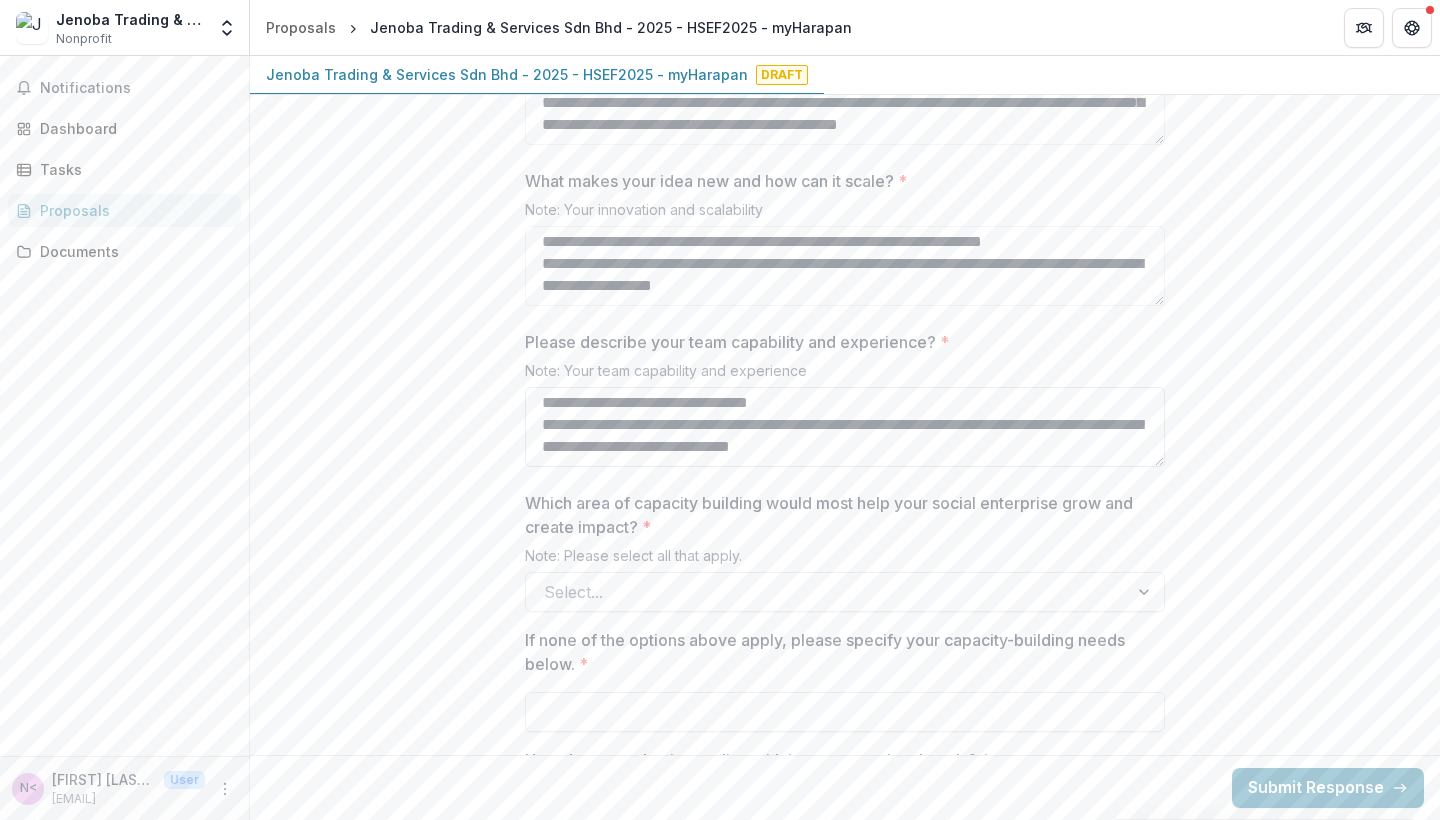 click on "Please describe your team capability and experience? *" at bounding box center (845, 427) 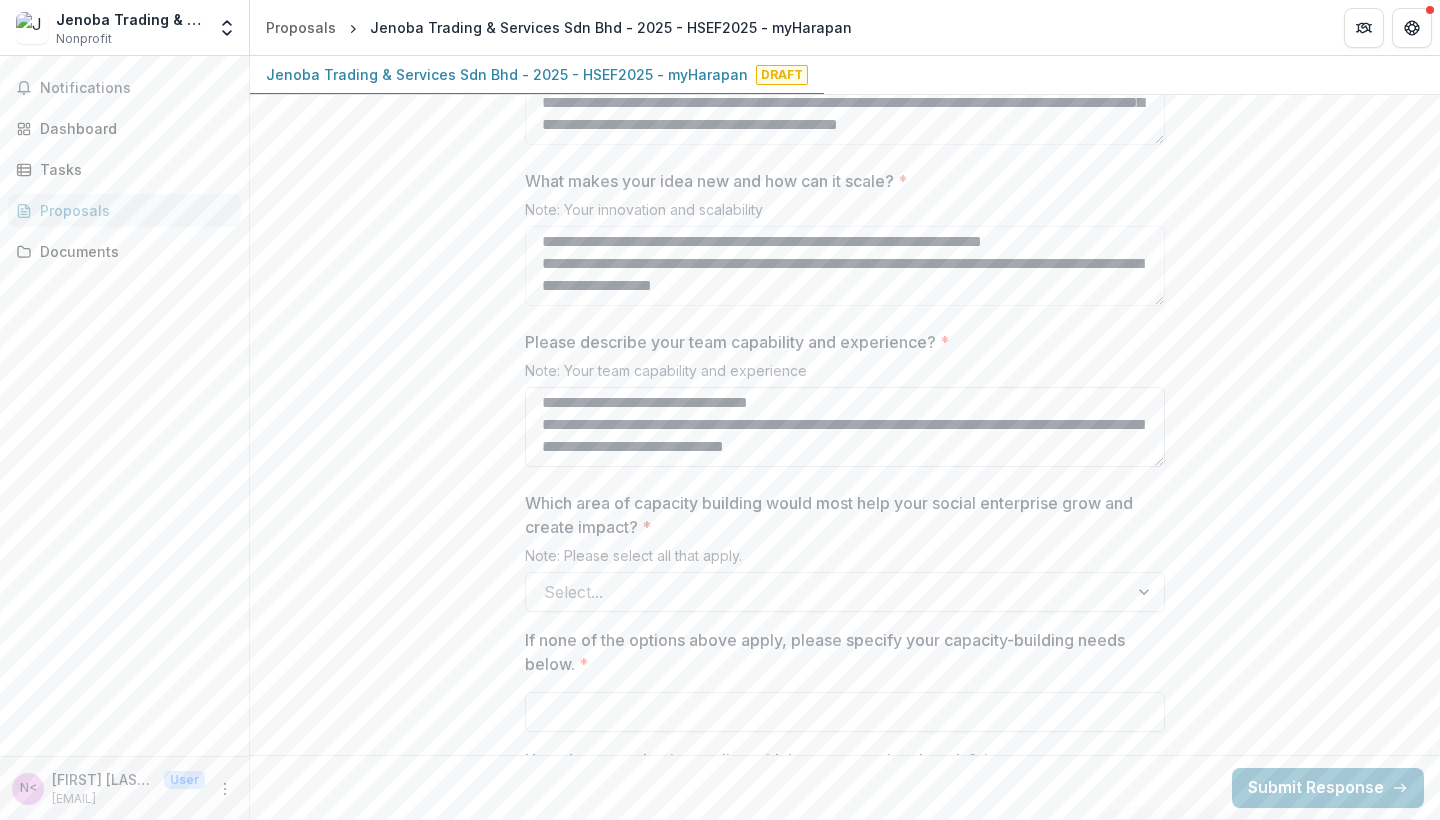 scroll, scrollTop: 876, scrollLeft: 0, axis: vertical 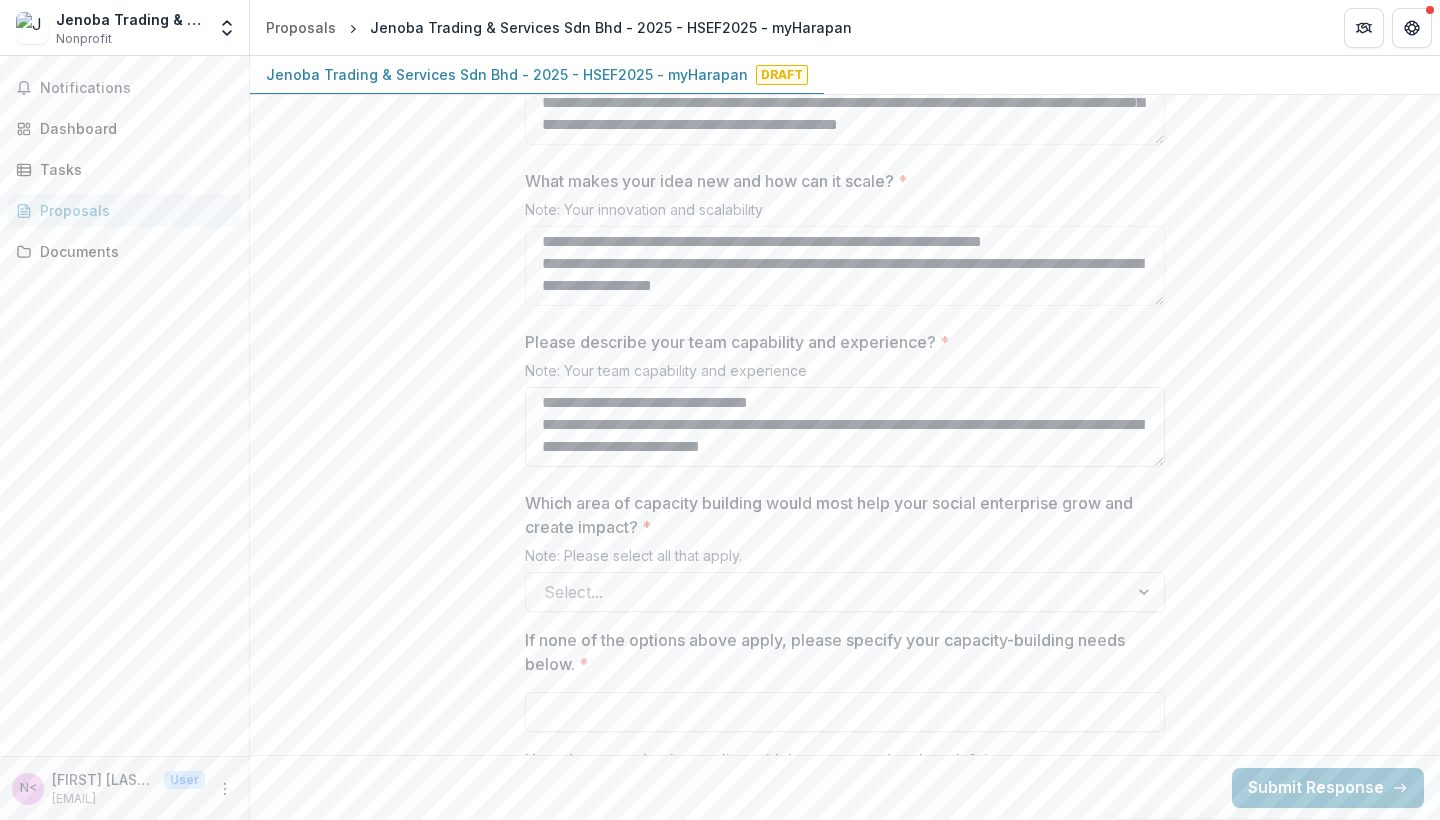 click on "Please describe your team capability and experience? *" at bounding box center (845, 427) 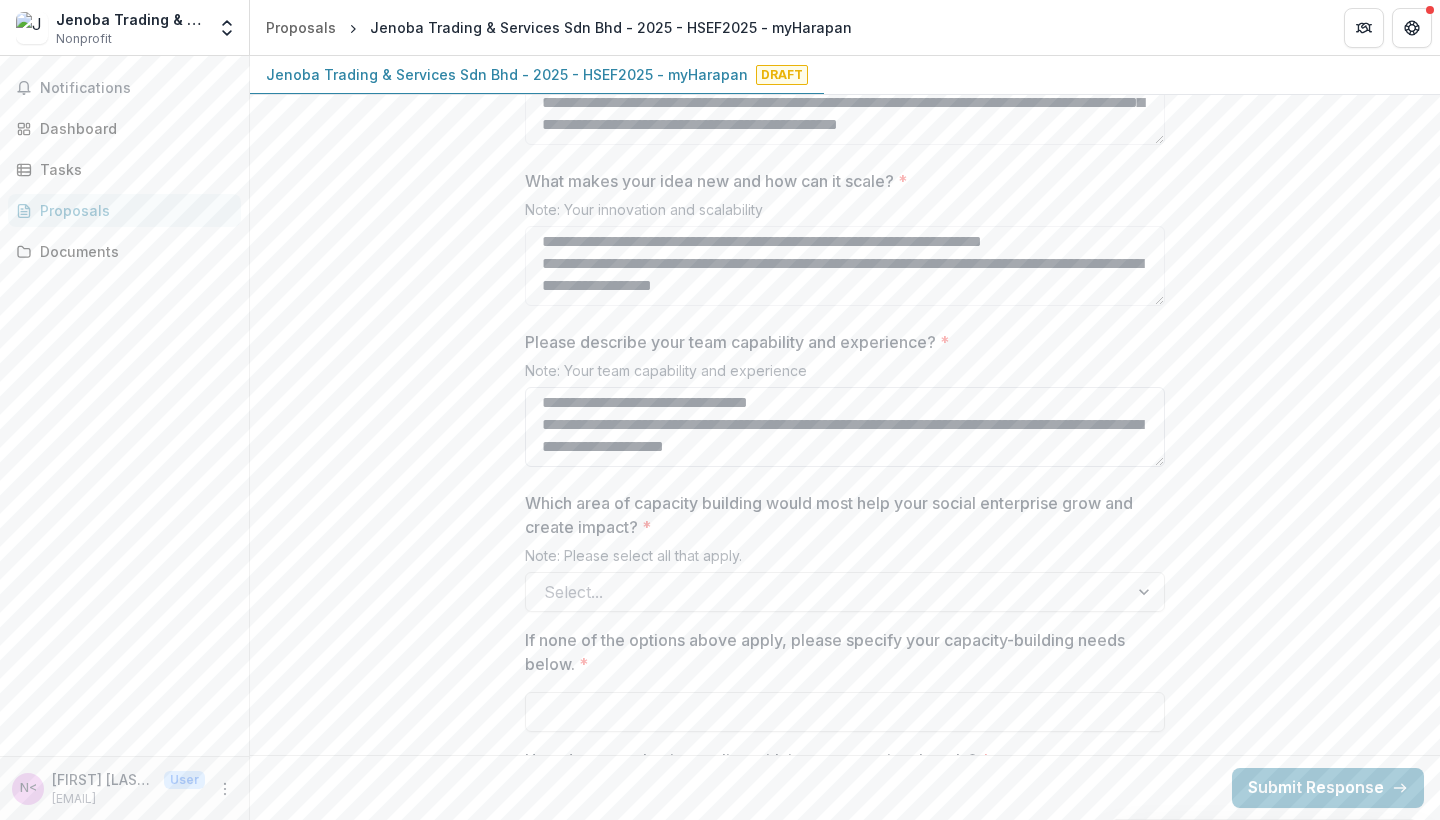 click on "Please describe your team capability and experience? *" at bounding box center [845, 427] 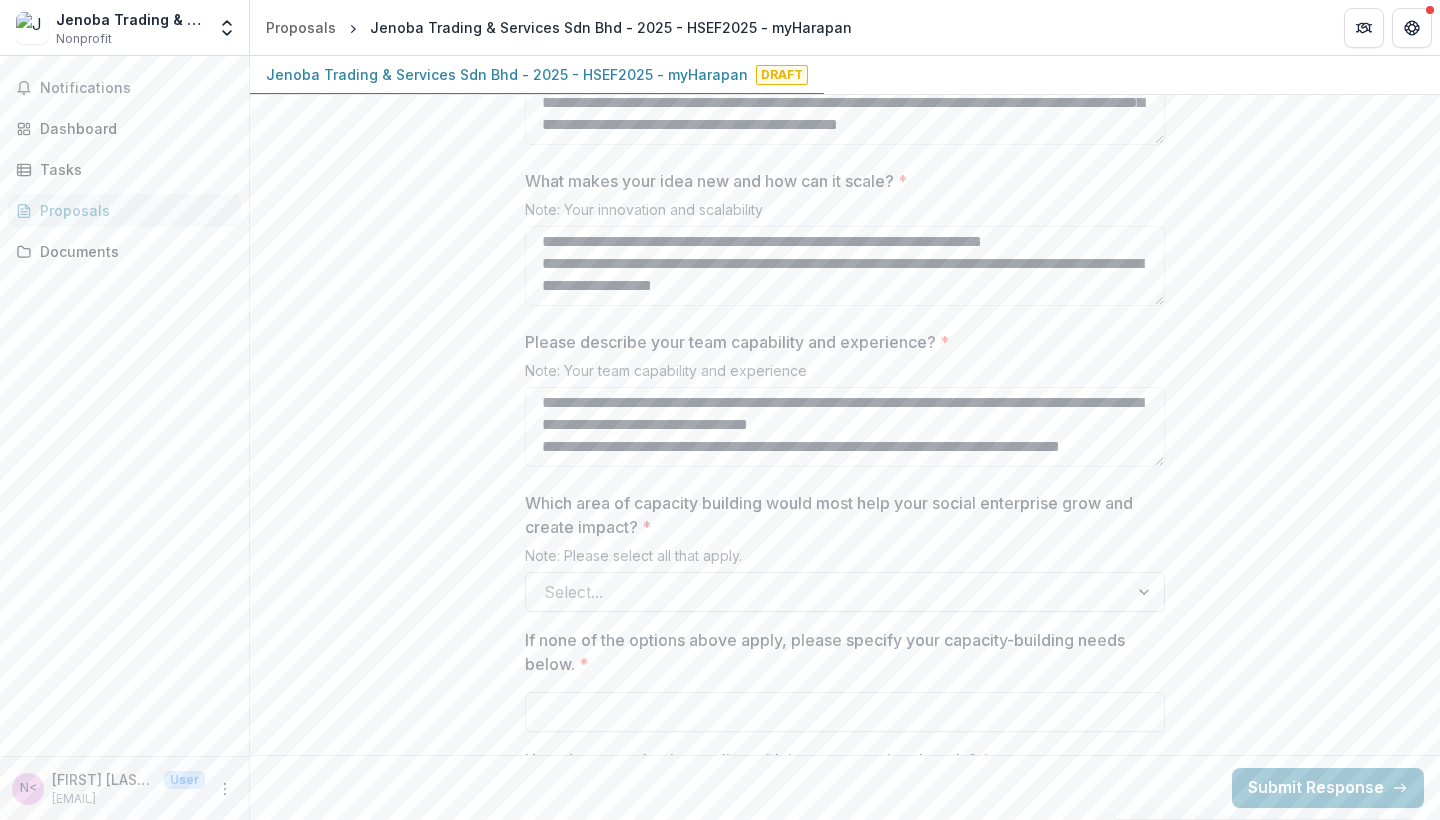 type on "**********" 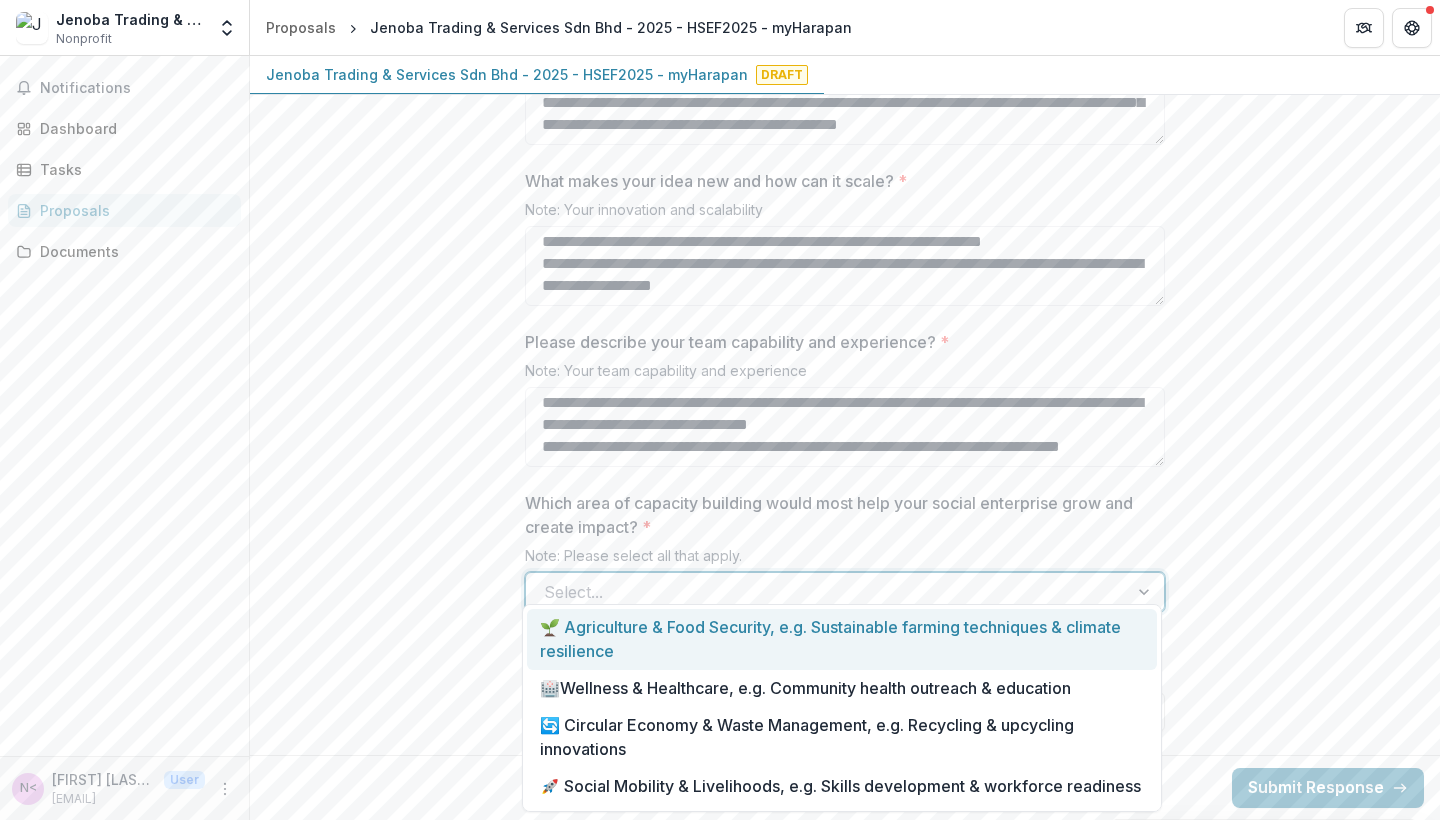 click at bounding box center [827, 592] 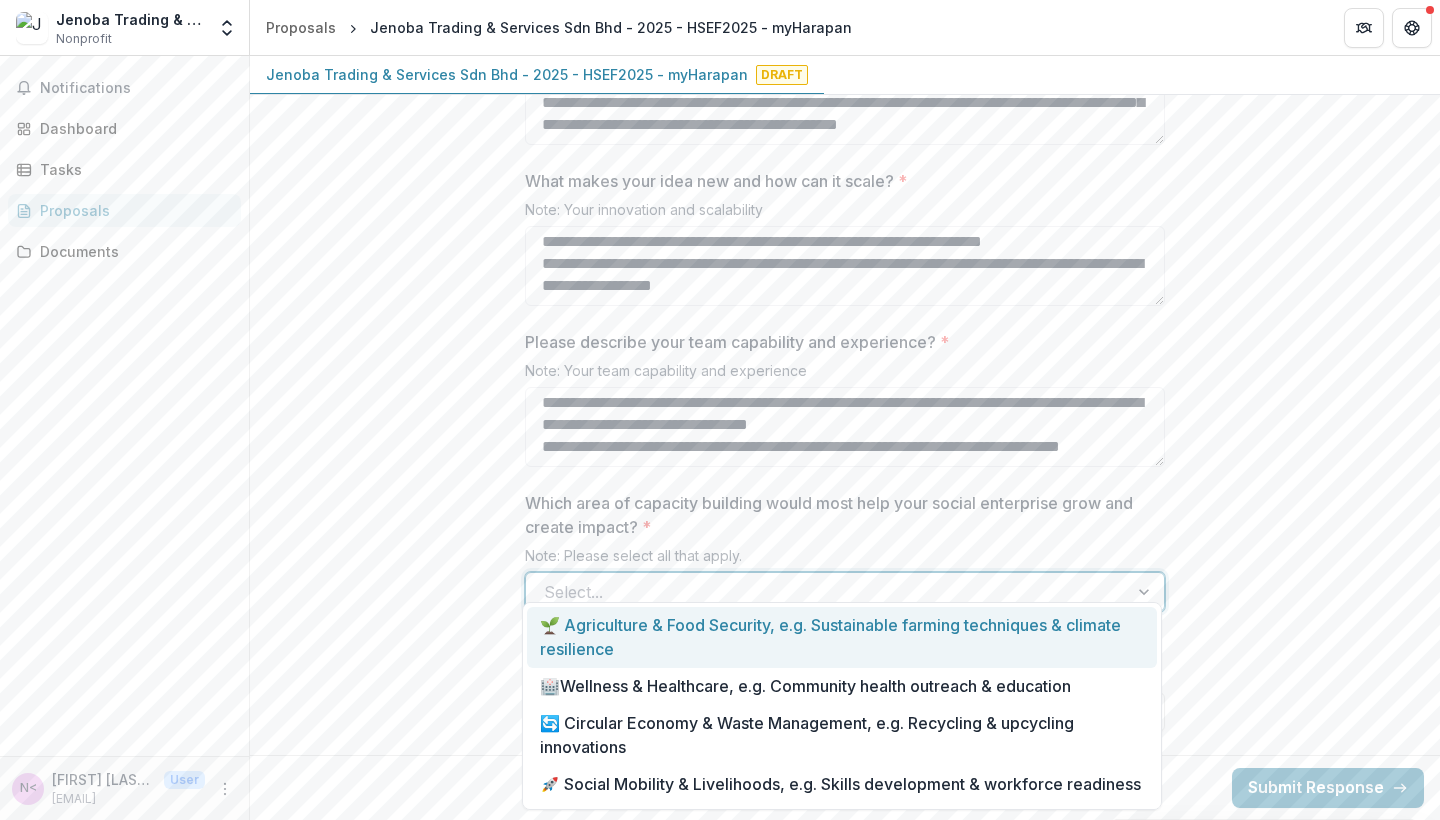scroll, scrollTop: 2780, scrollLeft: 0, axis: vertical 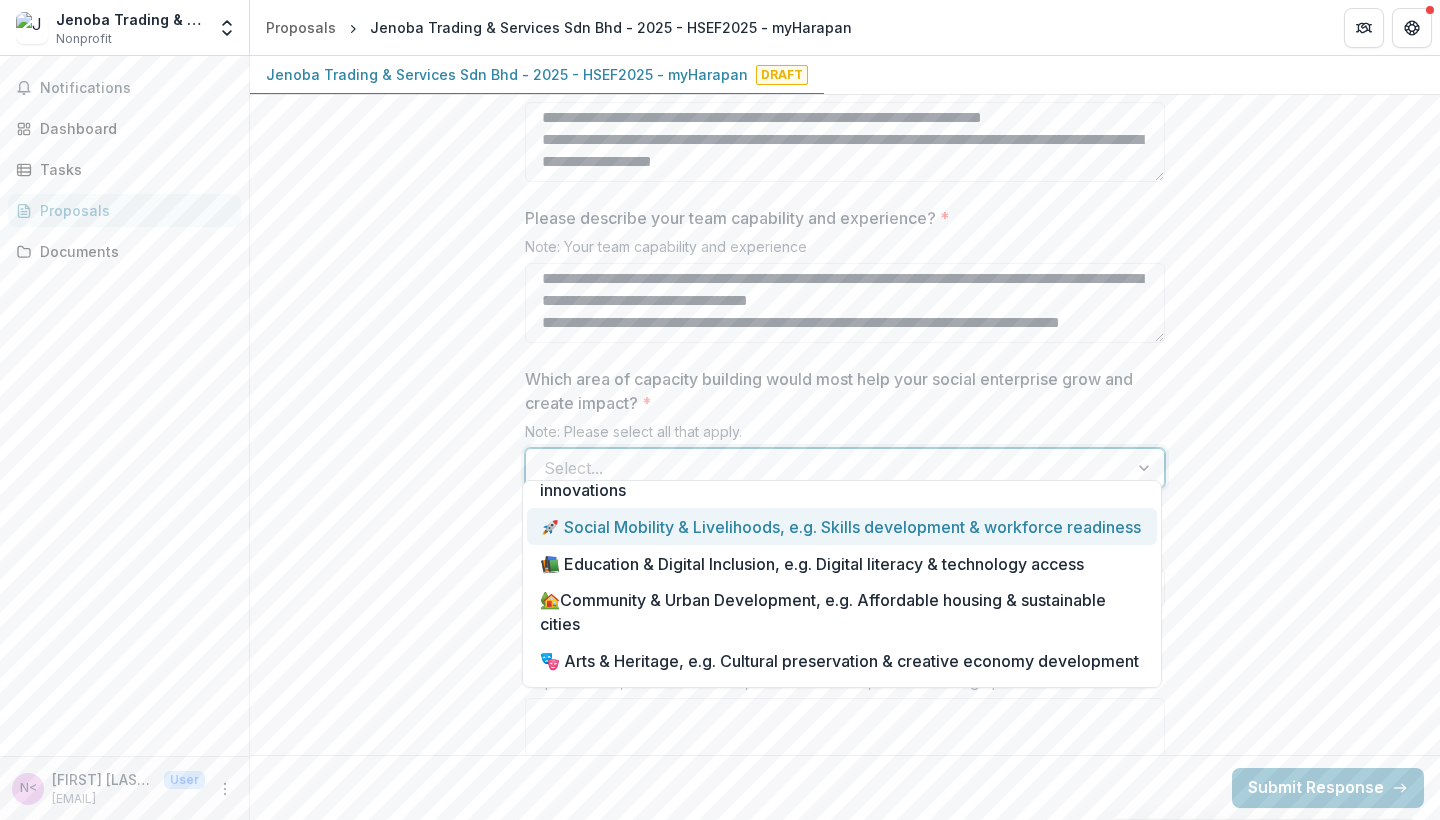 click on "🚀 Social Mobility & Livelihoods, e.g. Skills development & workforce readiness" at bounding box center (842, 526) 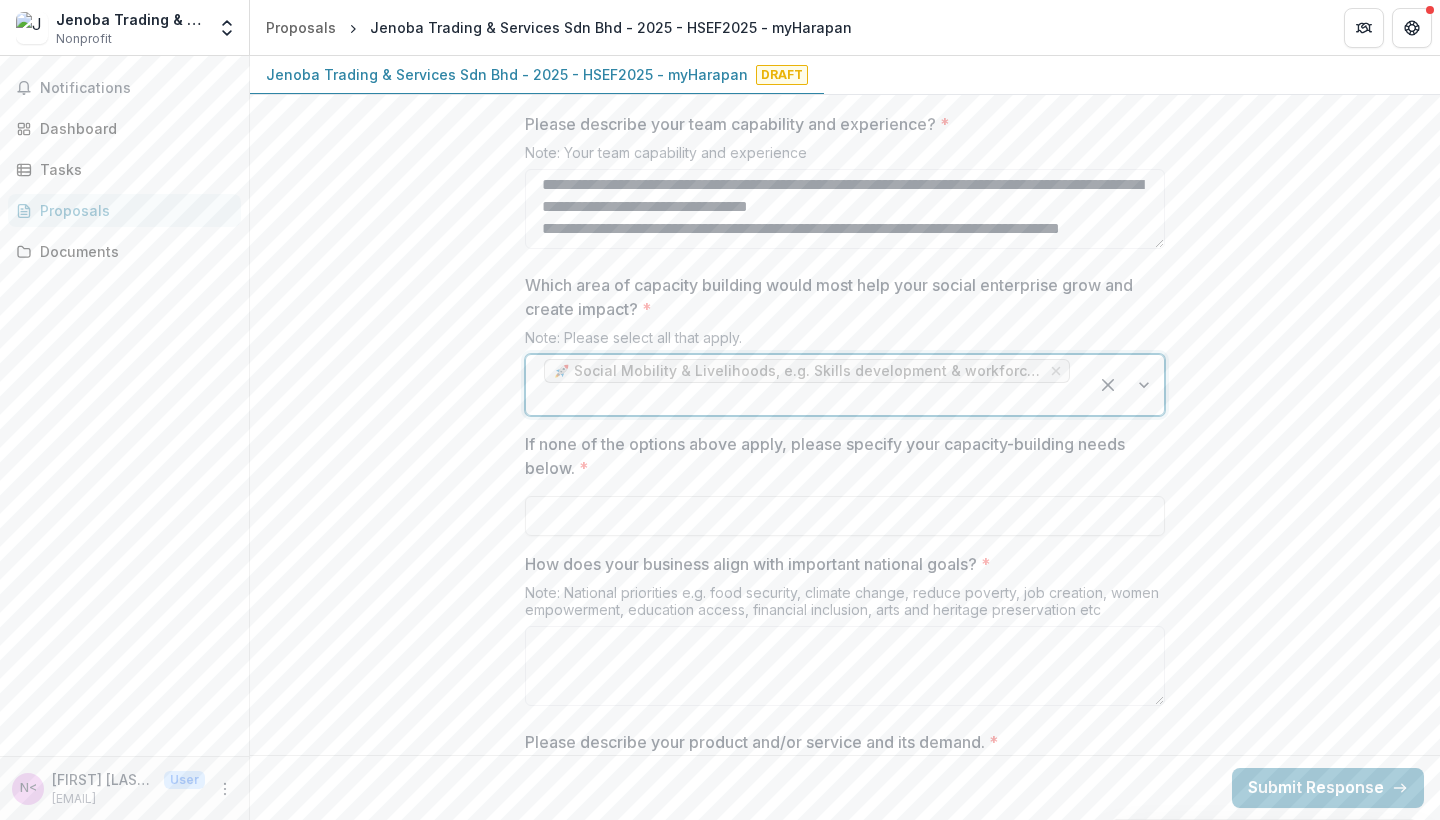 scroll, scrollTop: 2892, scrollLeft: 0, axis: vertical 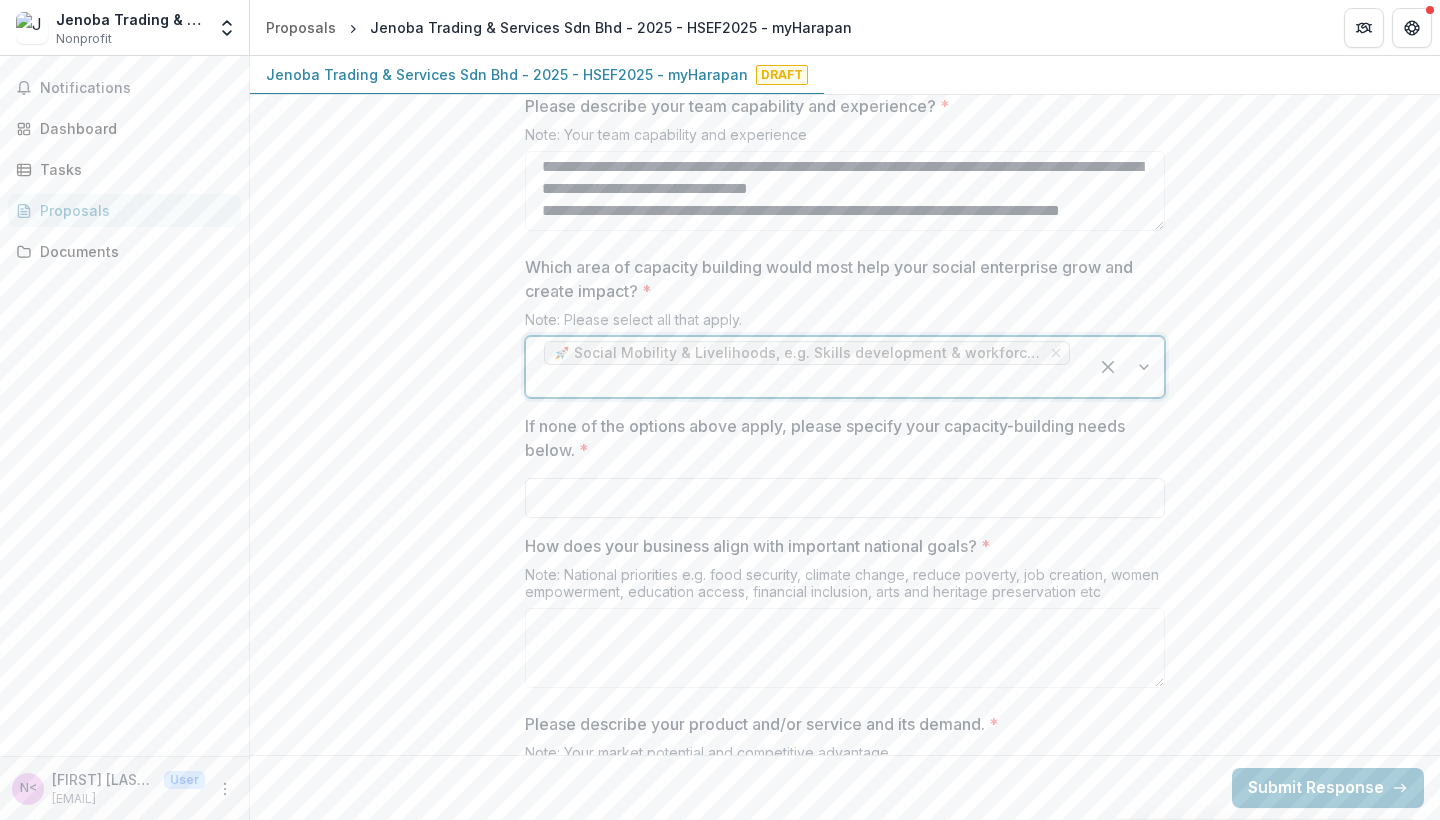 click on "If none of the options above apply, please specify your capacity-building needs below. *" at bounding box center (845, 498) 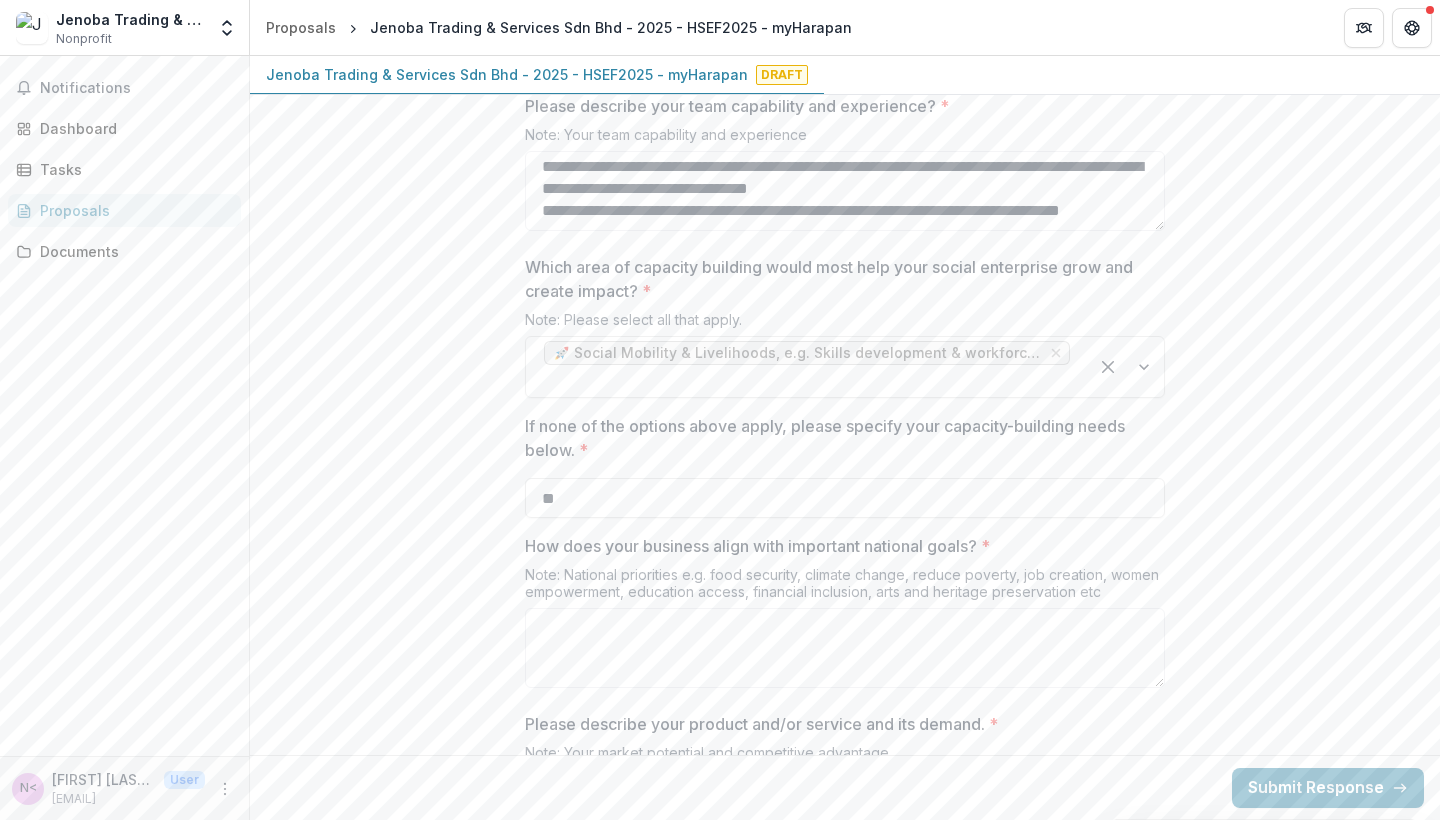 scroll, scrollTop: 3098, scrollLeft: 0, axis: vertical 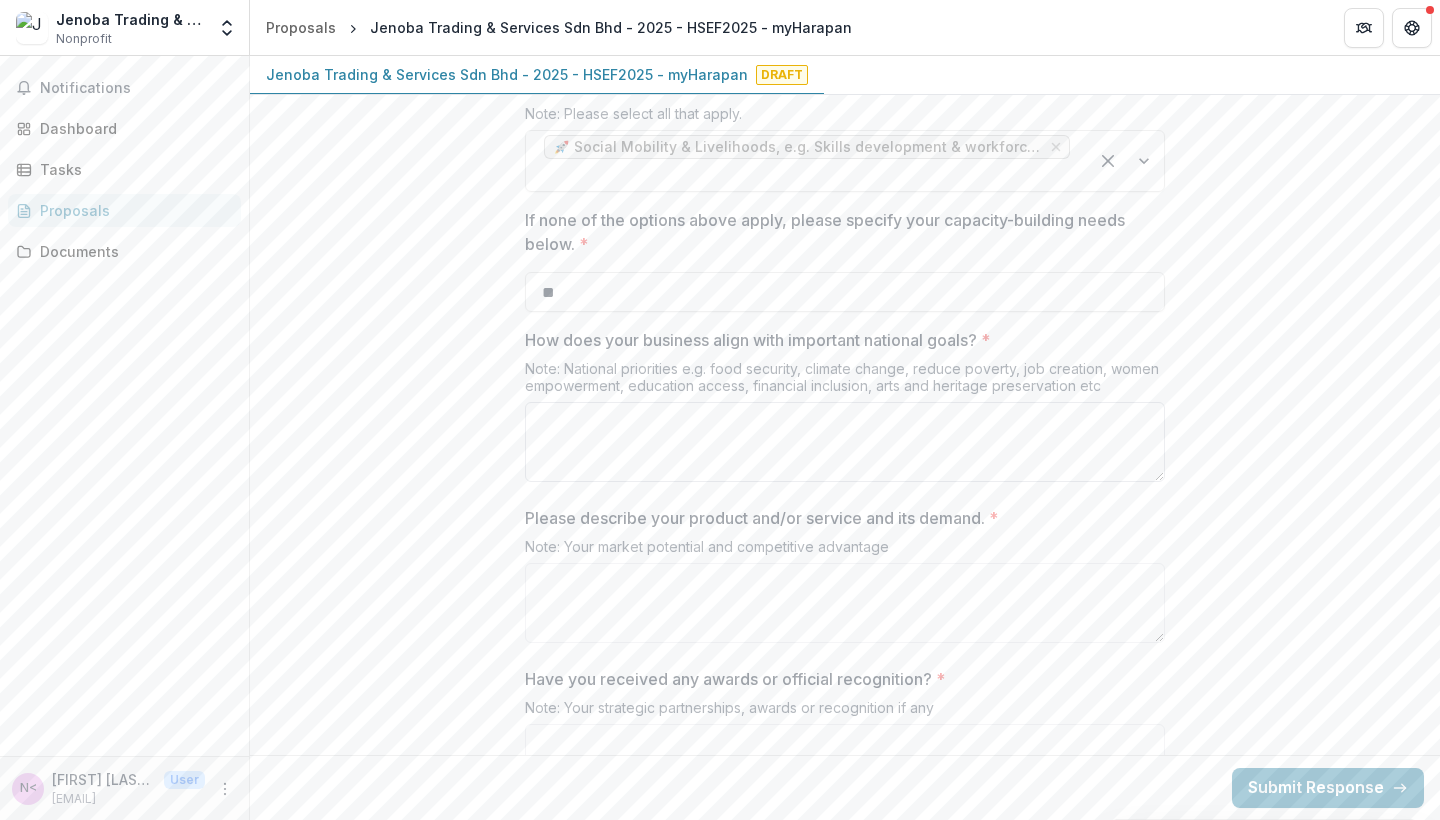 type on "**" 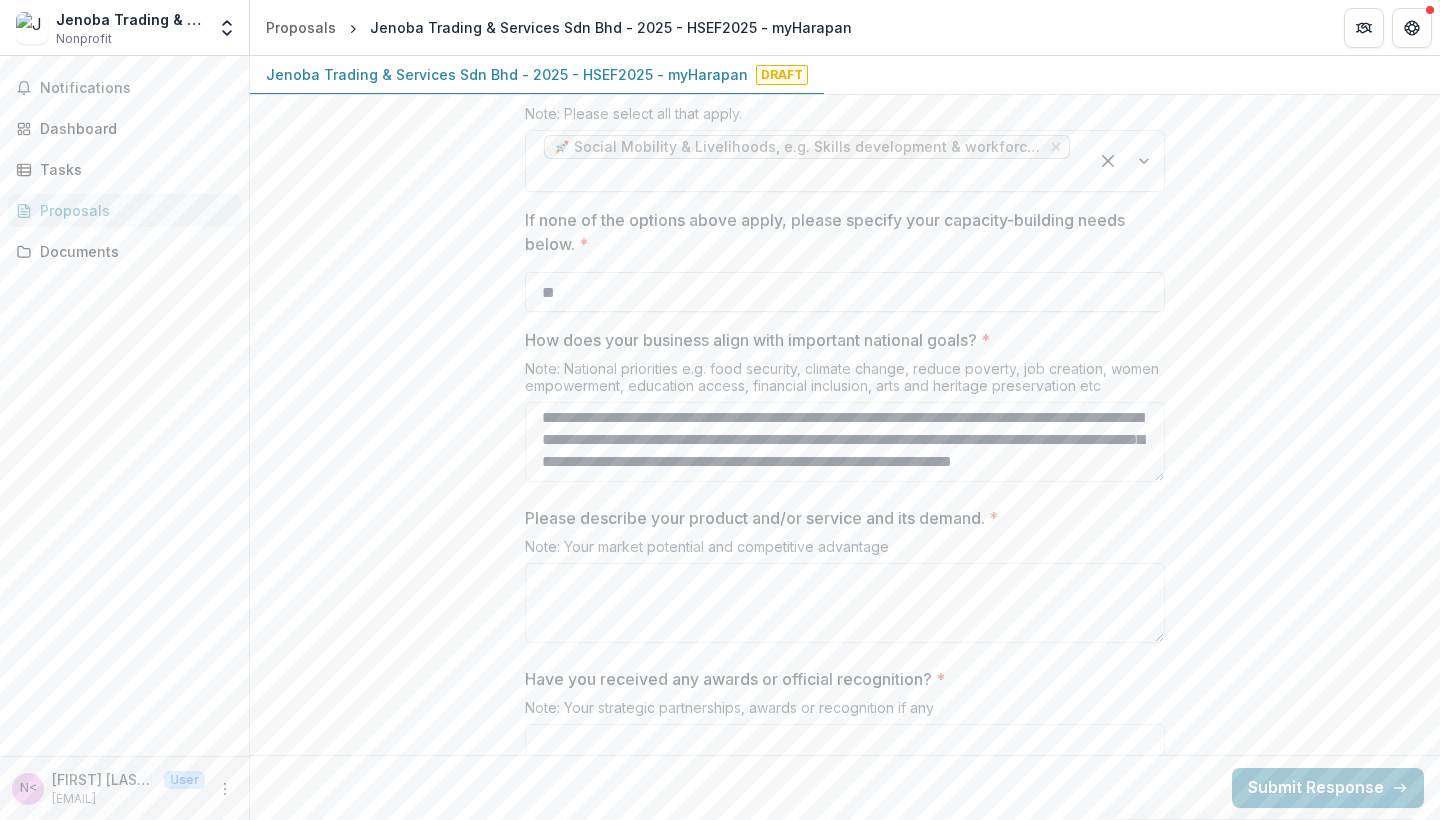 scroll, scrollTop: 106, scrollLeft: 0, axis: vertical 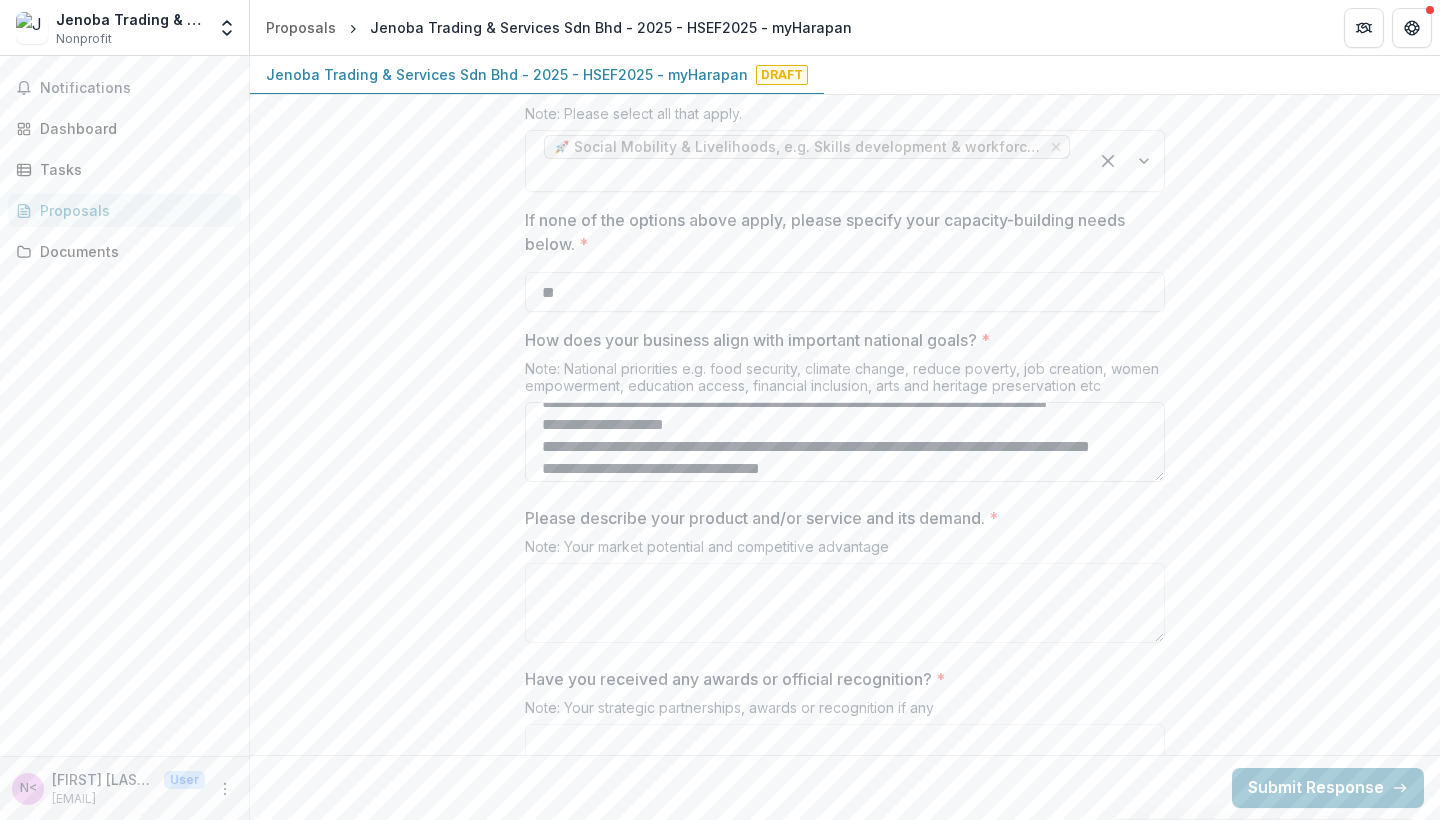 click on "**********" at bounding box center [845, 442] 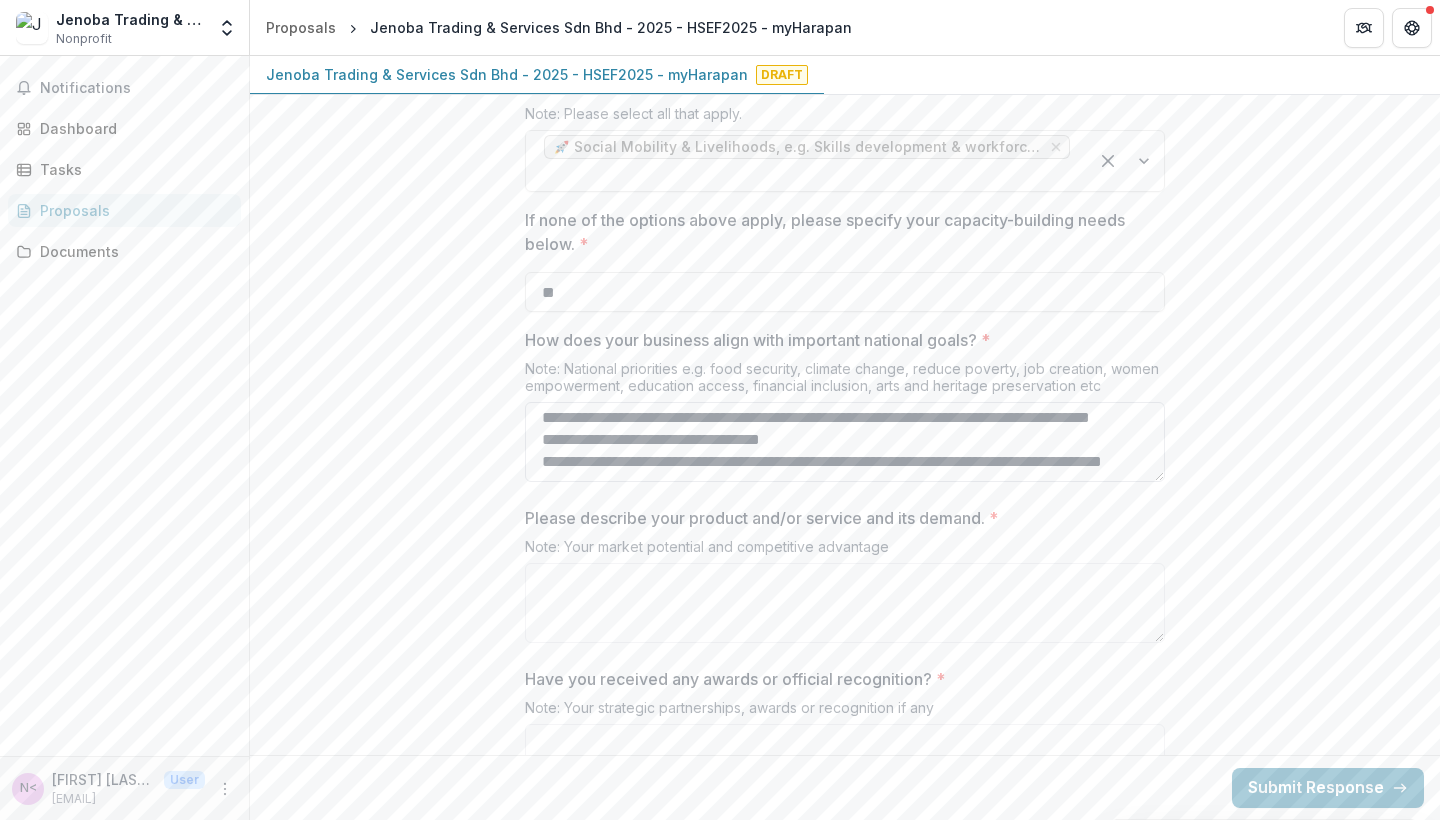 scroll, scrollTop: 334, scrollLeft: 0, axis: vertical 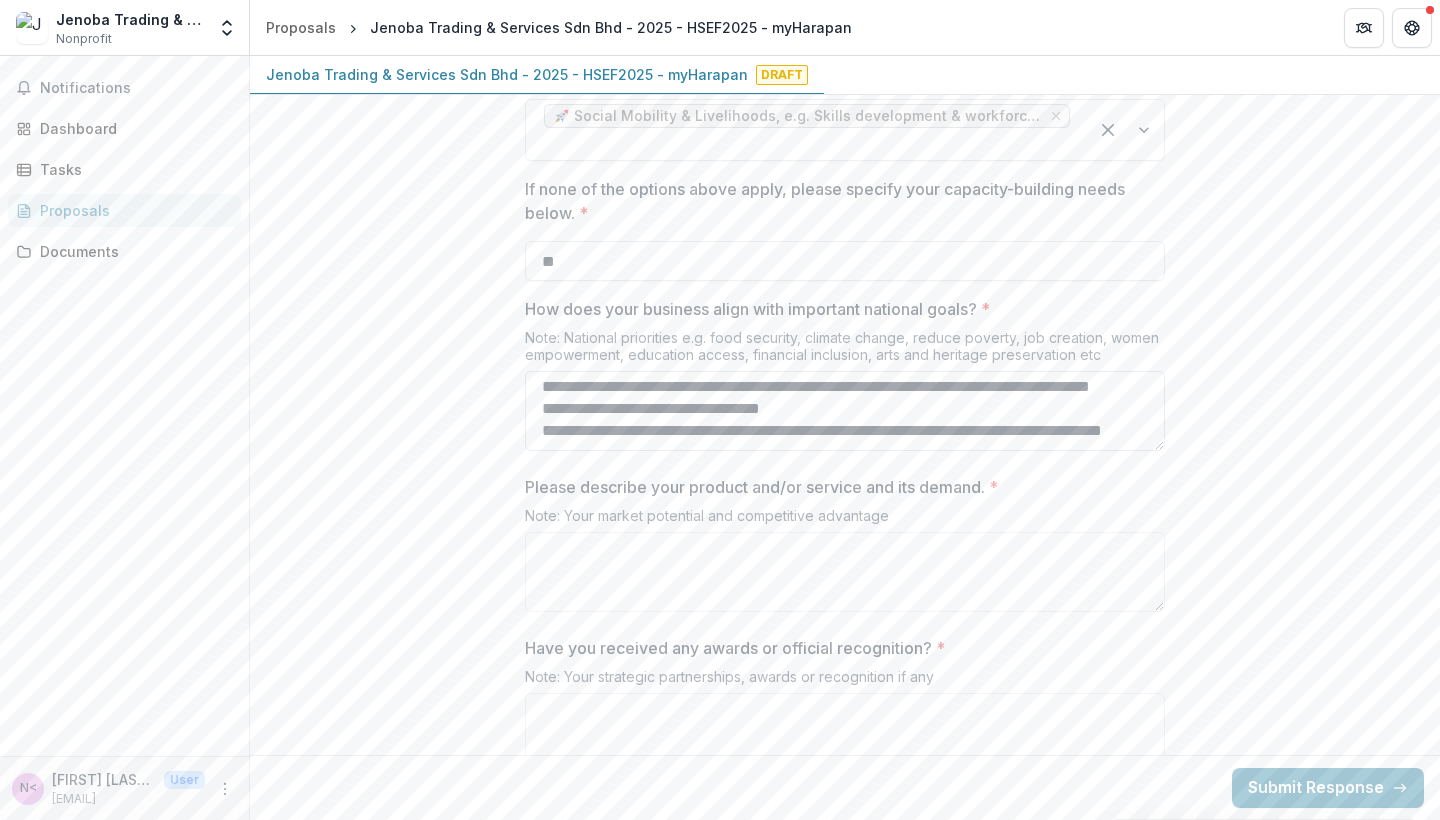 click on "**********" at bounding box center (845, 411) 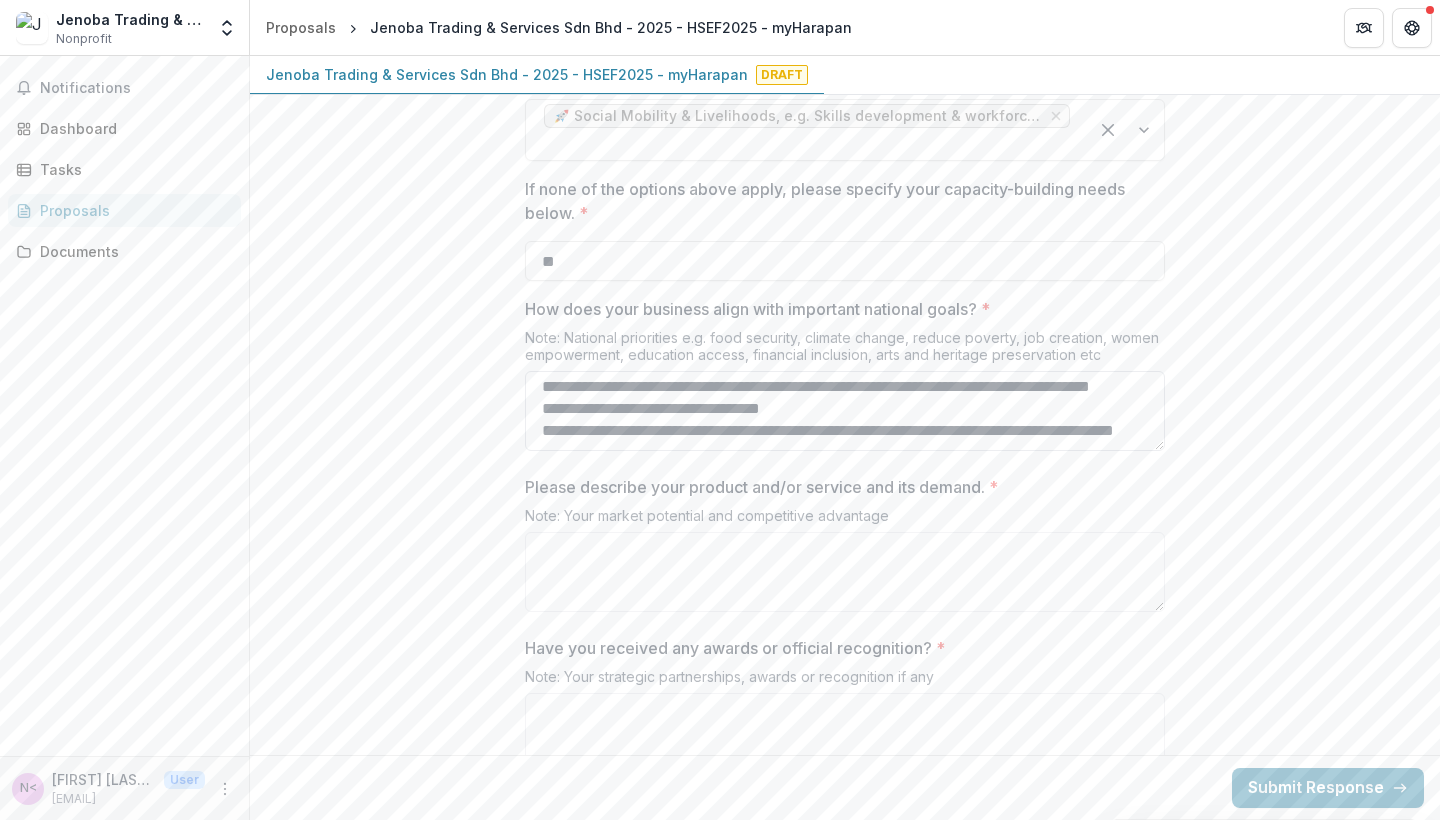 paste on "**********" 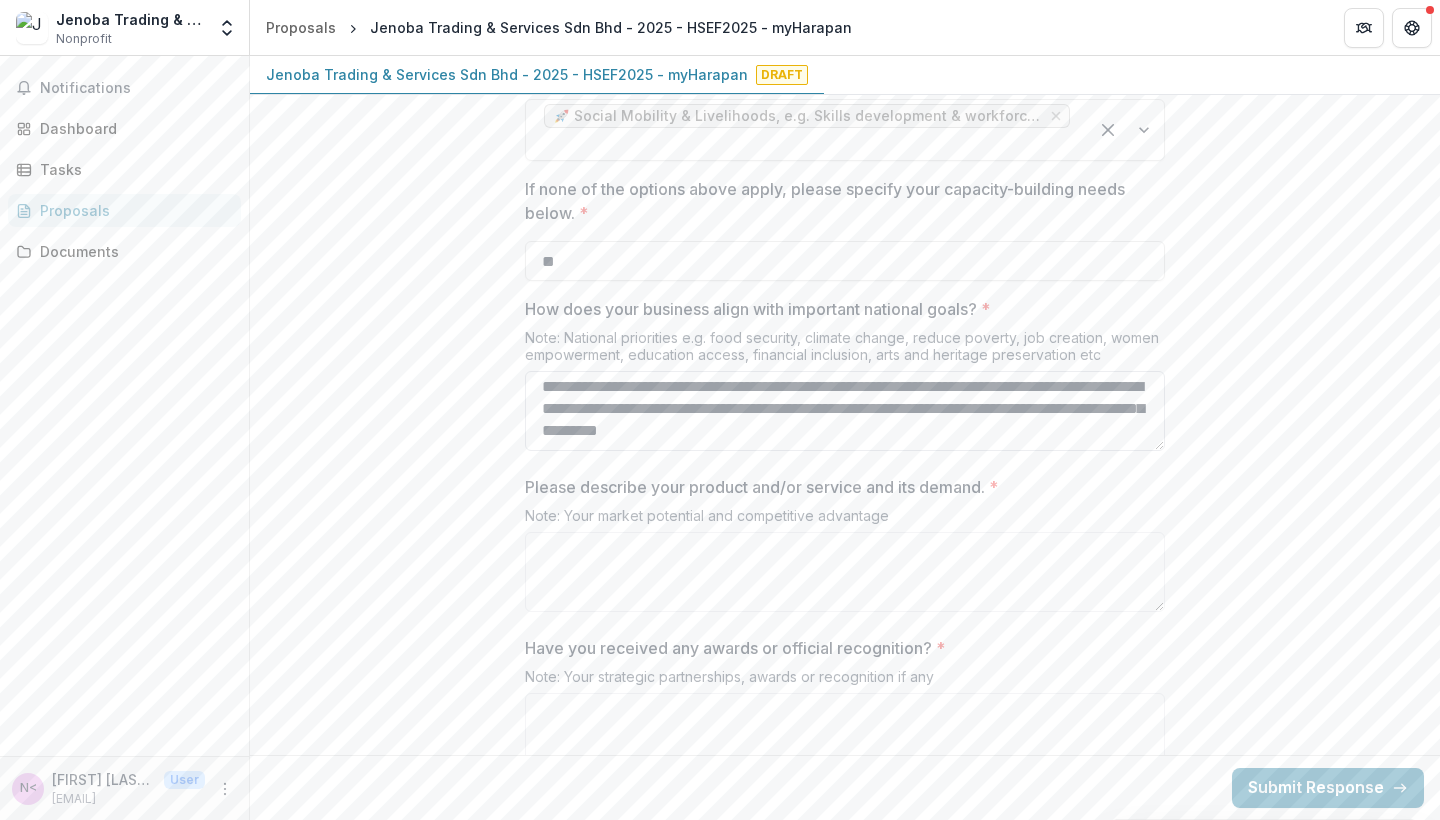 scroll, scrollTop: 466, scrollLeft: 0, axis: vertical 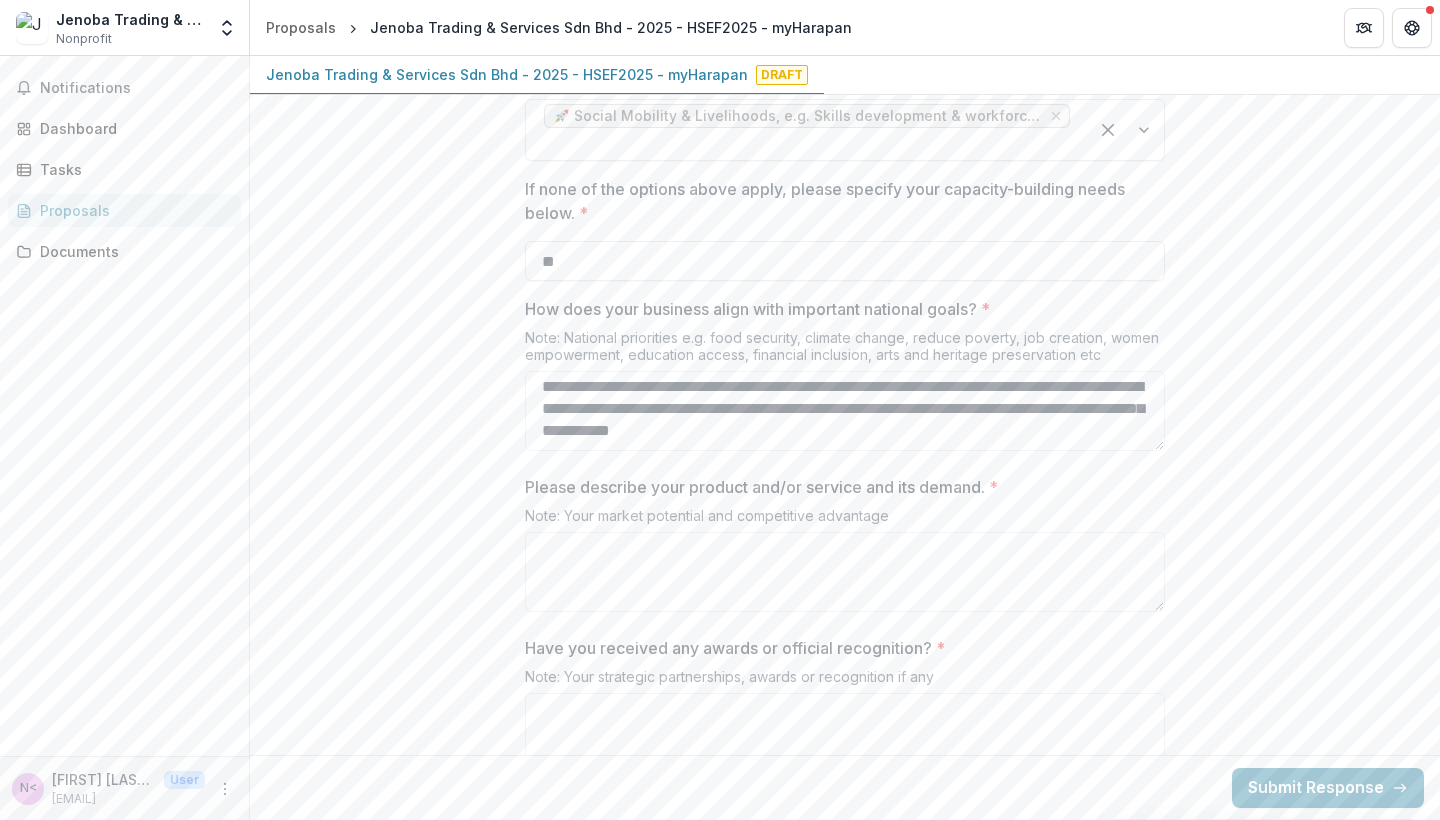 paste on "**********" 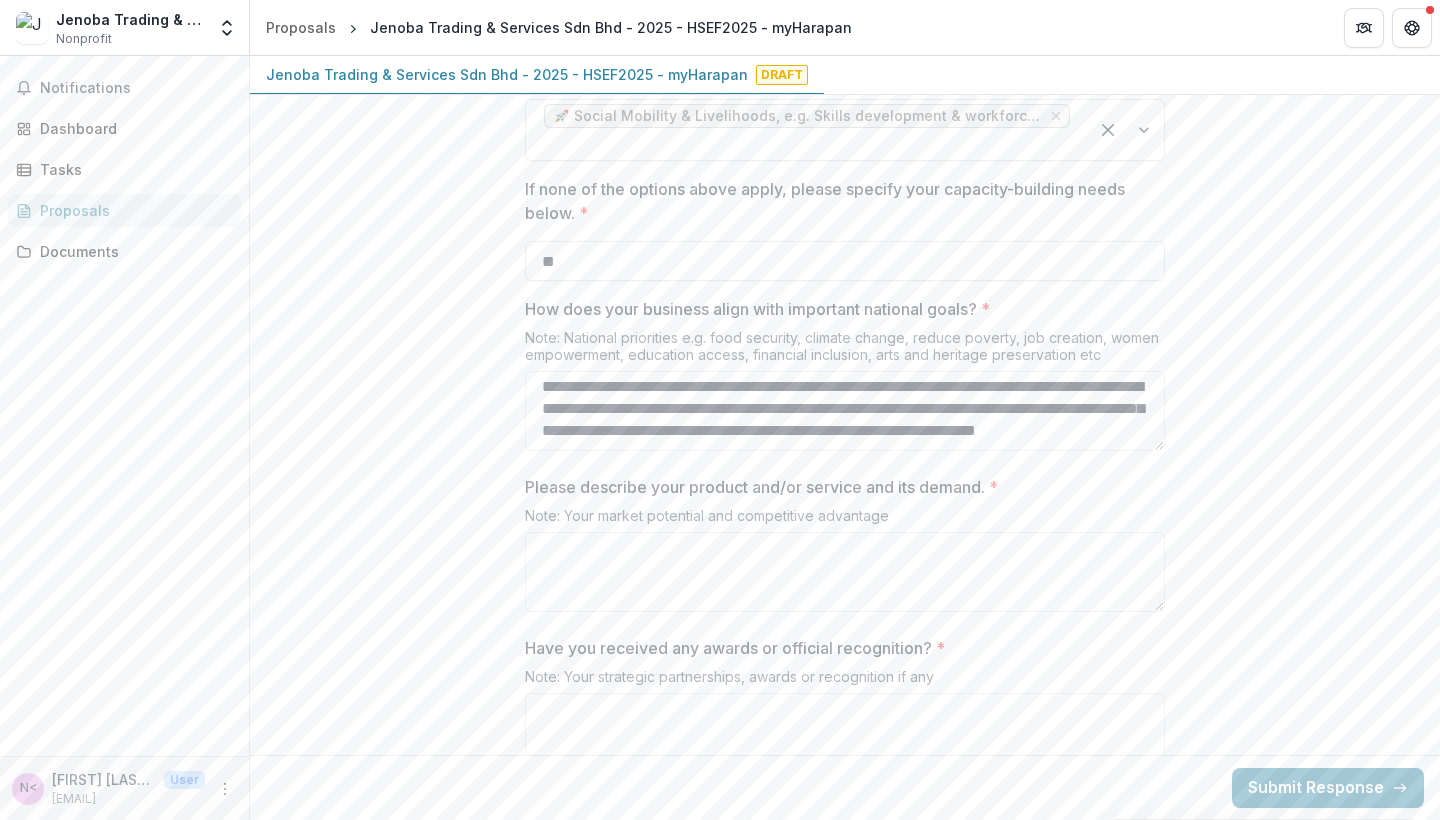 scroll, scrollTop: 598, scrollLeft: 0, axis: vertical 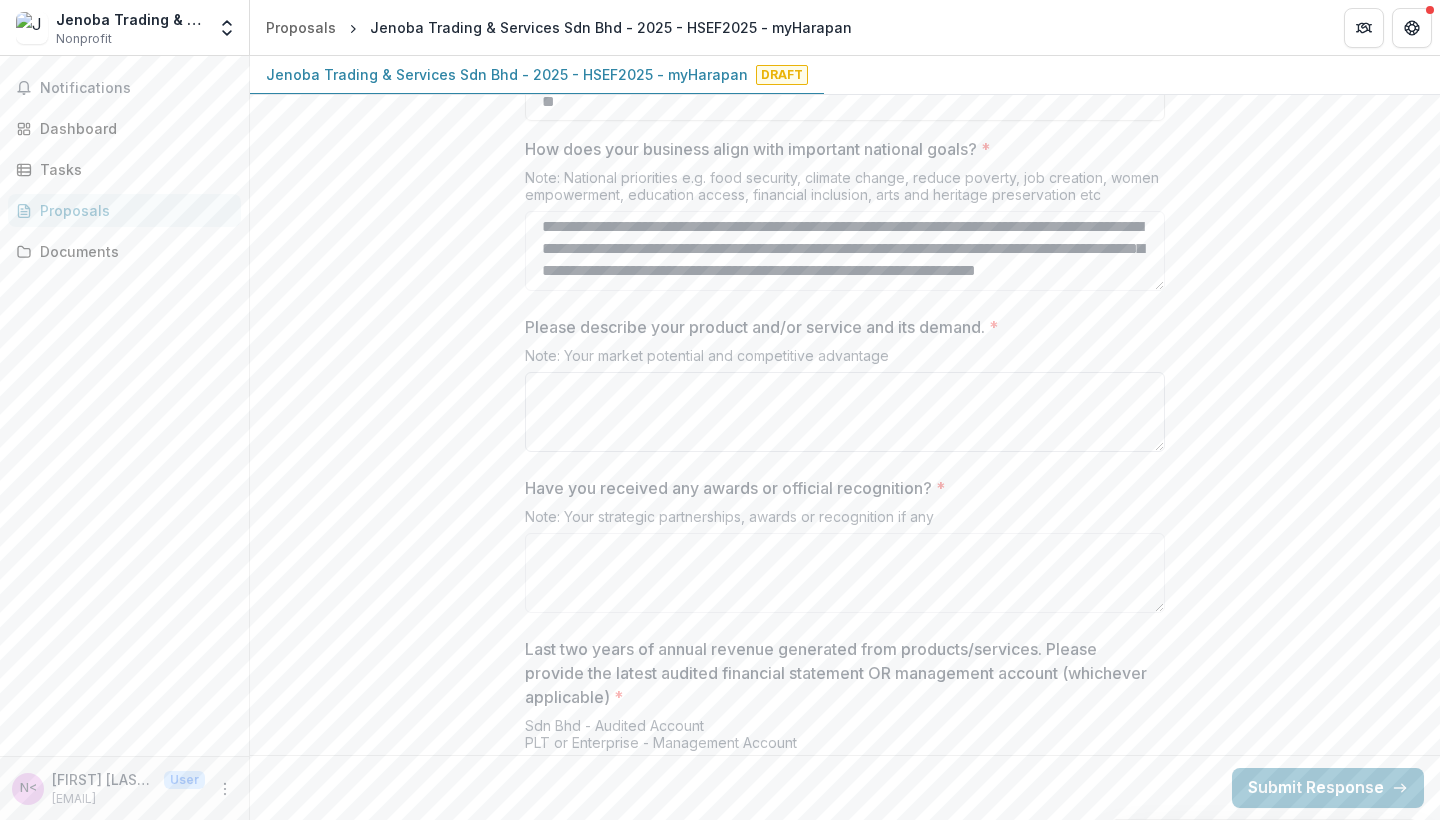 type on "**********" 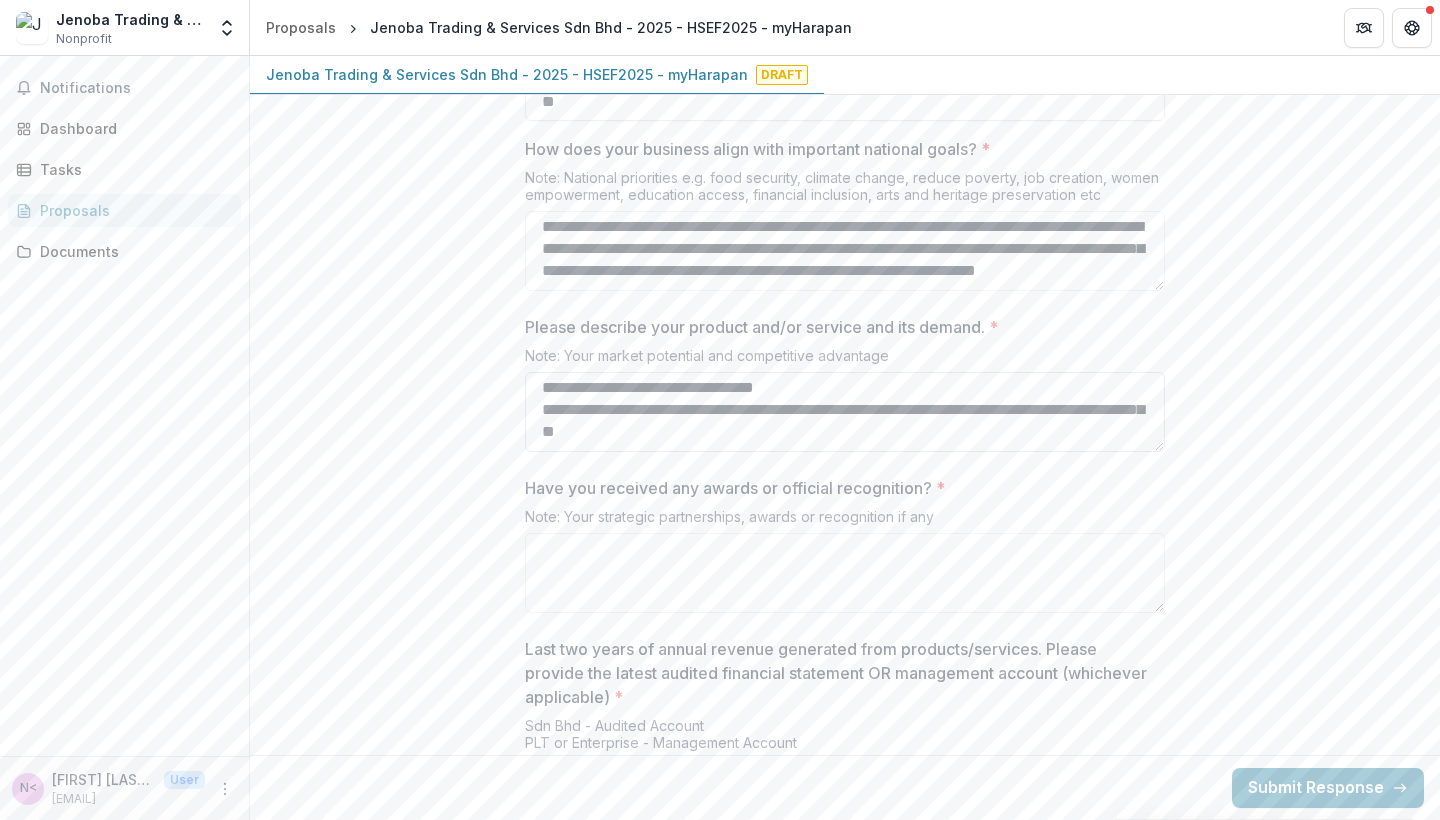 scroll, scrollTop: 260, scrollLeft: 0, axis: vertical 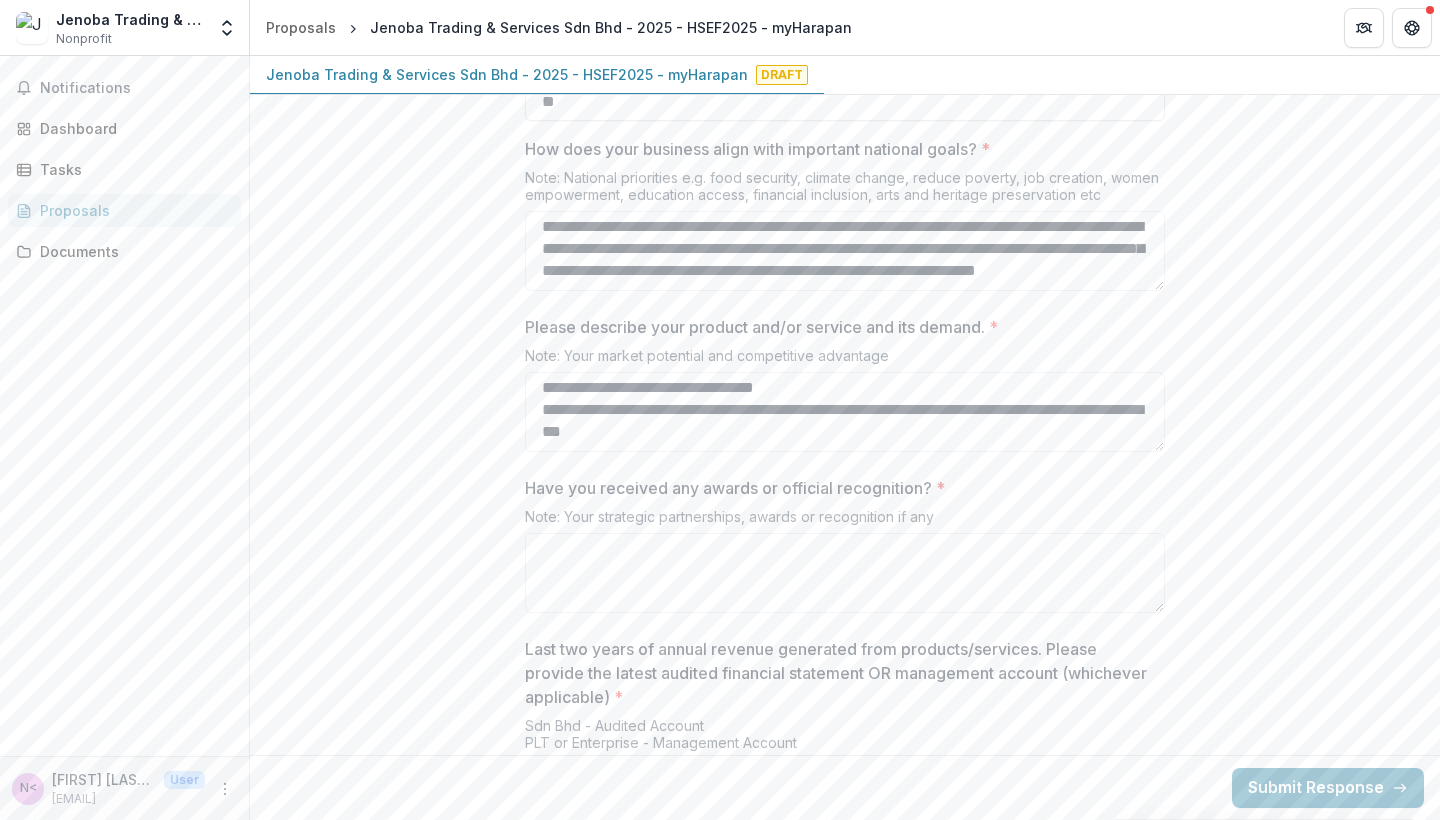 paste on "**********" 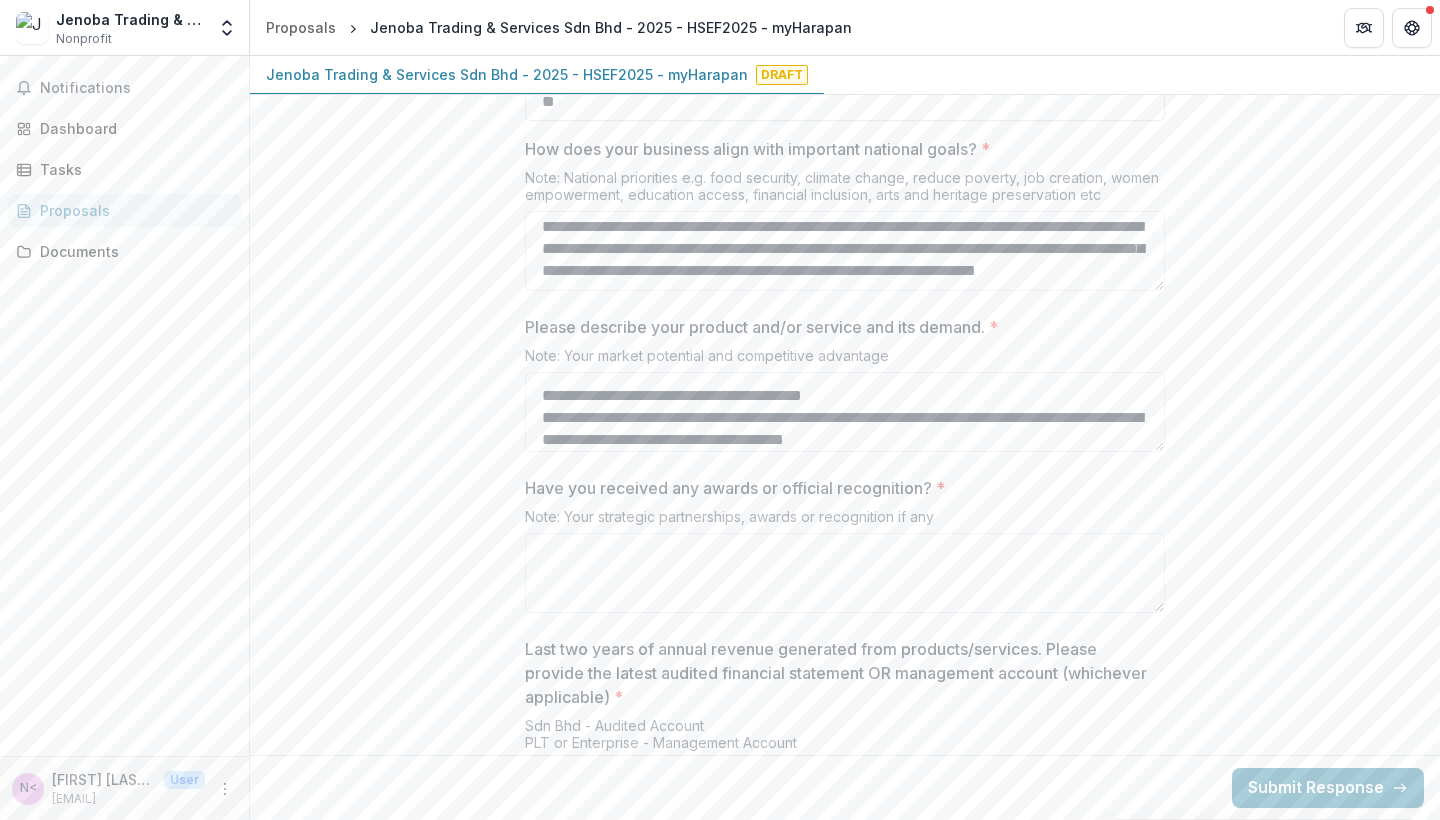 scroll, scrollTop: 466, scrollLeft: 0, axis: vertical 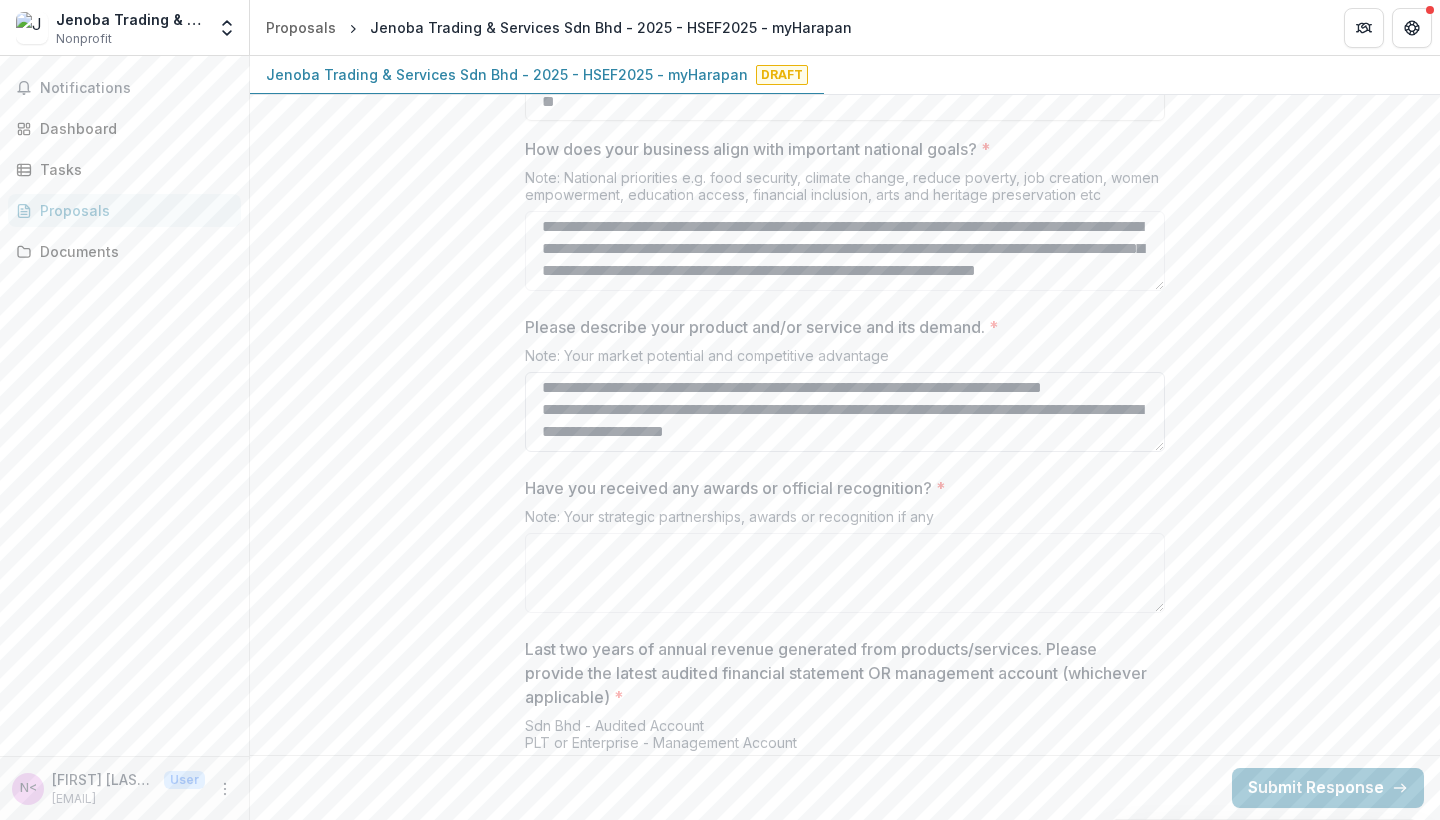 click on "Please describe your product and/or service and its demand. *" at bounding box center [845, 412] 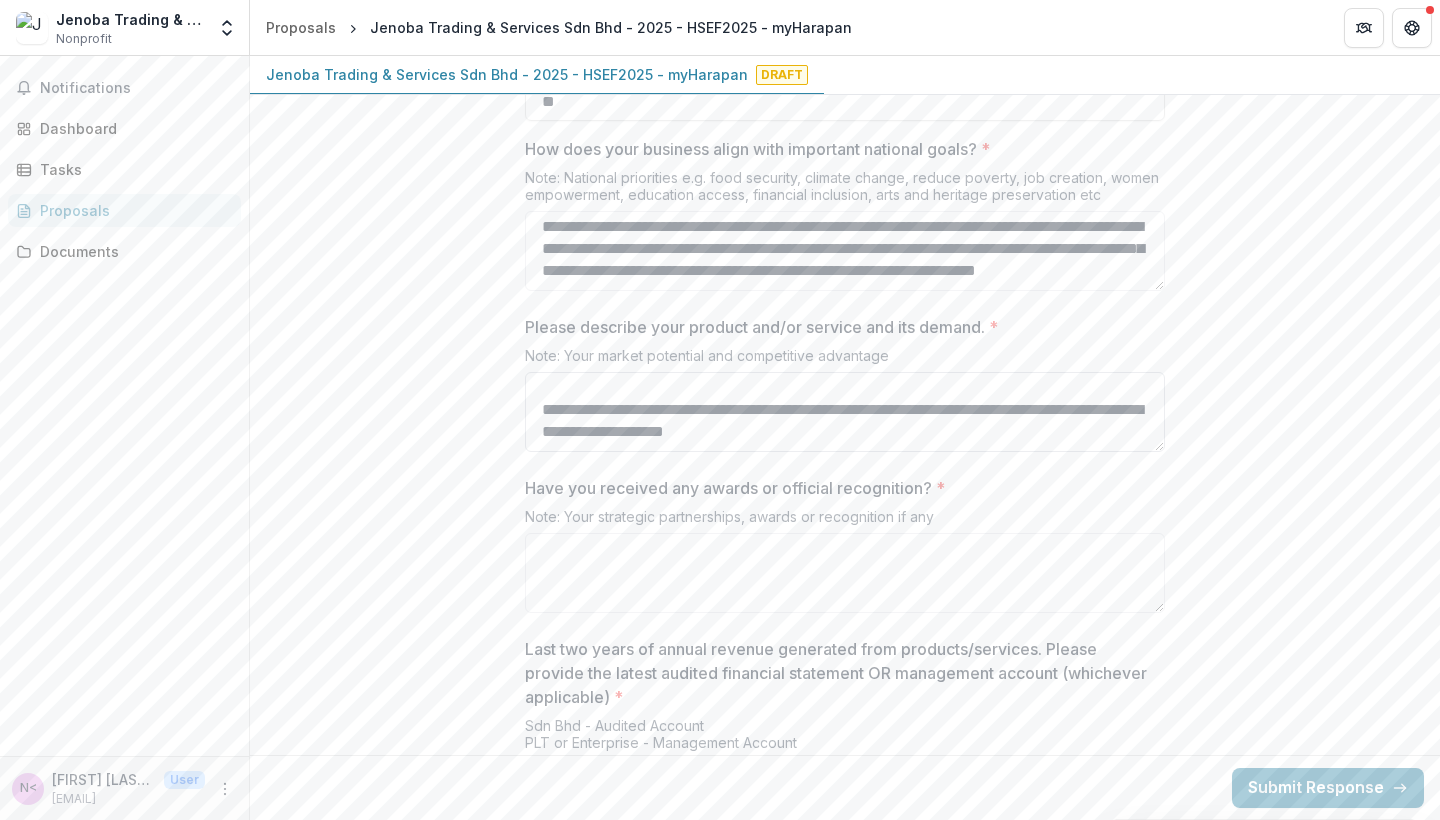 scroll, scrollTop: 488, scrollLeft: 0, axis: vertical 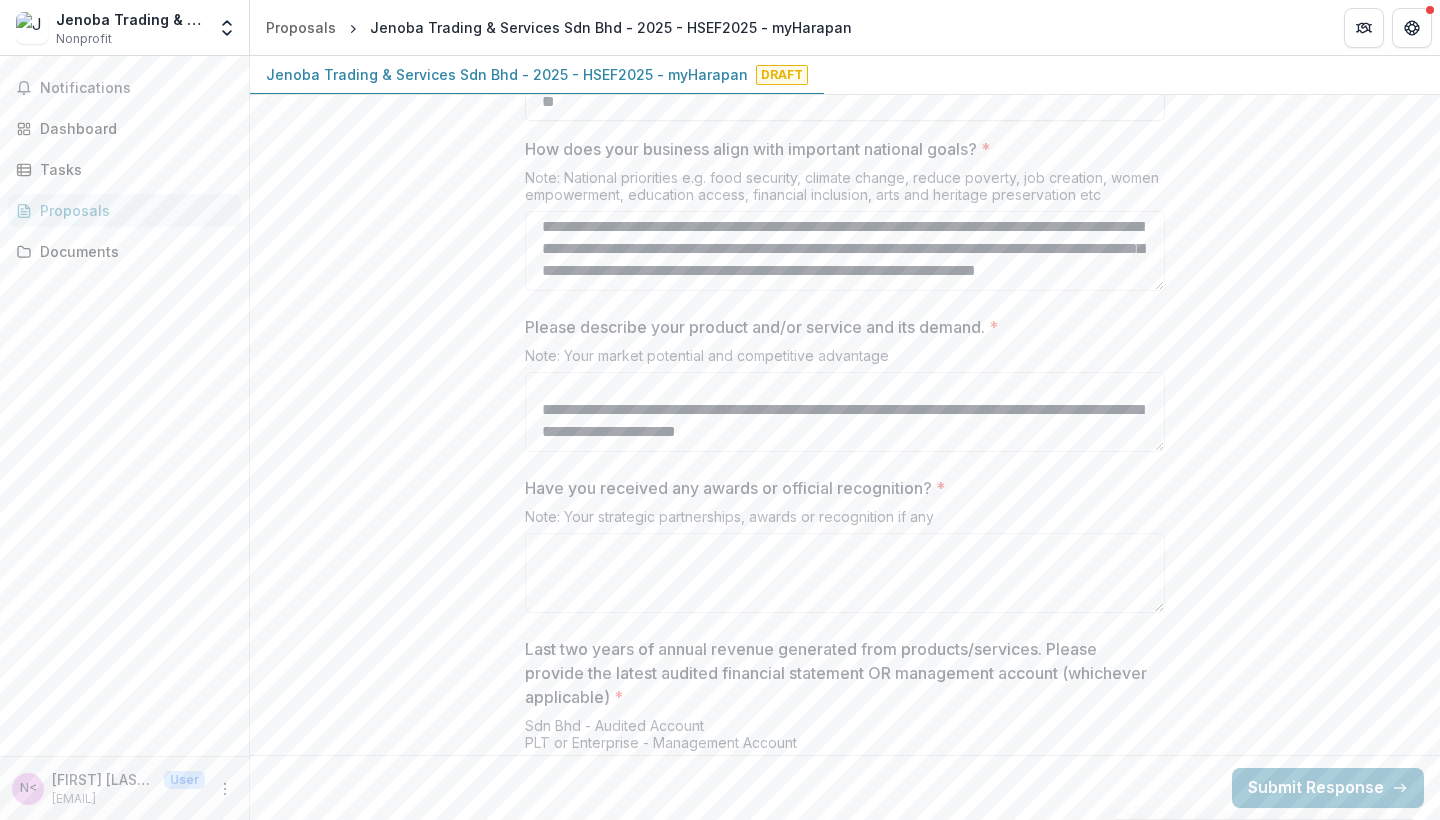paste on "**********" 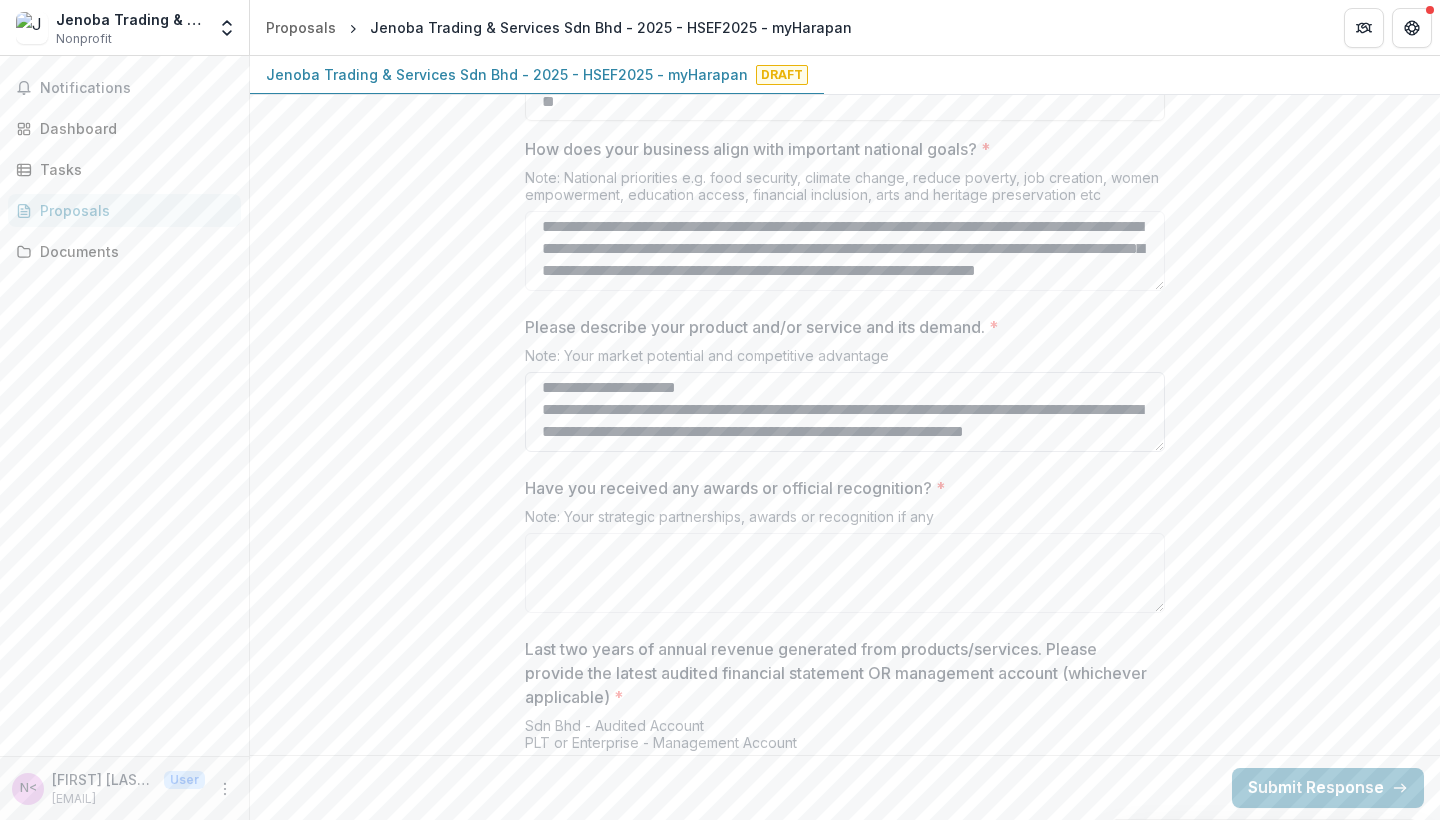 scroll, scrollTop: 731, scrollLeft: 0, axis: vertical 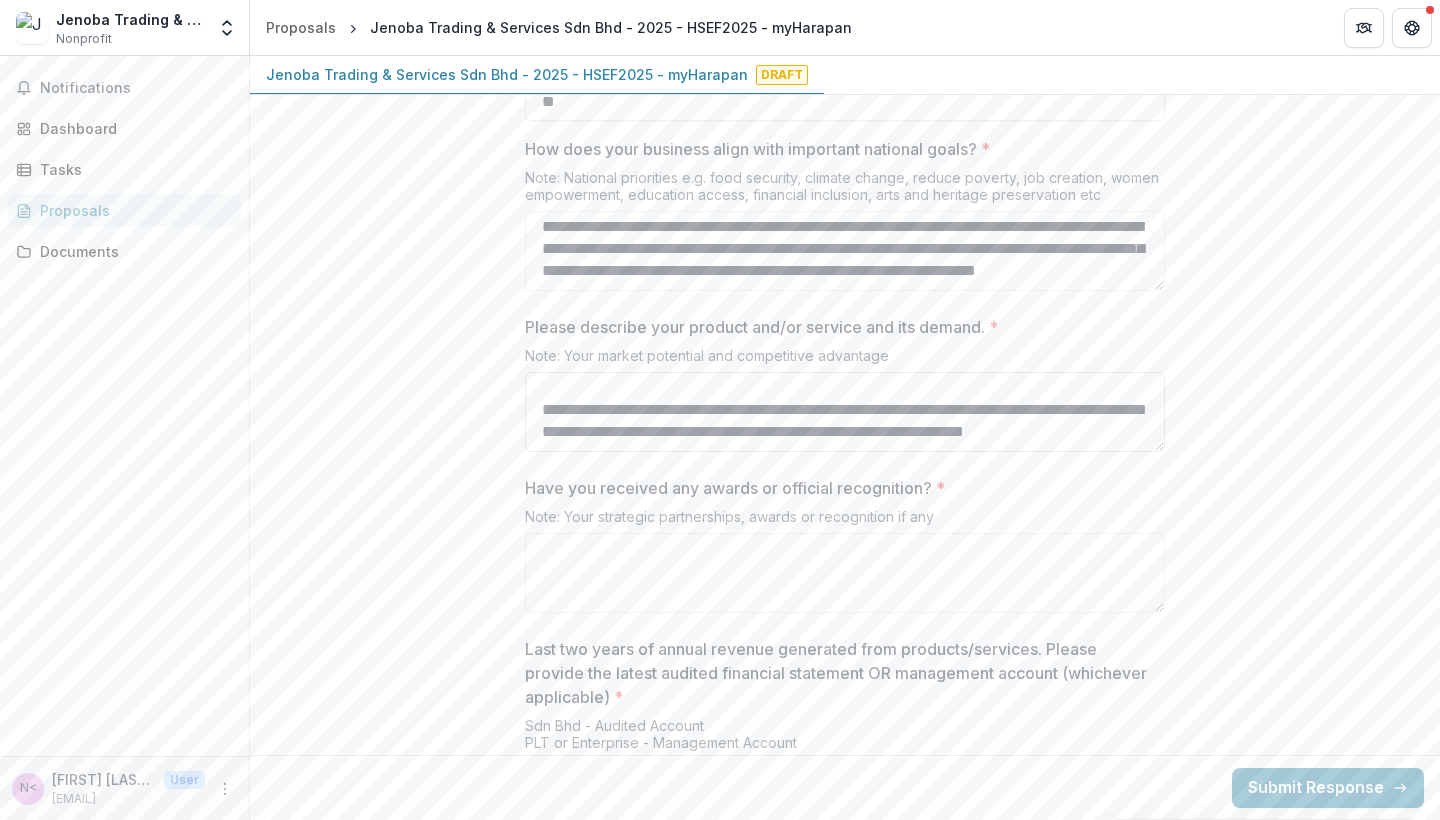 click on "Please describe your product and/or service and its demand. *" at bounding box center (845, 412) 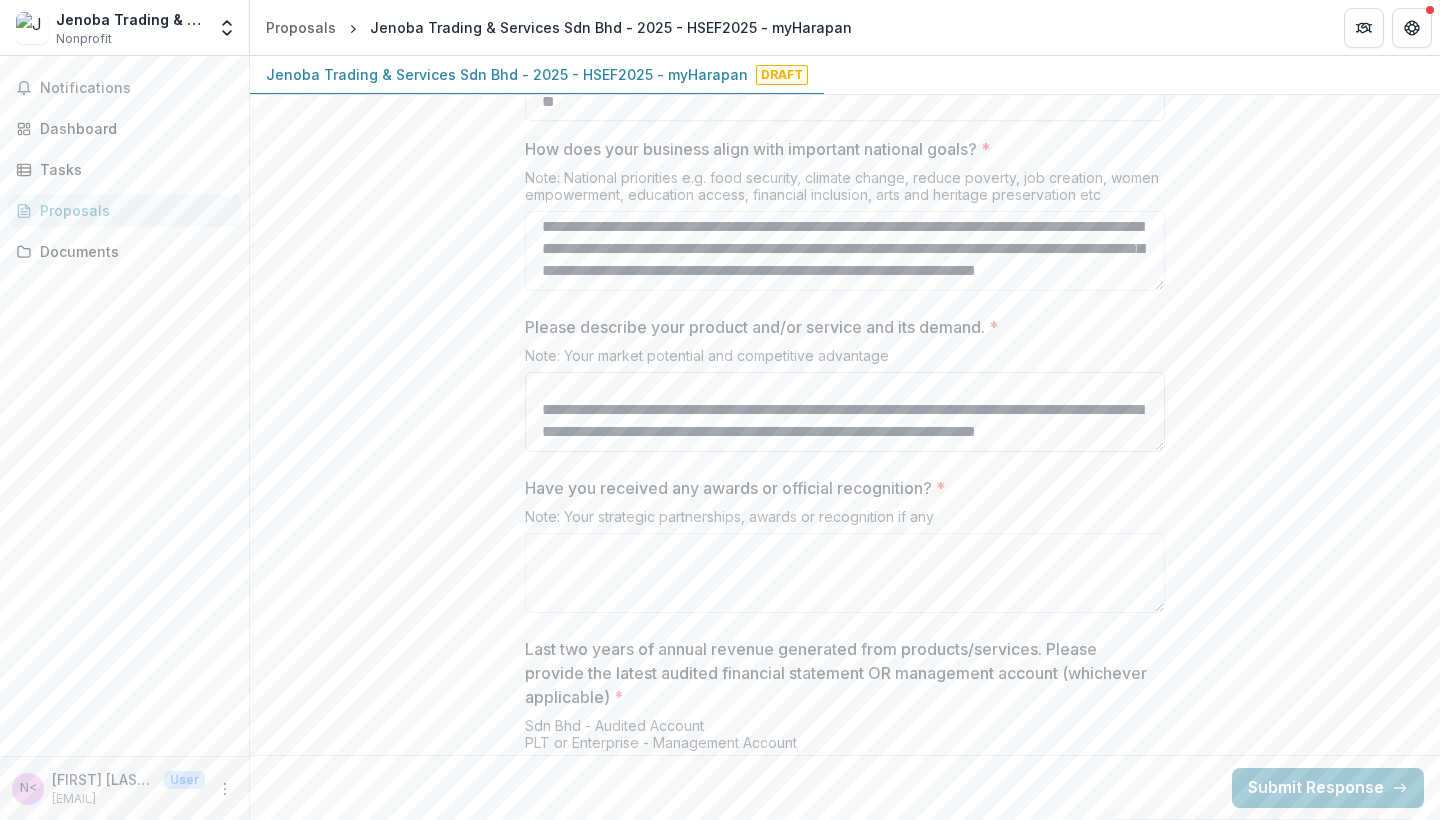 paste on "**********" 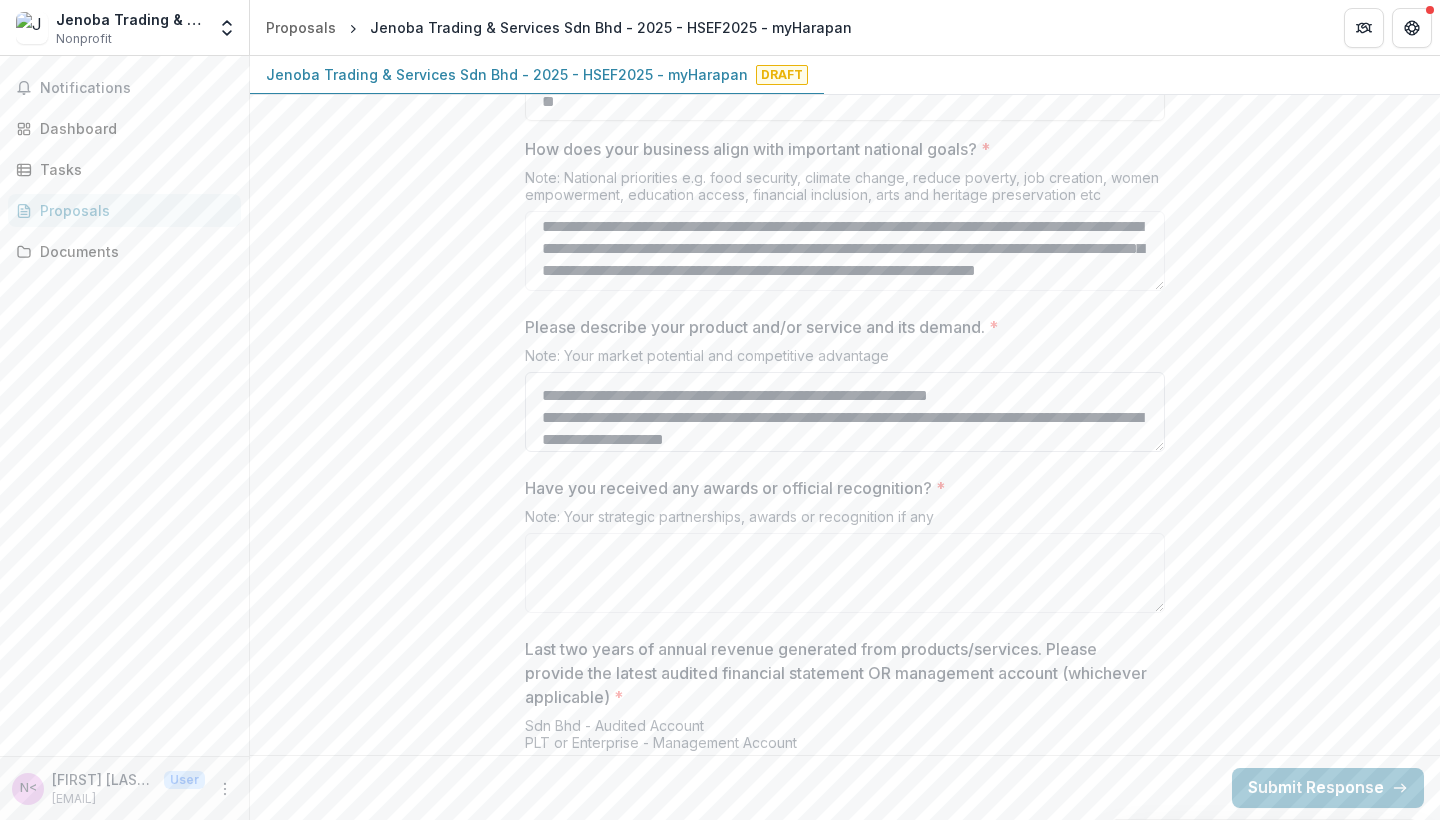 scroll, scrollTop: 950, scrollLeft: 0, axis: vertical 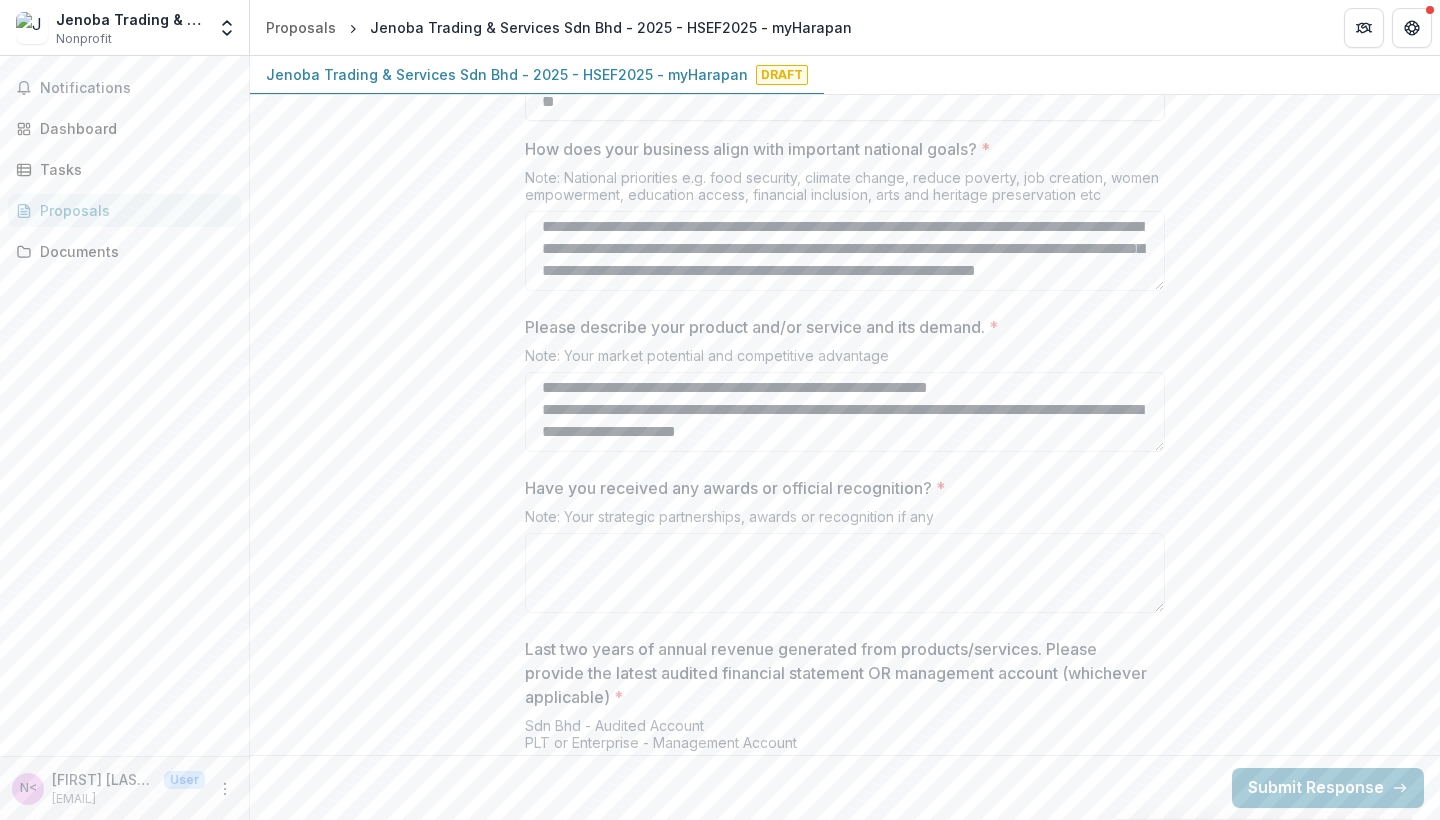 paste on "**********" 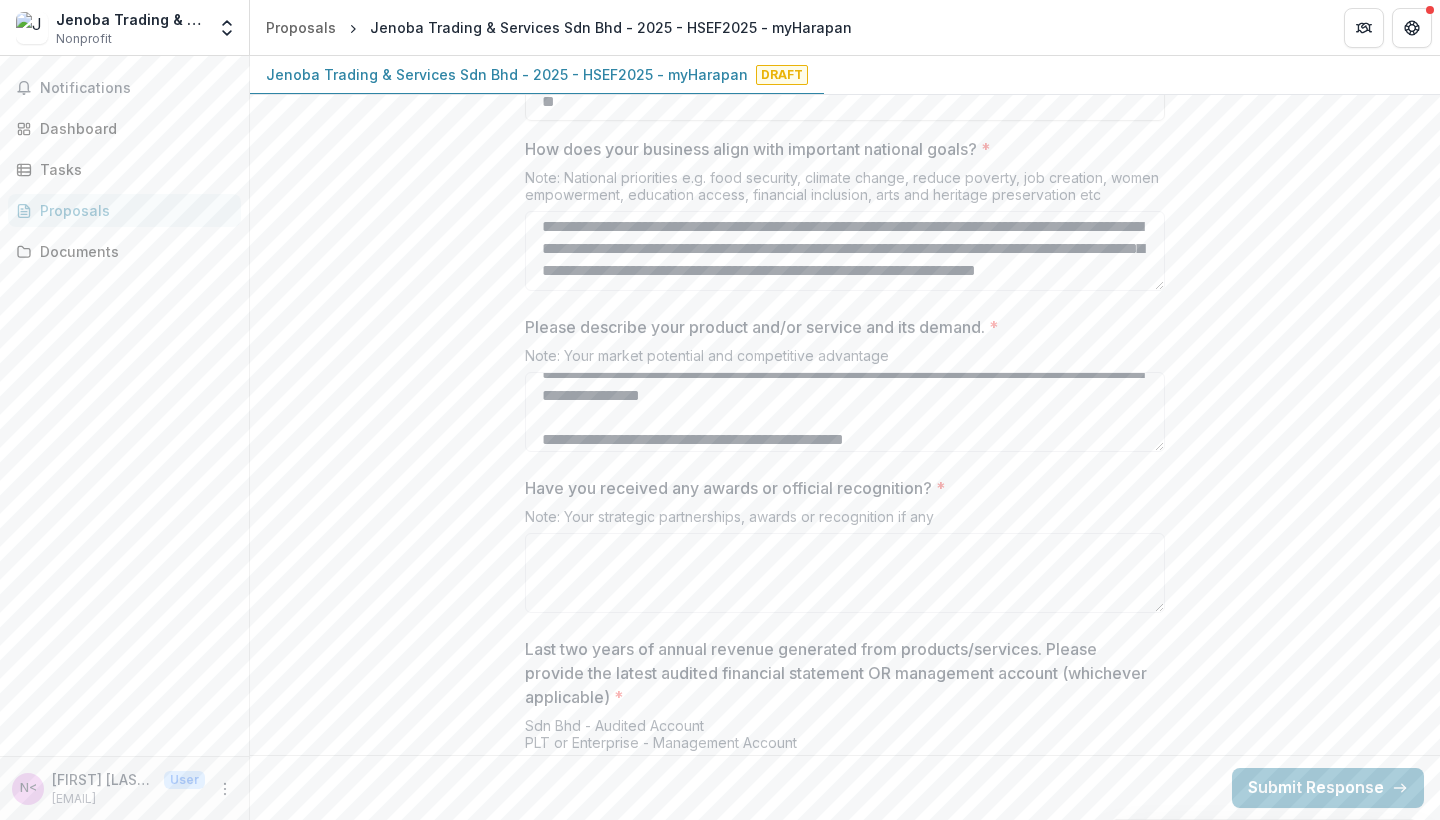 scroll, scrollTop: 1236, scrollLeft: 0, axis: vertical 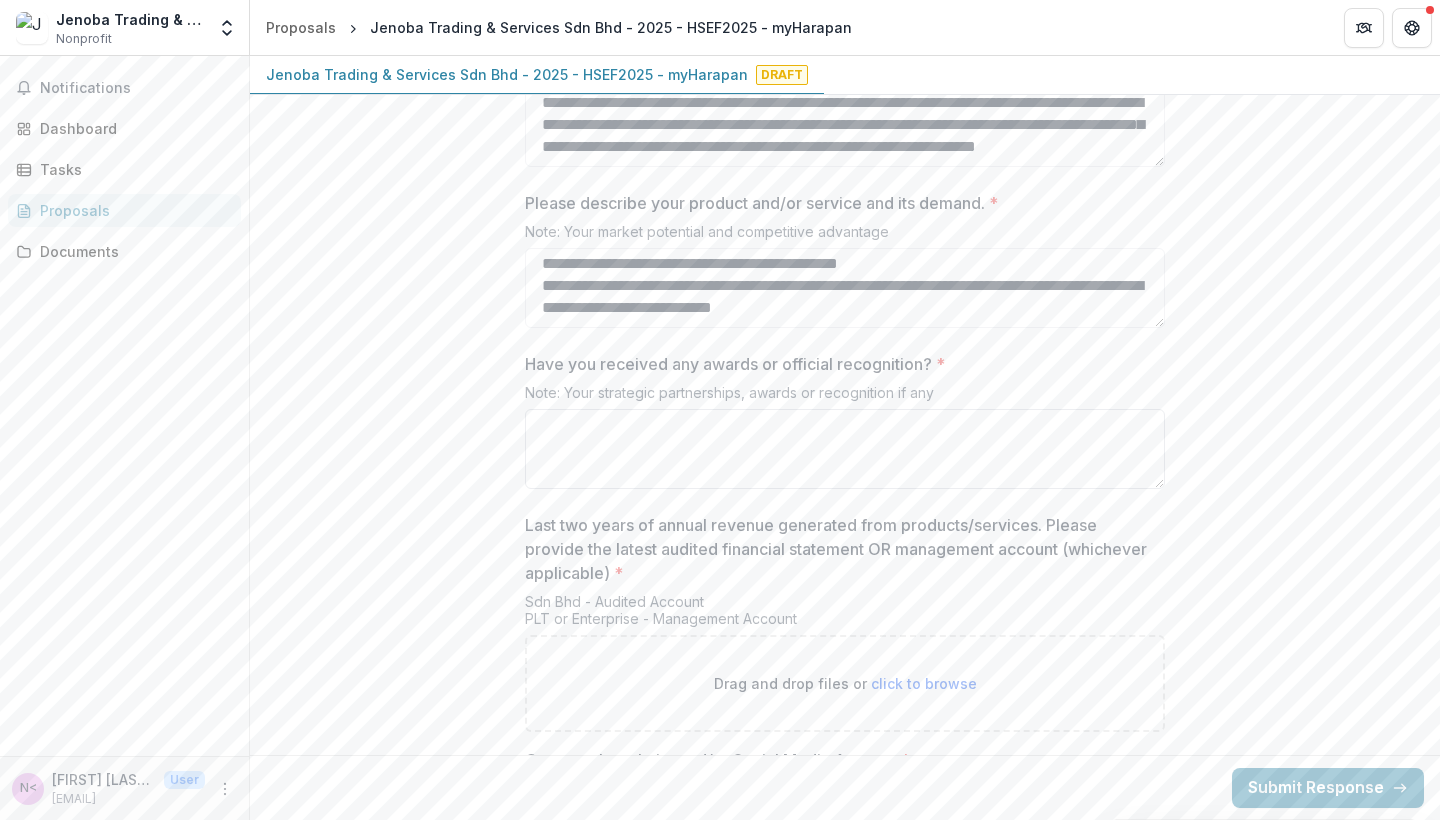 type on "**********" 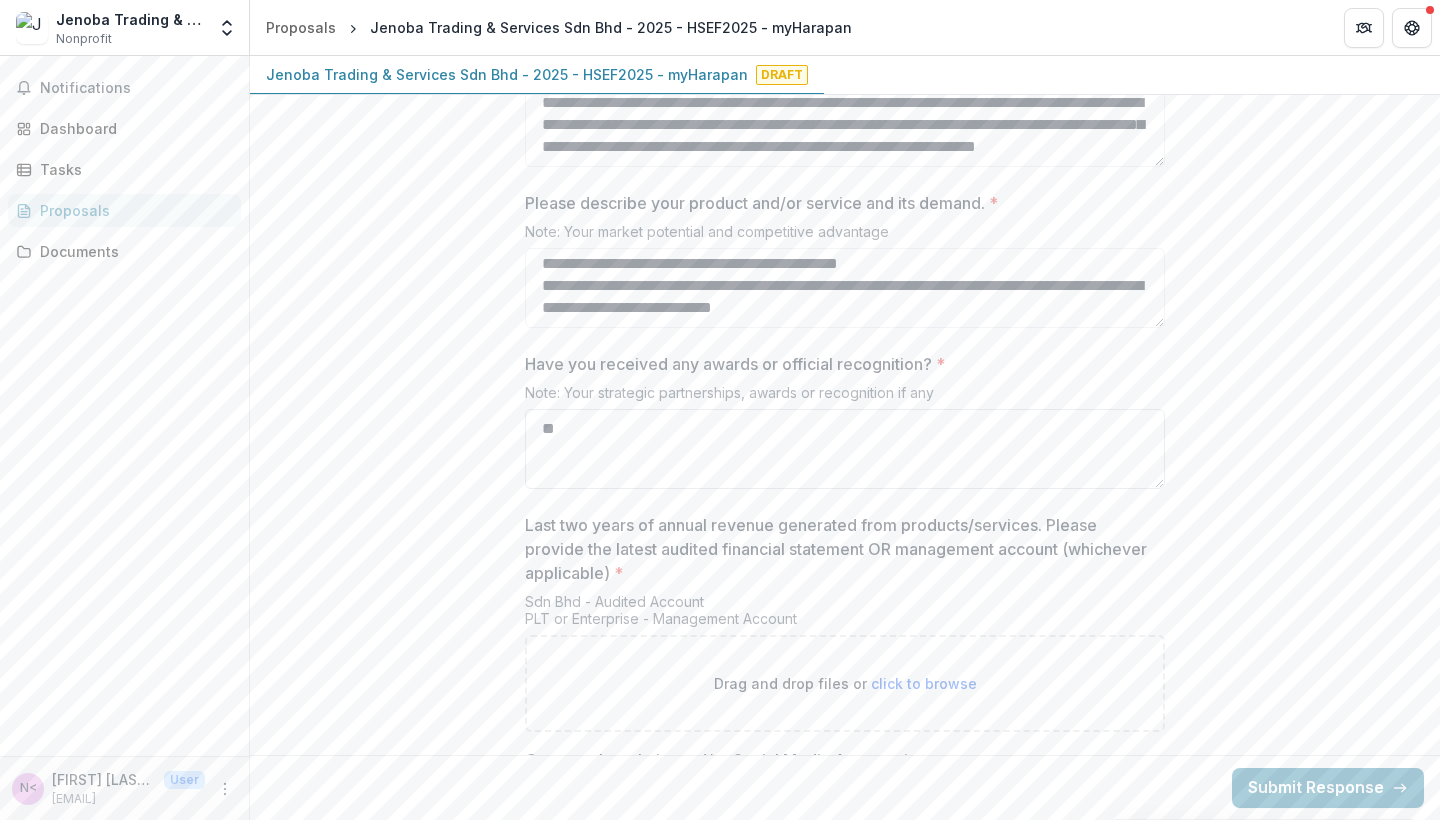 type on "*" 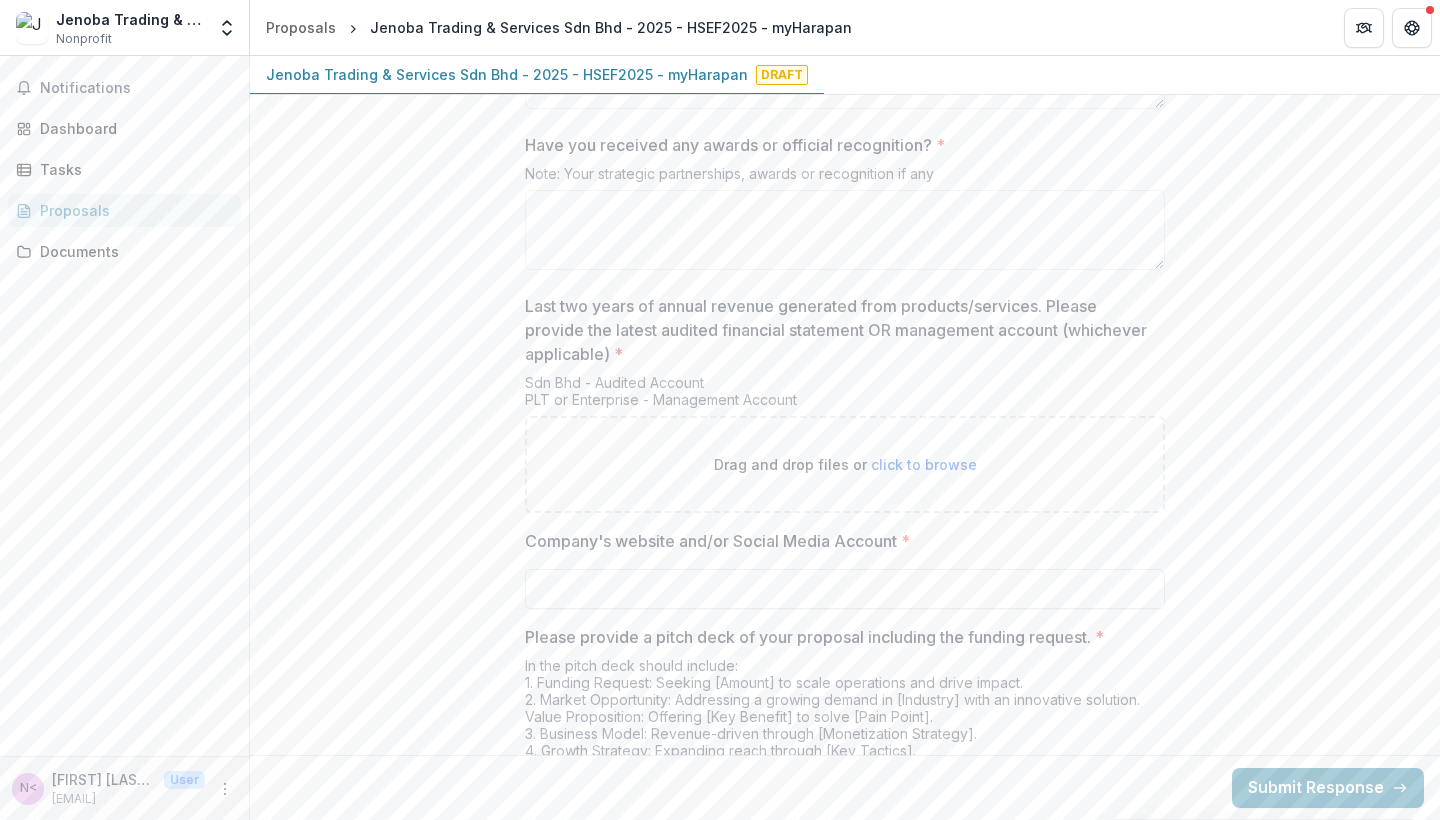 scroll, scrollTop: 3630, scrollLeft: 0, axis: vertical 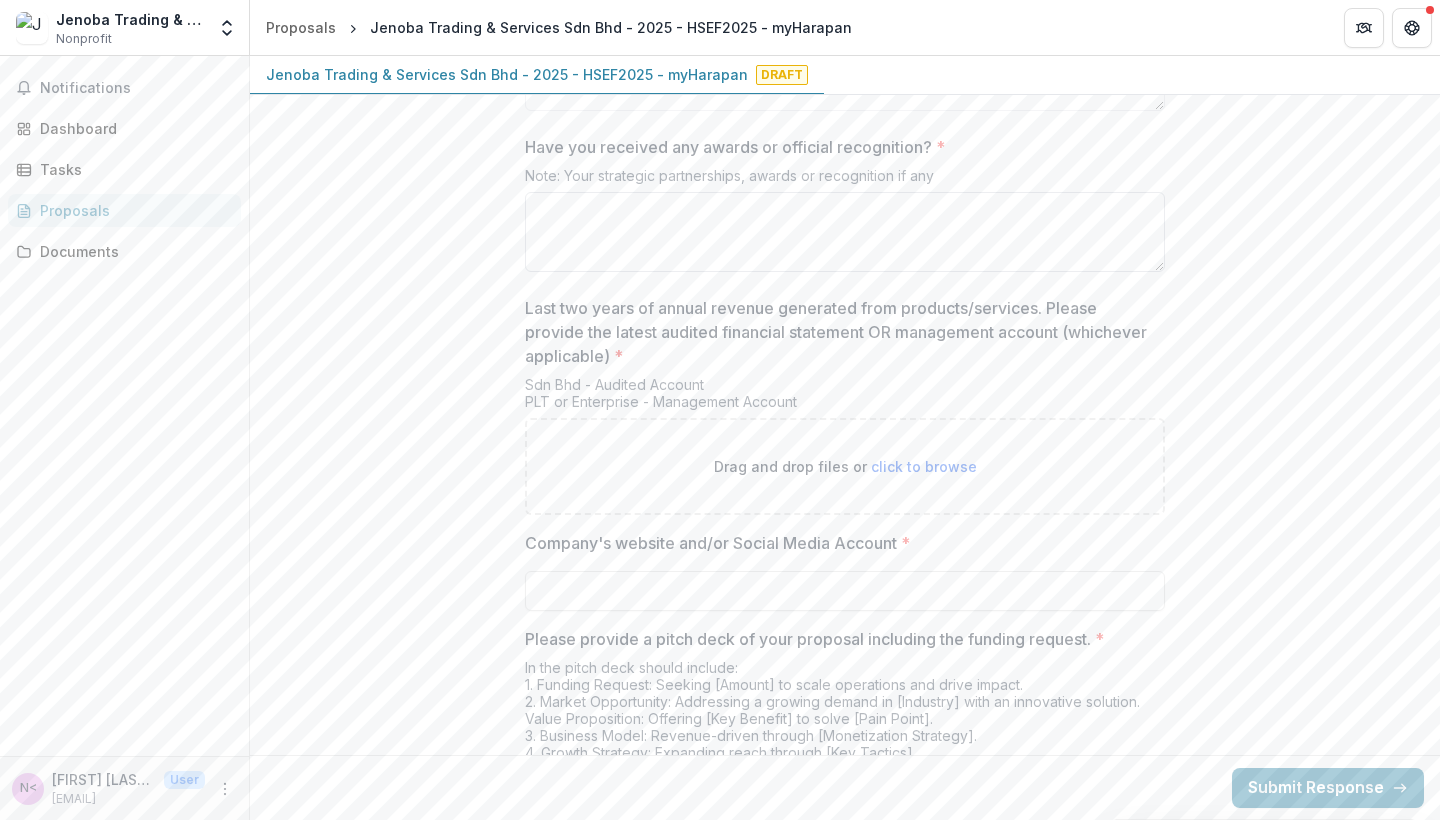 click on "Have you received any awards or official recognition? *" at bounding box center [845, 232] 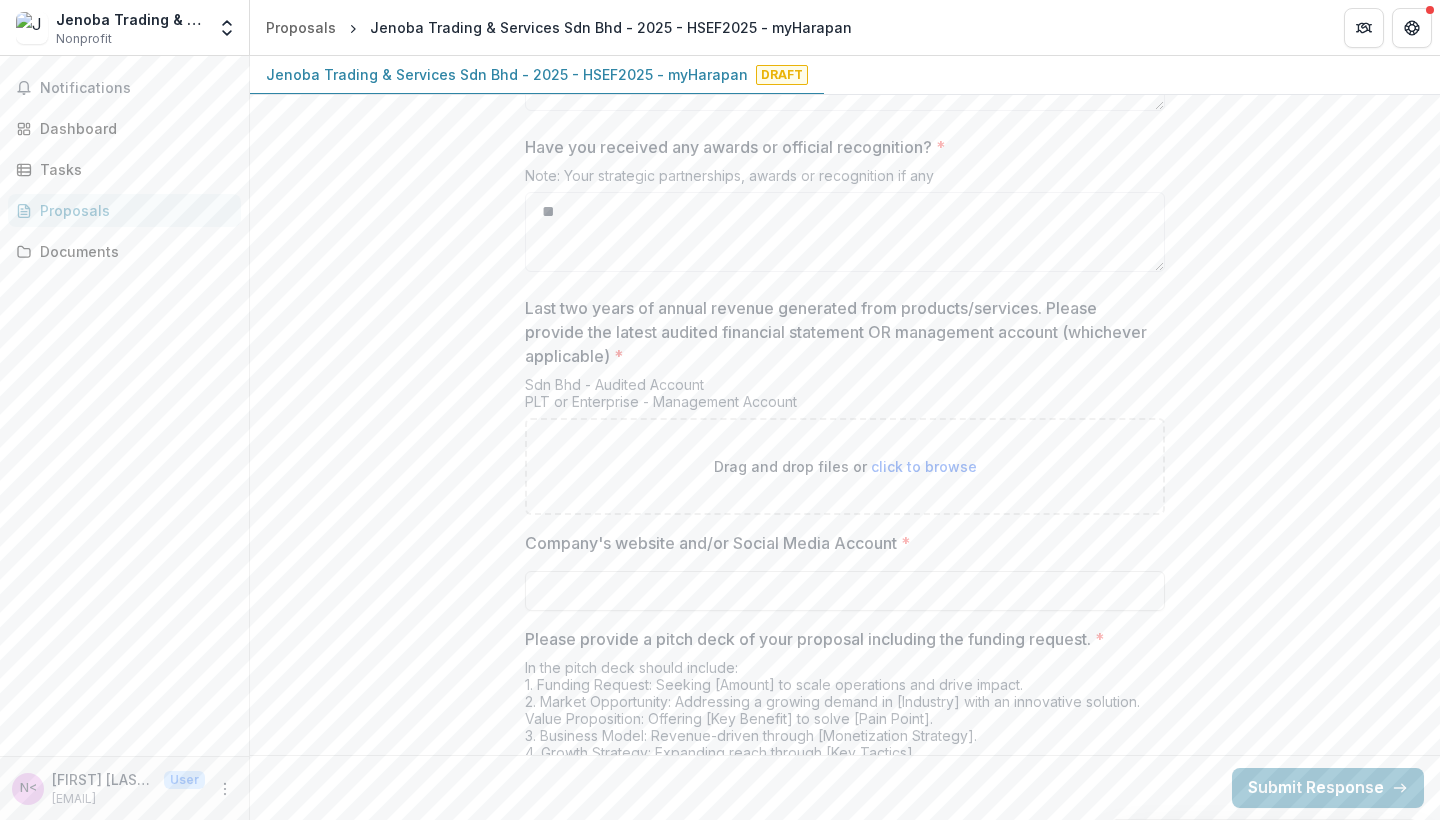 type on "*" 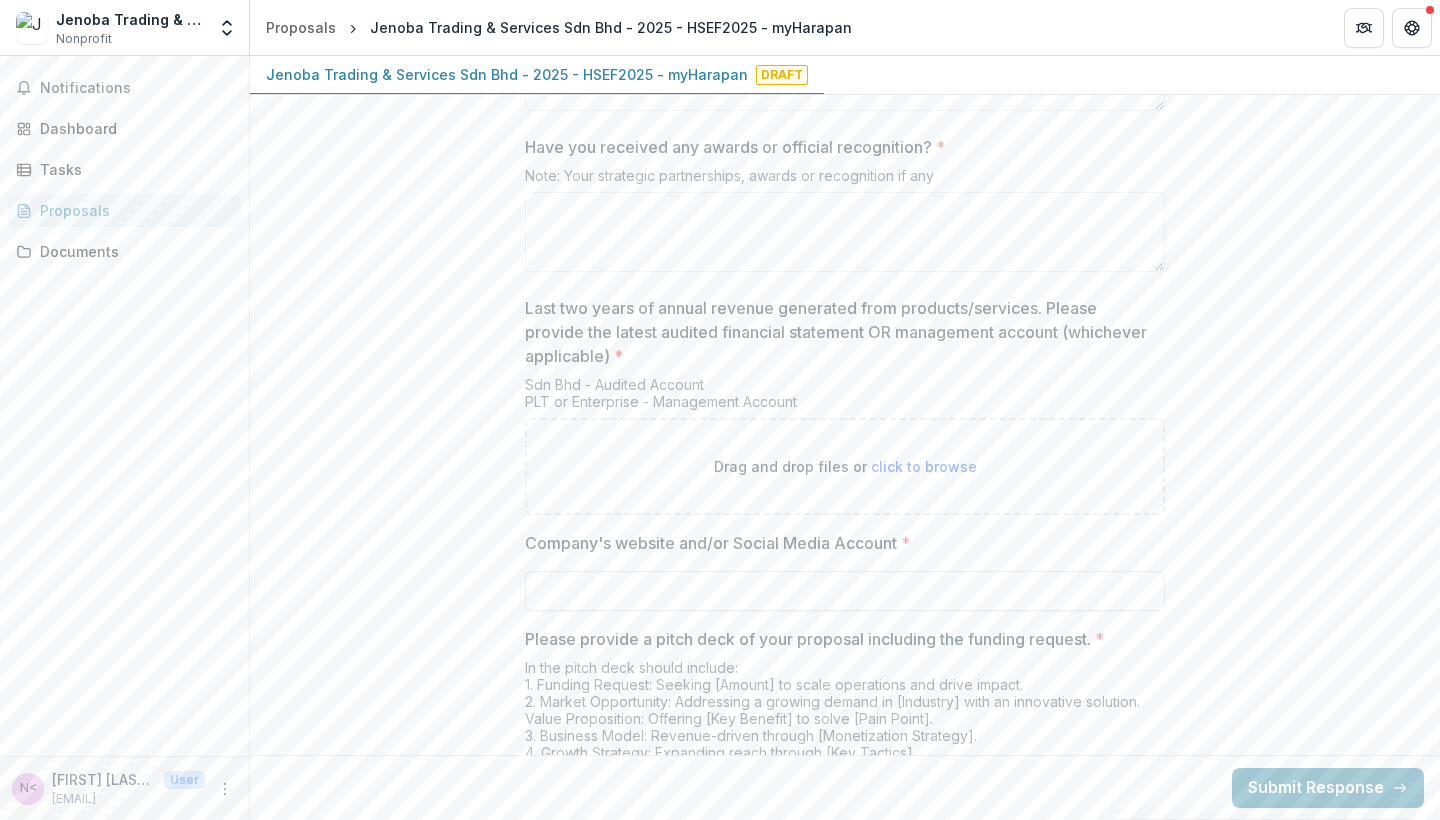paste on "**********" 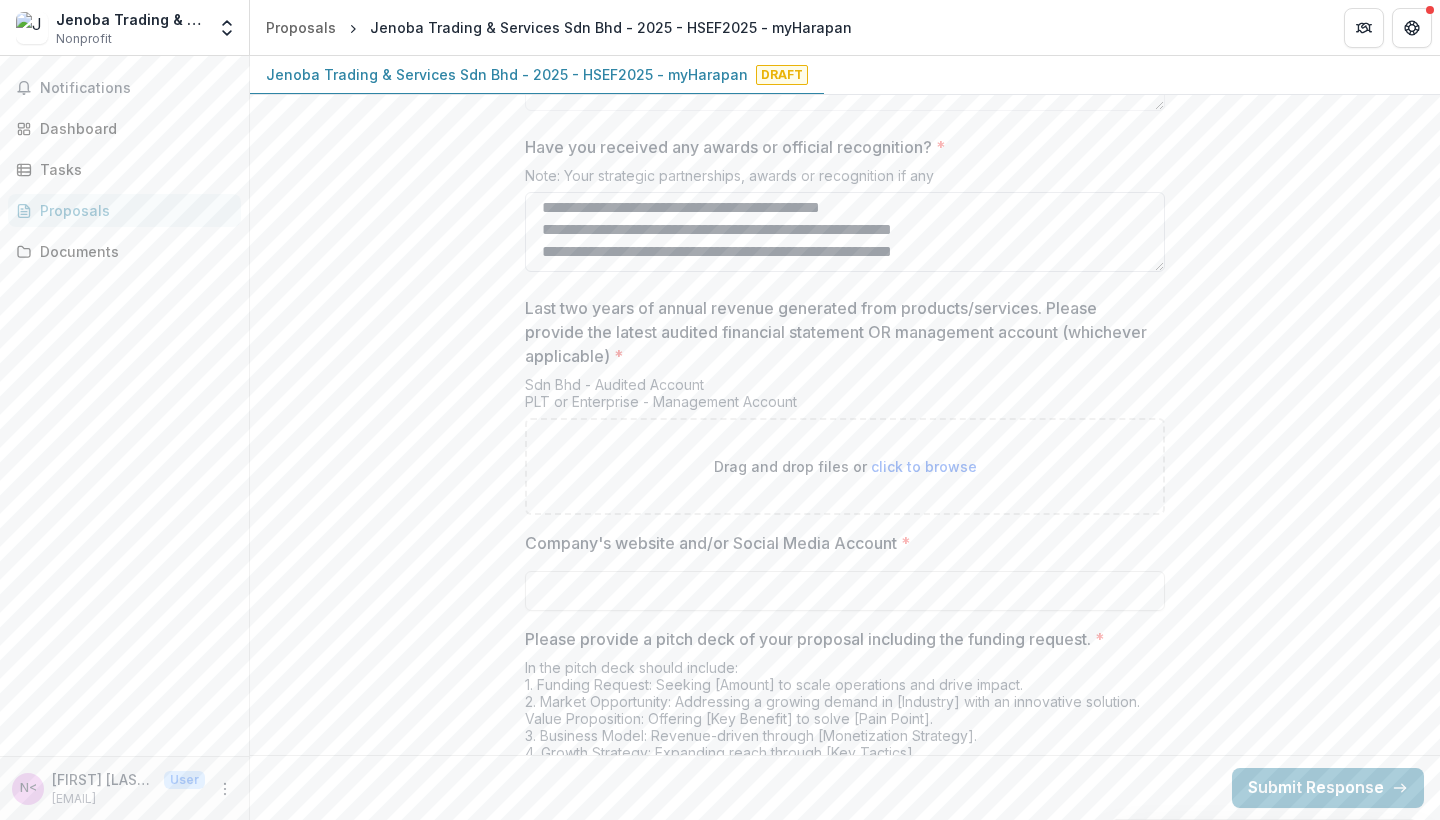 scroll, scrollTop: 121, scrollLeft: 0, axis: vertical 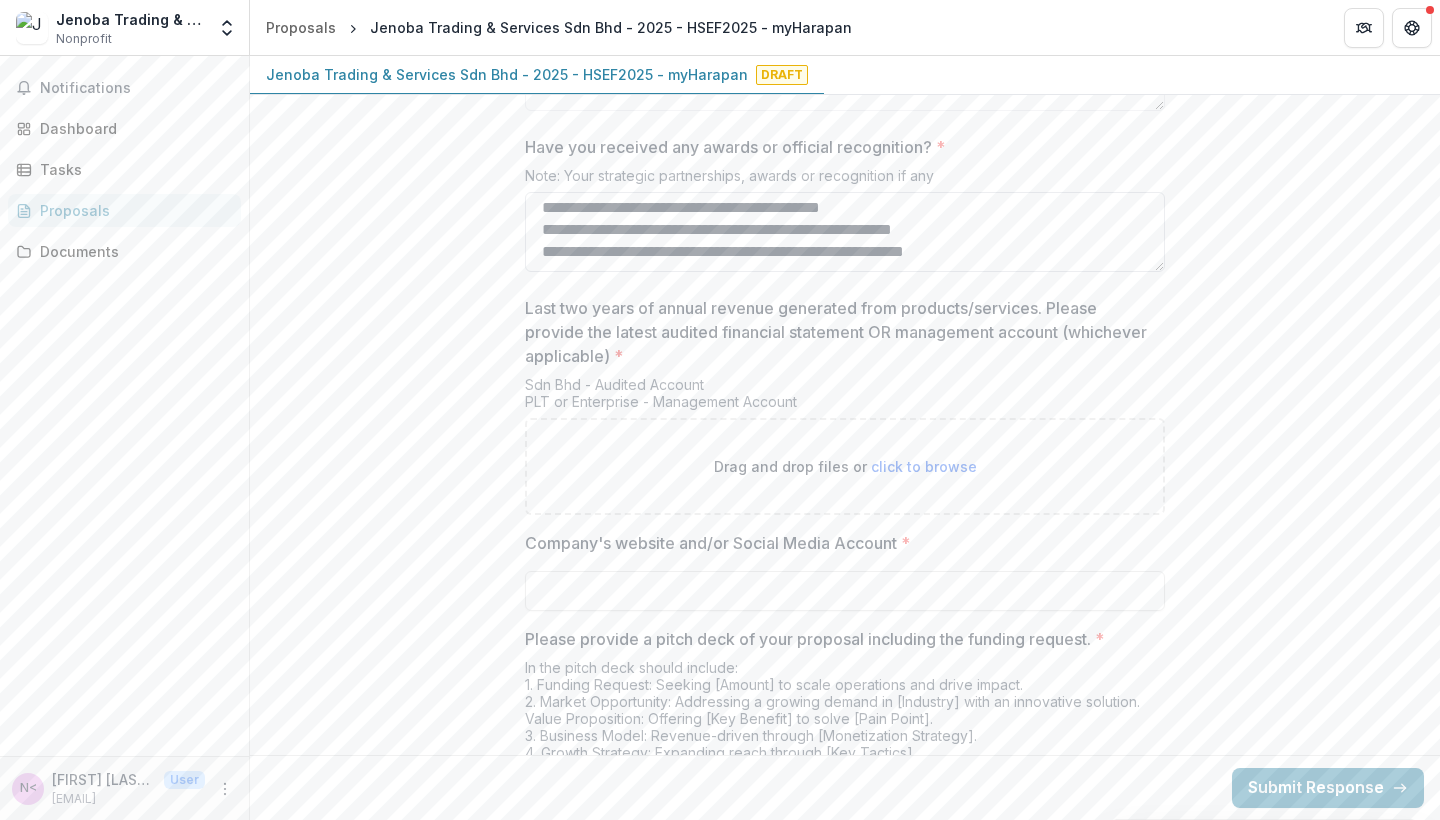 paste on "**********" 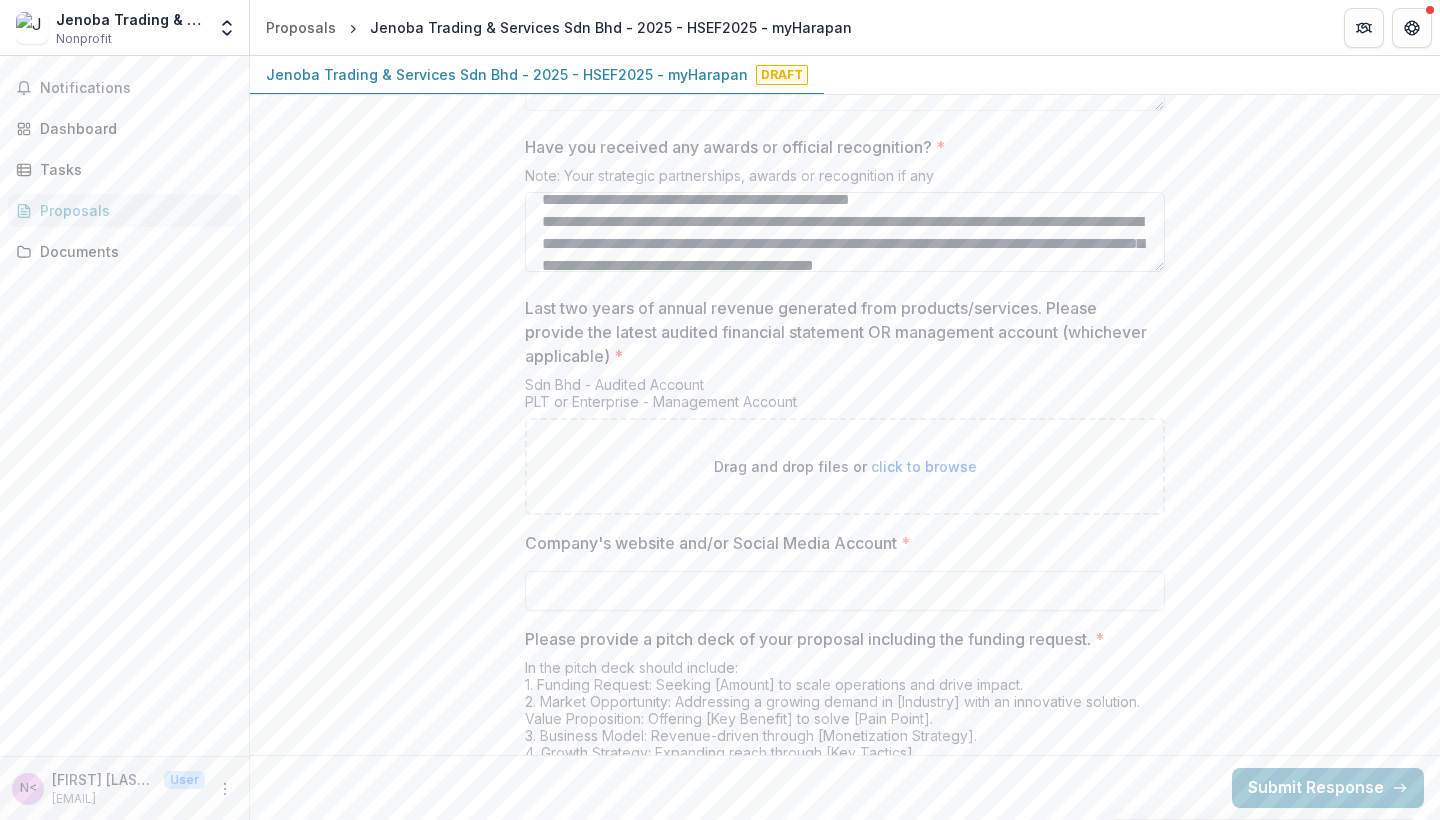 scroll, scrollTop: 203, scrollLeft: 0, axis: vertical 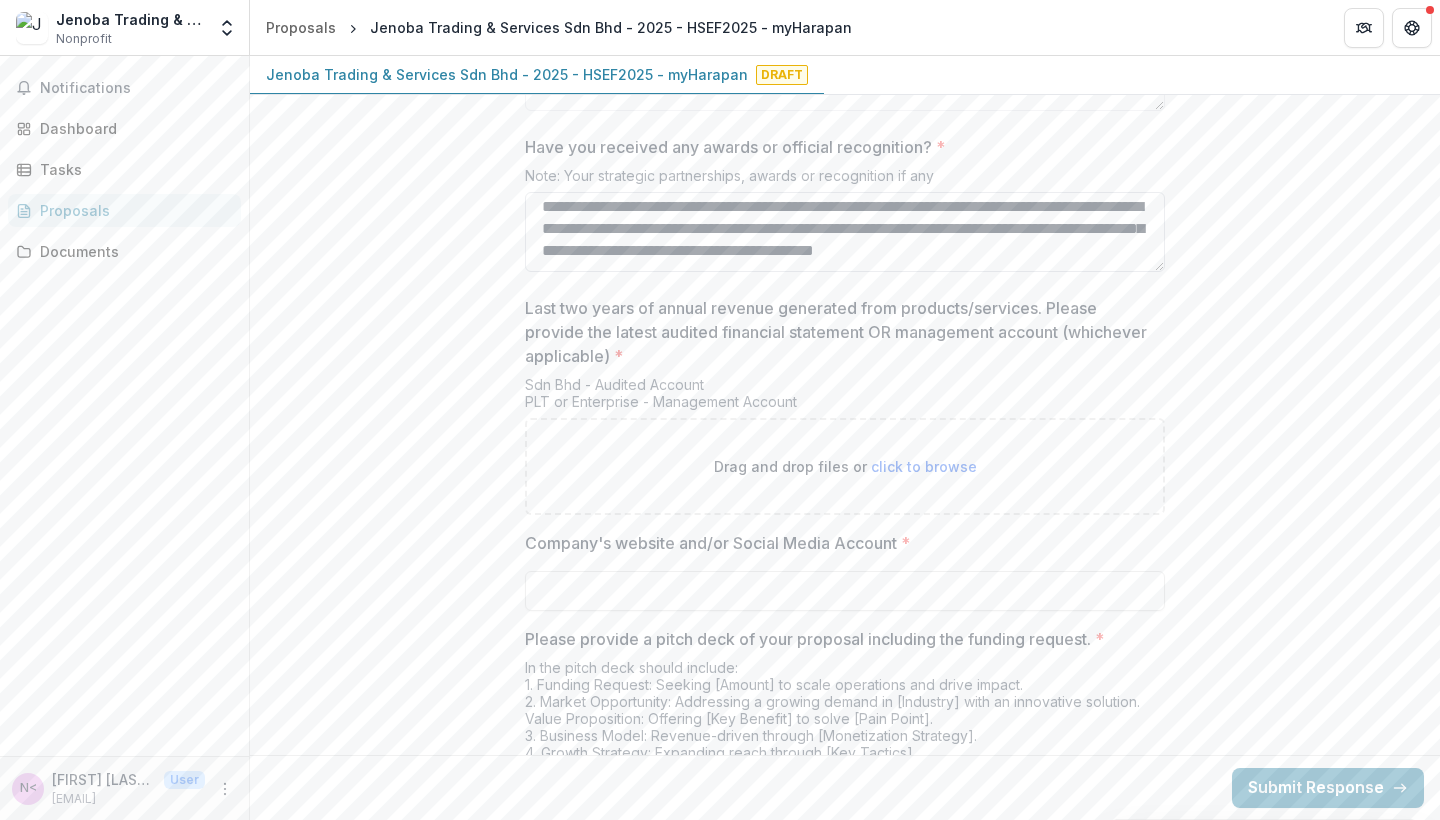 click on "**********" at bounding box center [845, 232] 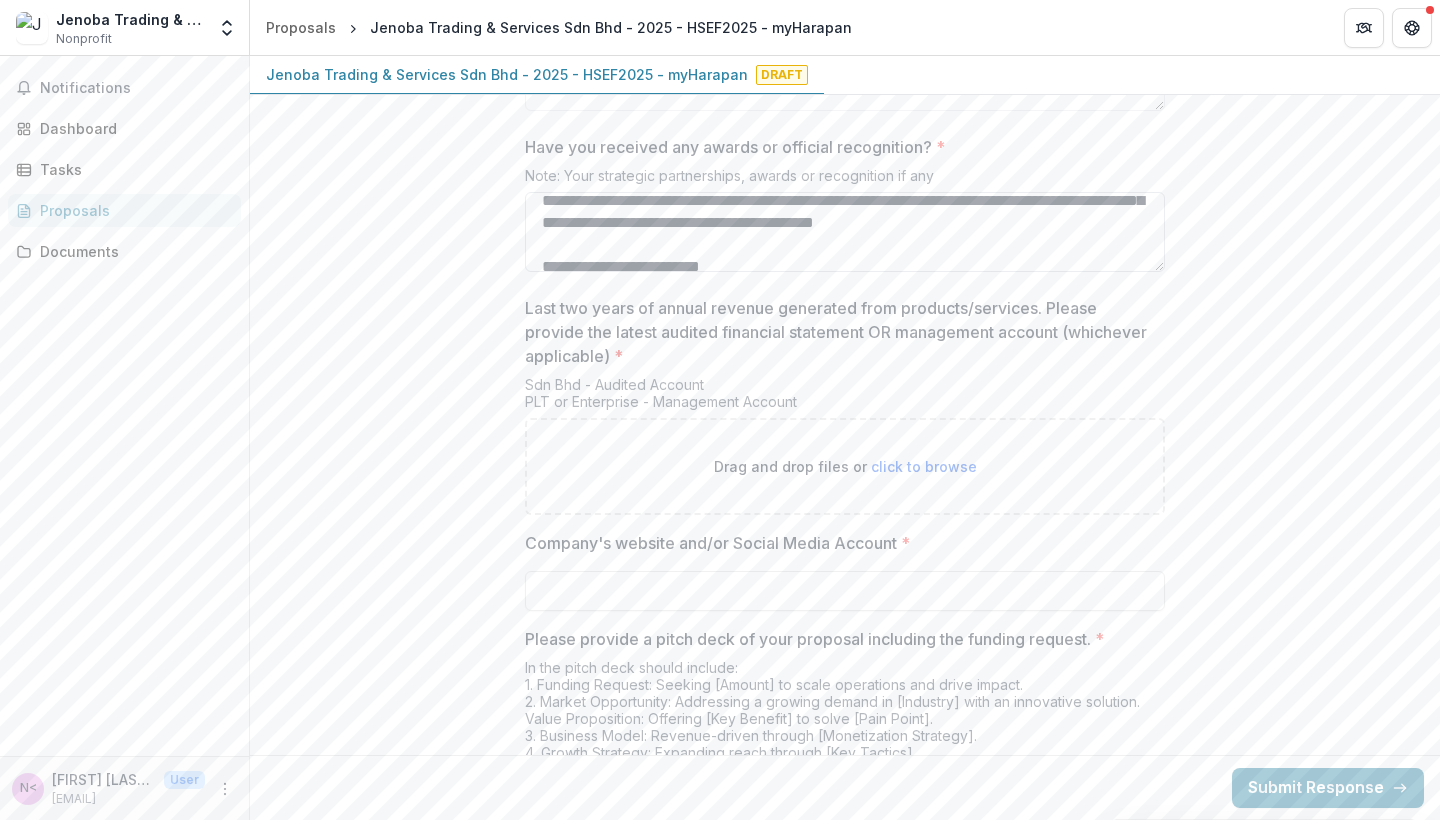 scroll, scrollTop: 232, scrollLeft: 0, axis: vertical 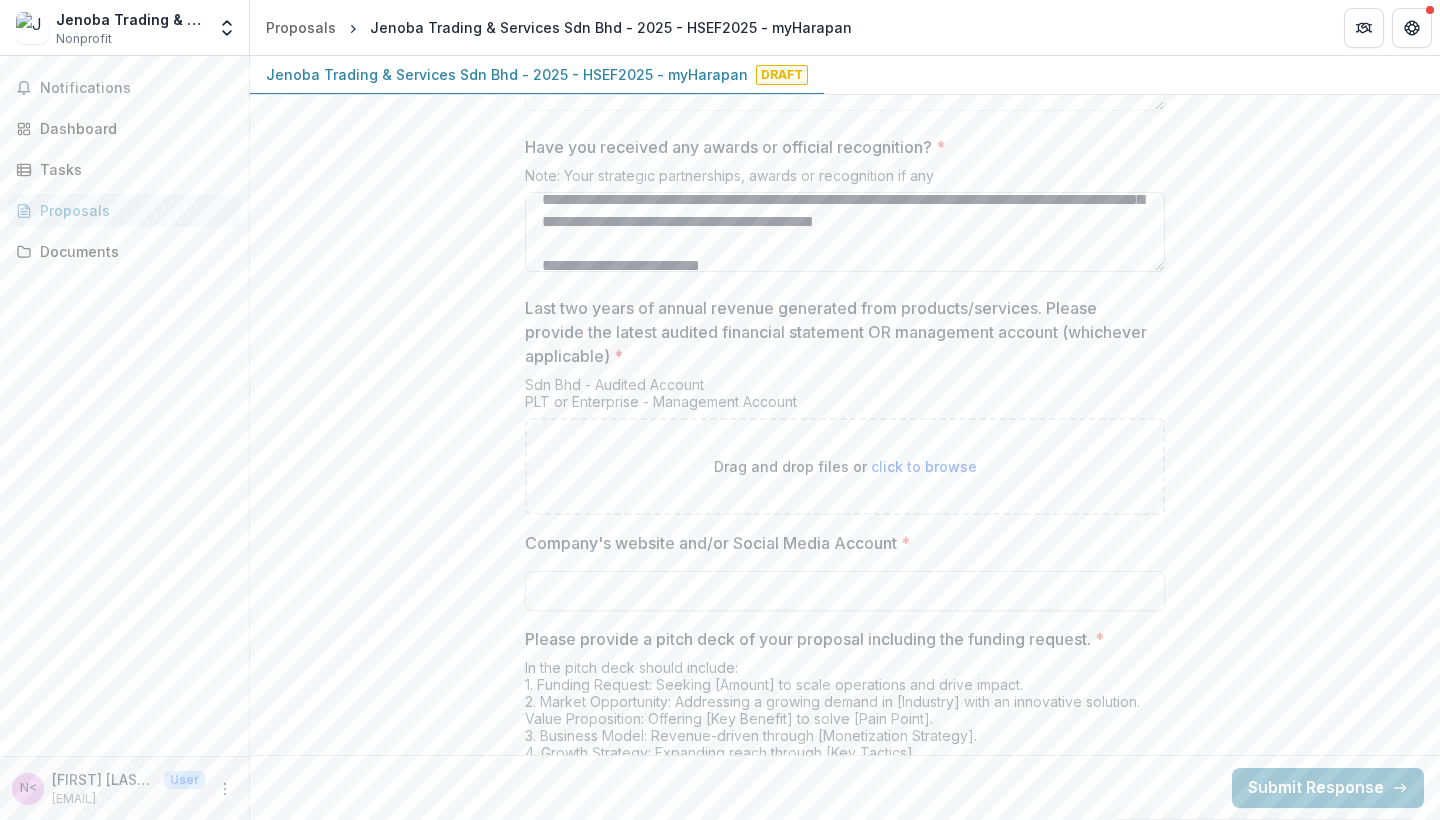 click on "**********" at bounding box center [845, 232] 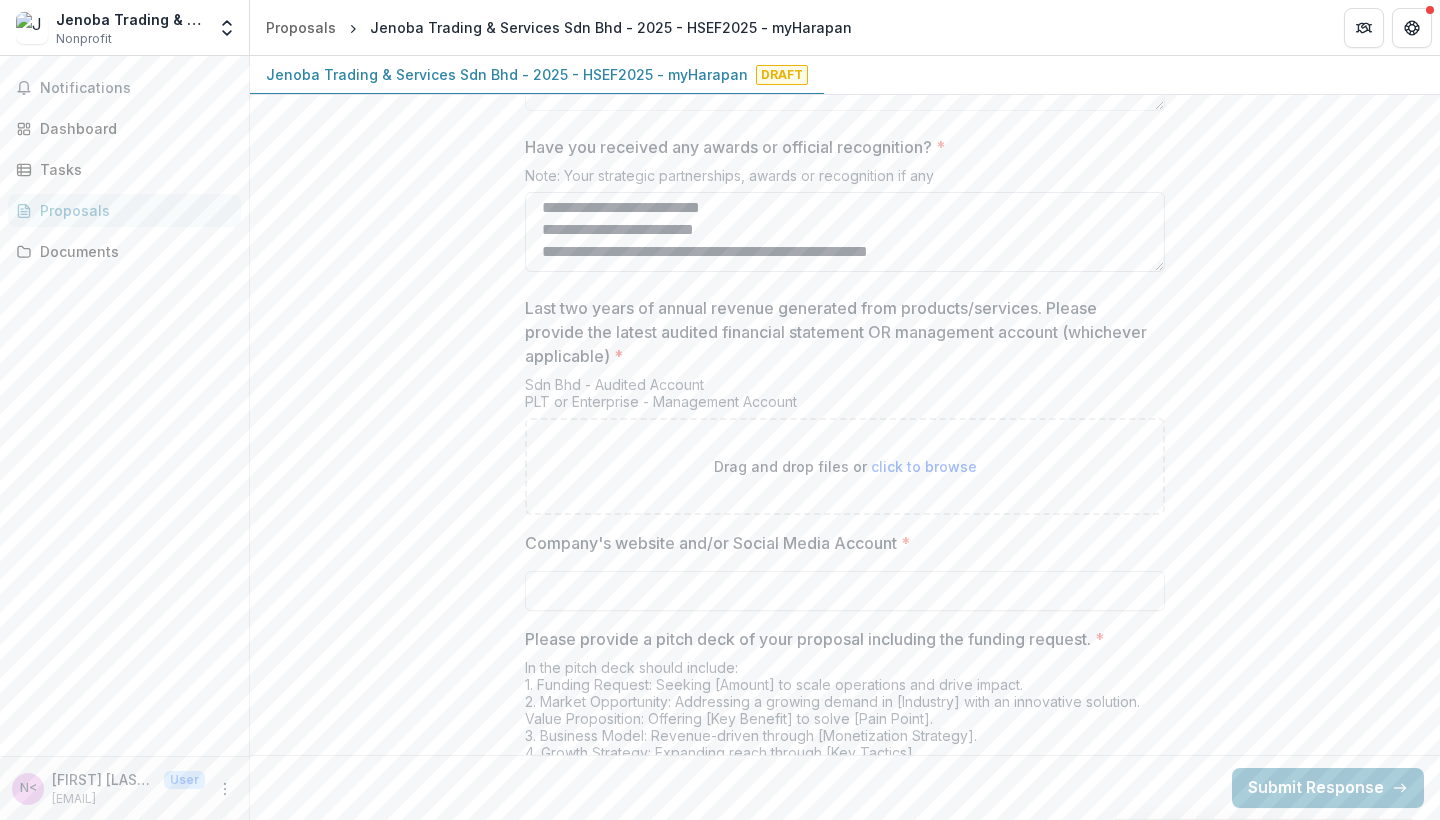 scroll, scrollTop: 378, scrollLeft: 0, axis: vertical 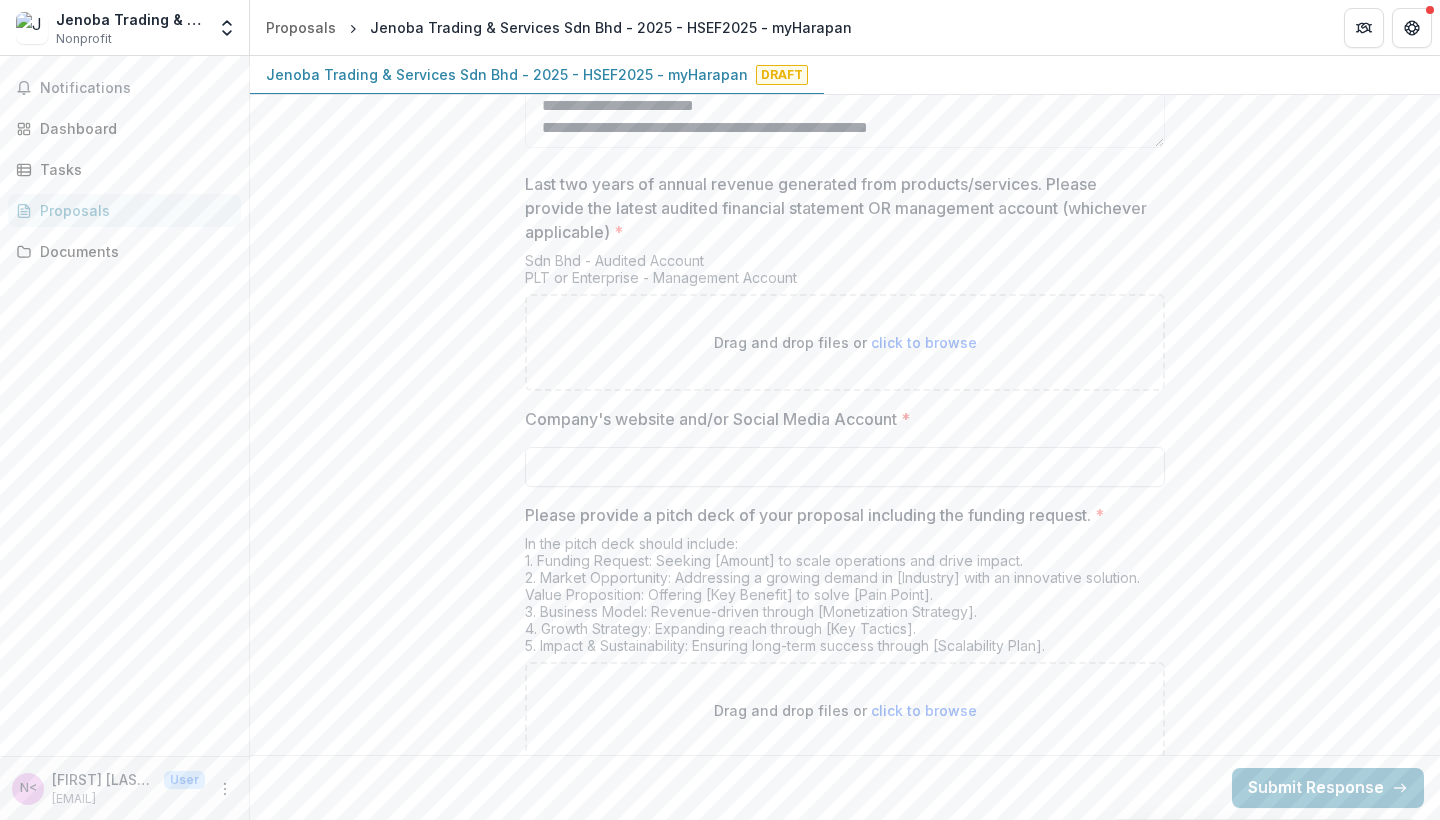 type on "**********" 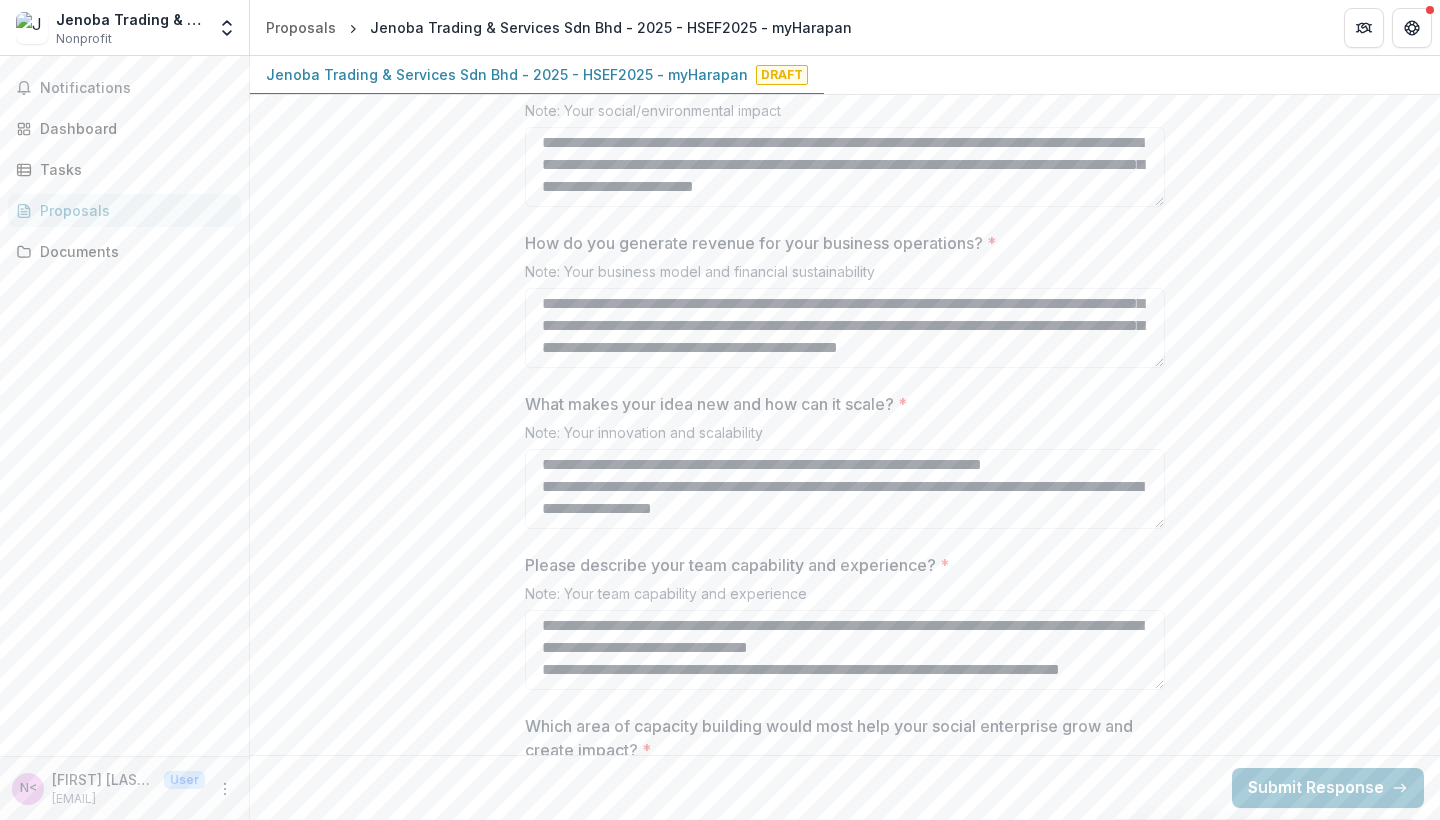 scroll, scrollTop: 2432, scrollLeft: 0, axis: vertical 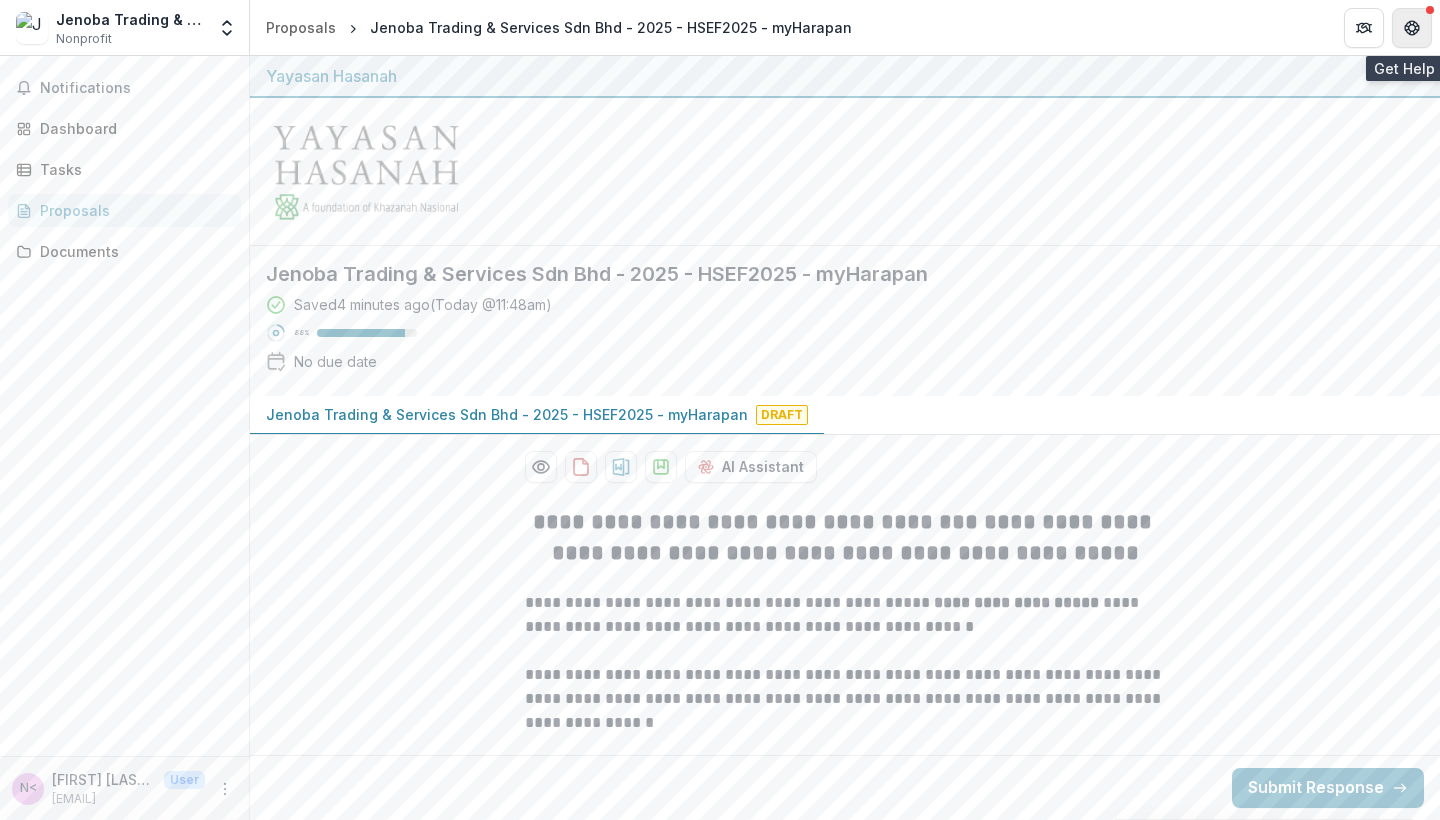 type on "**********" 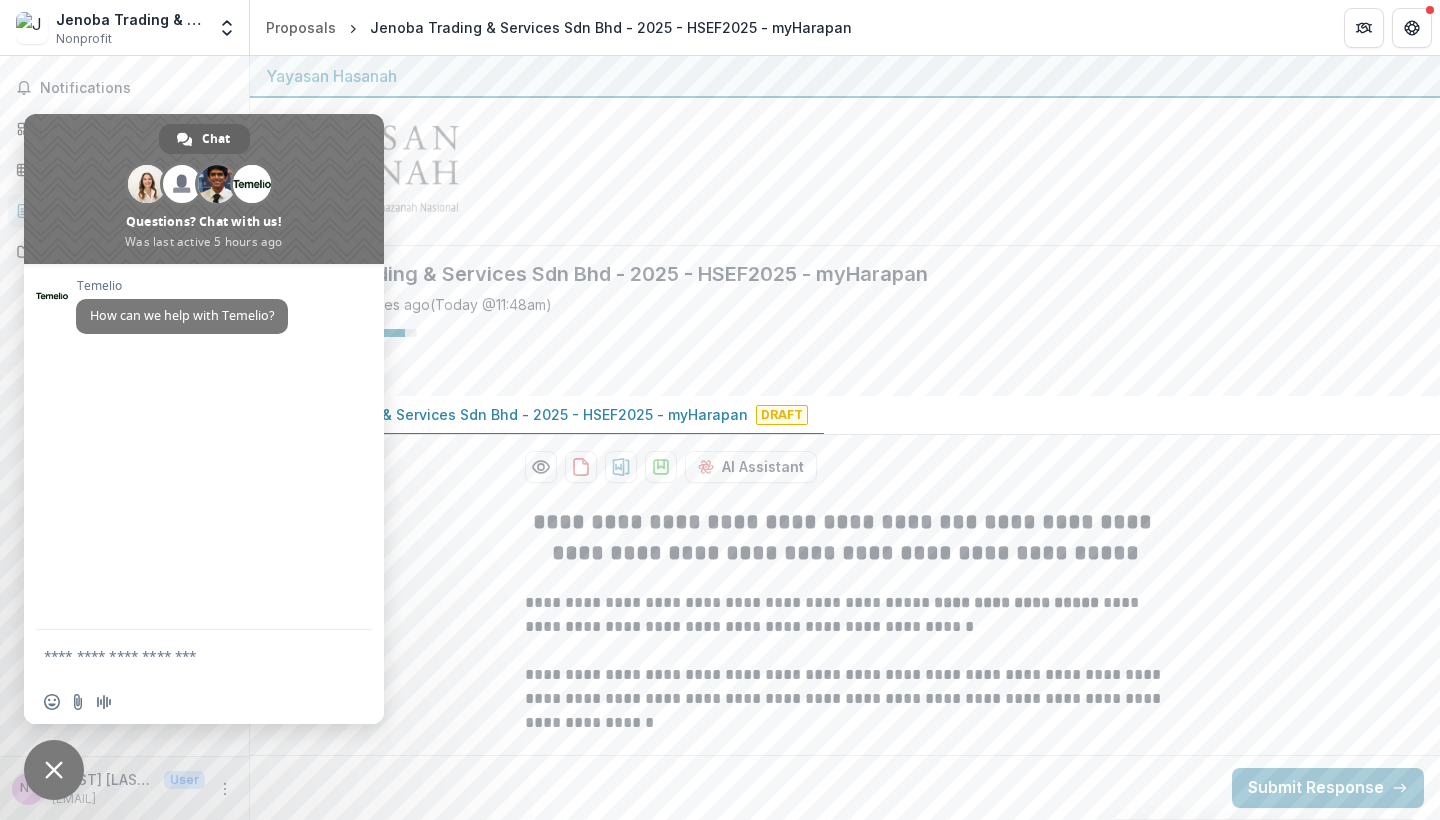 click at bounding box center [845, 172] 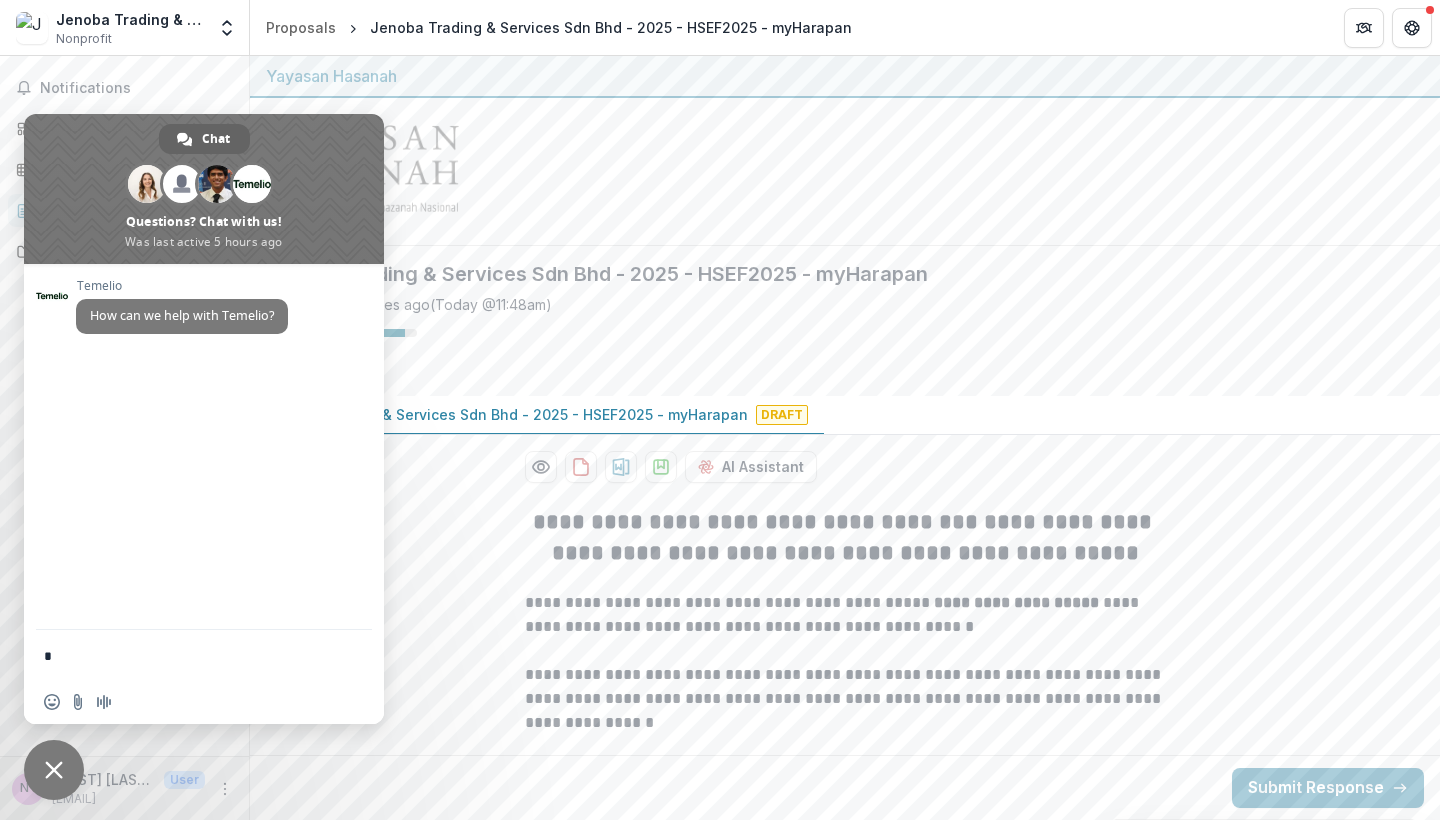 type on "**" 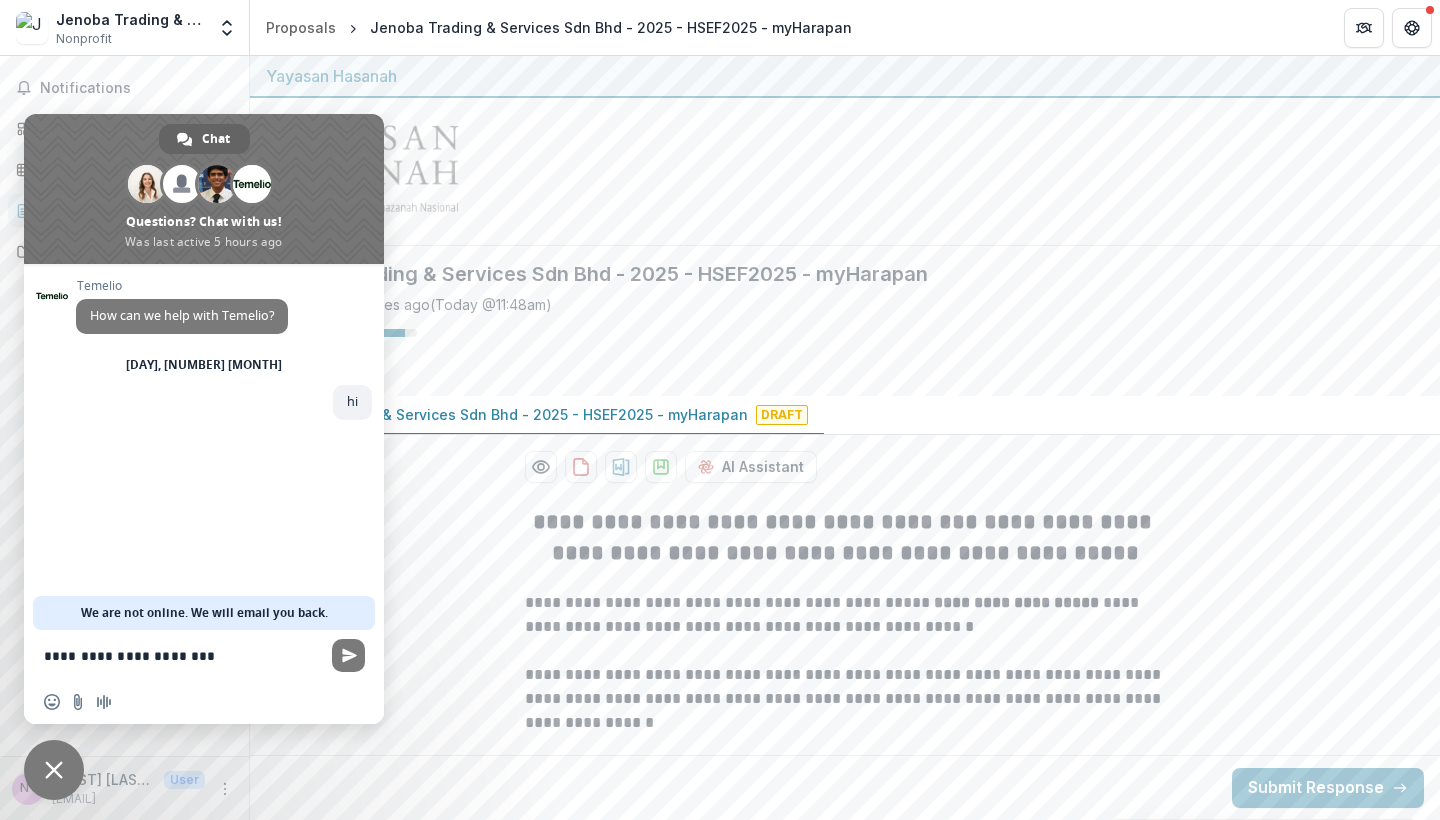 type on "**********" 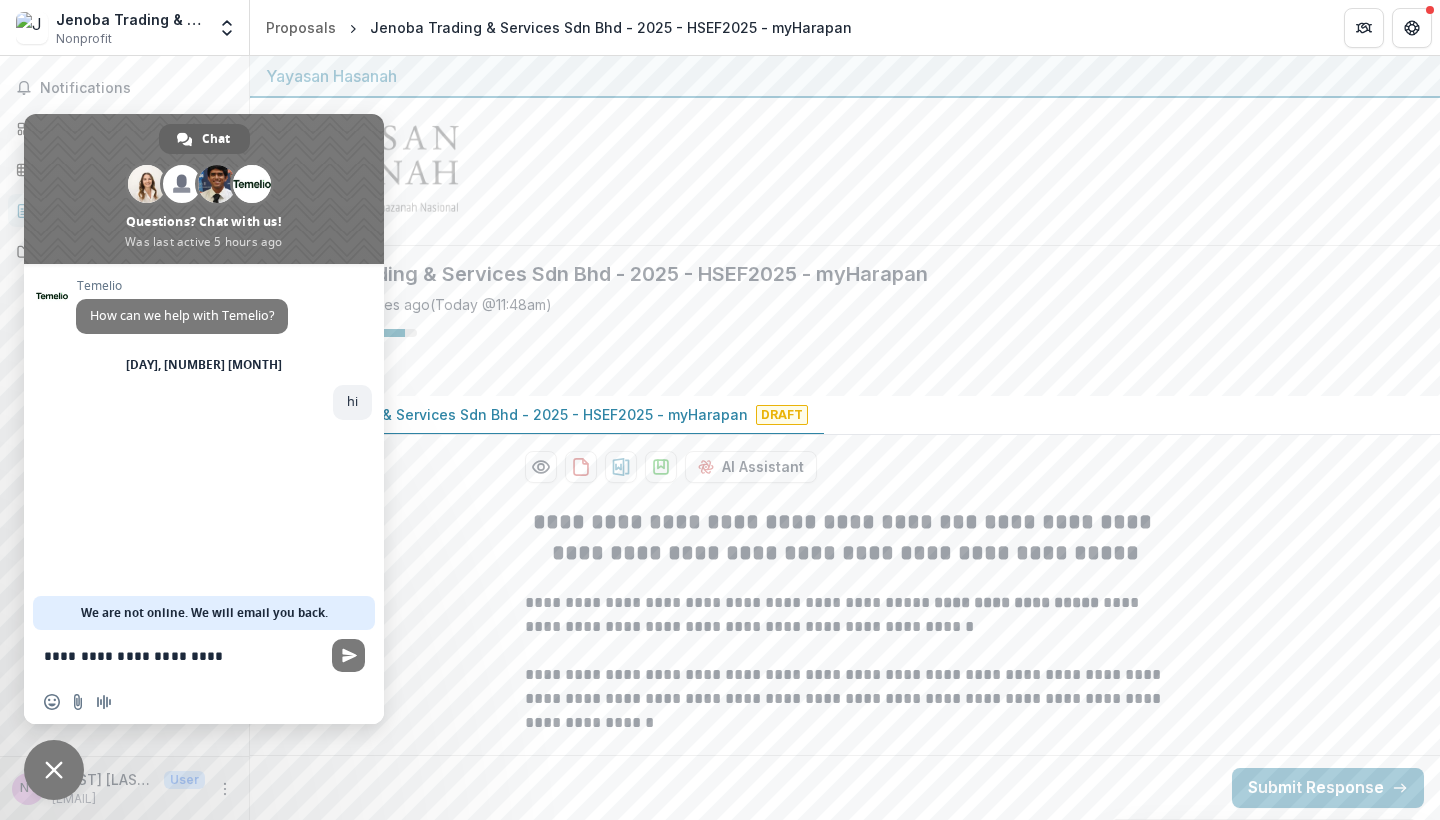type 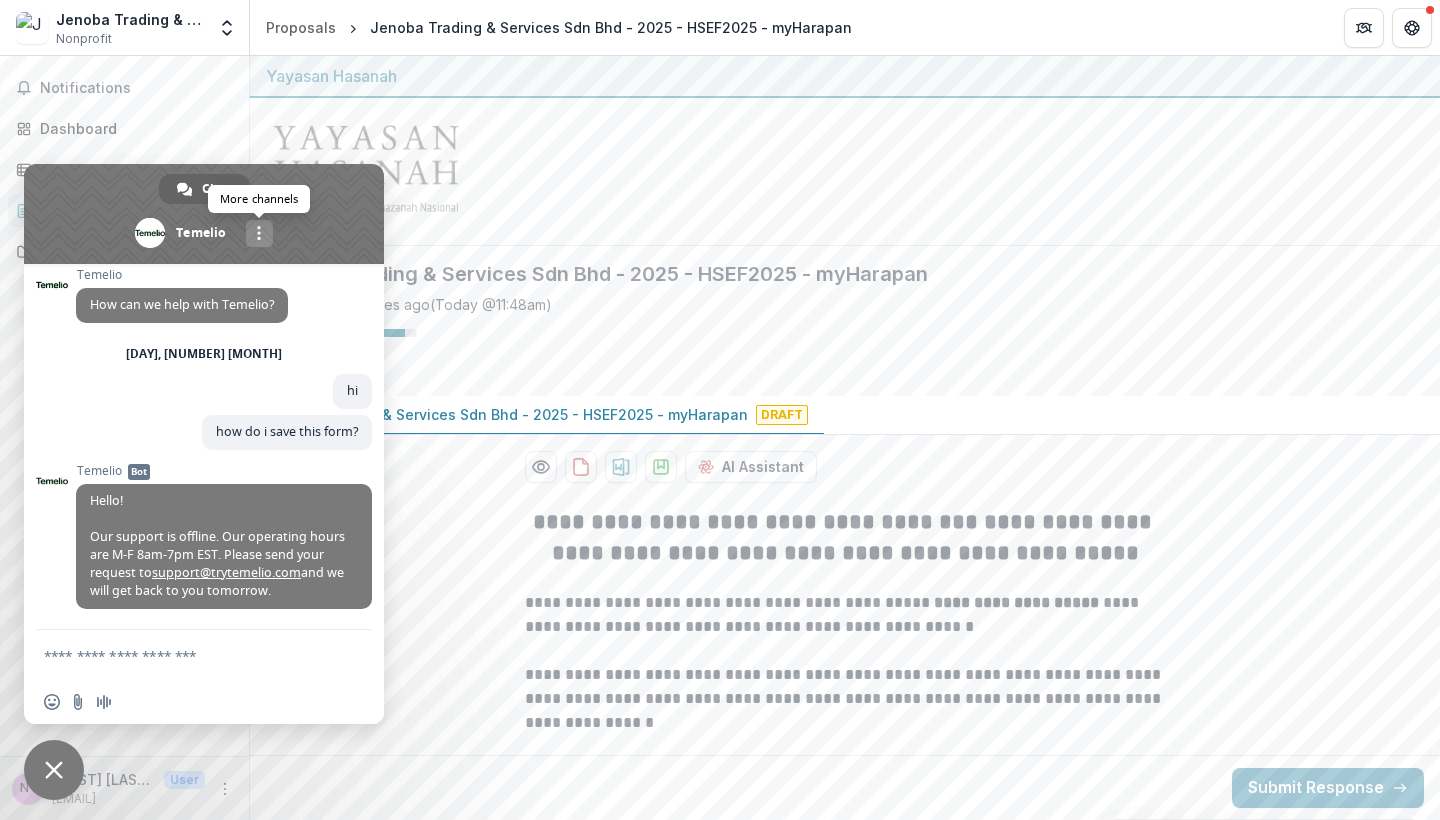 scroll, scrollTop: 52, scrollLeft: 0, axis: vertical 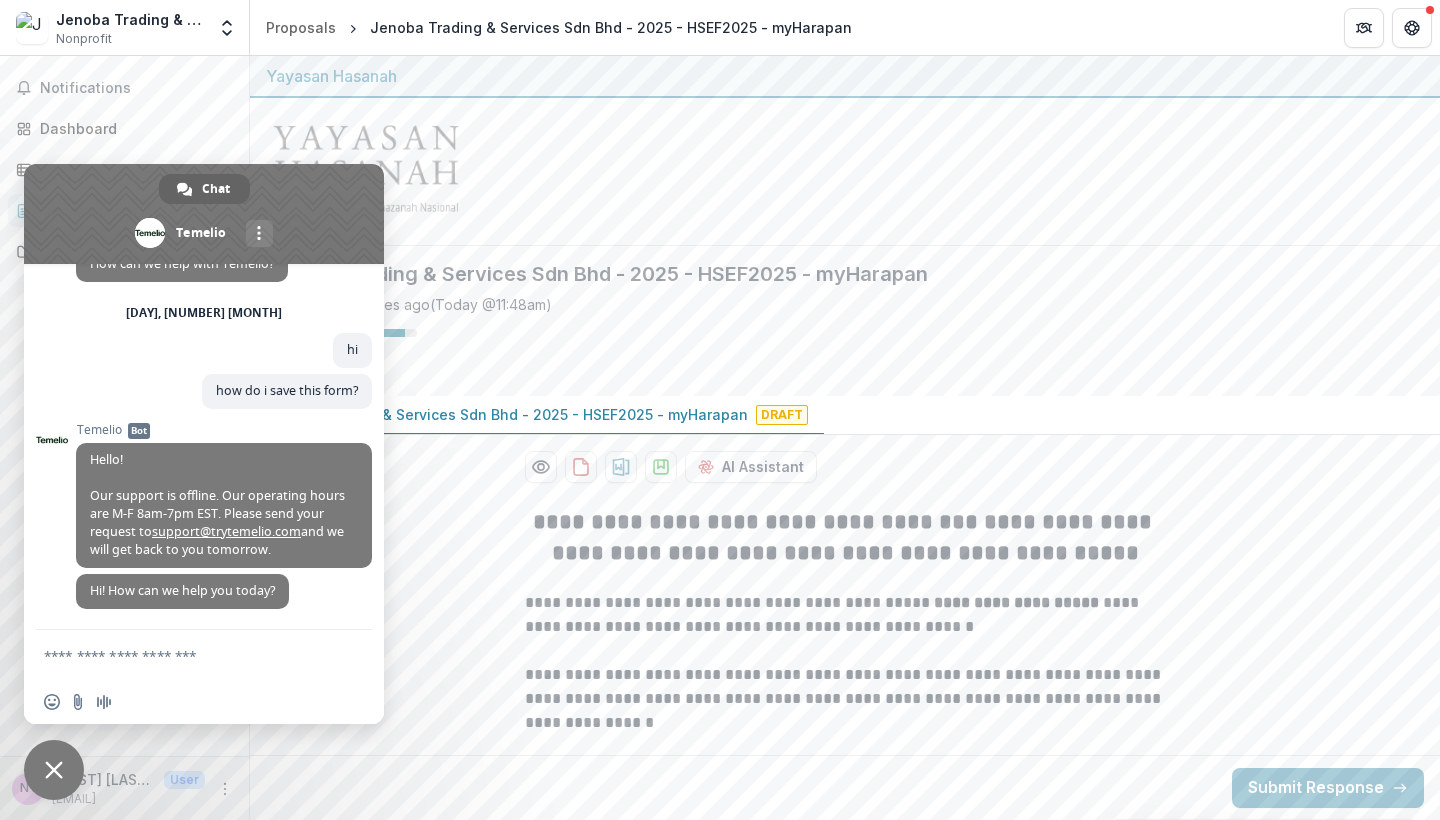 click at bounding box center [366, 171] 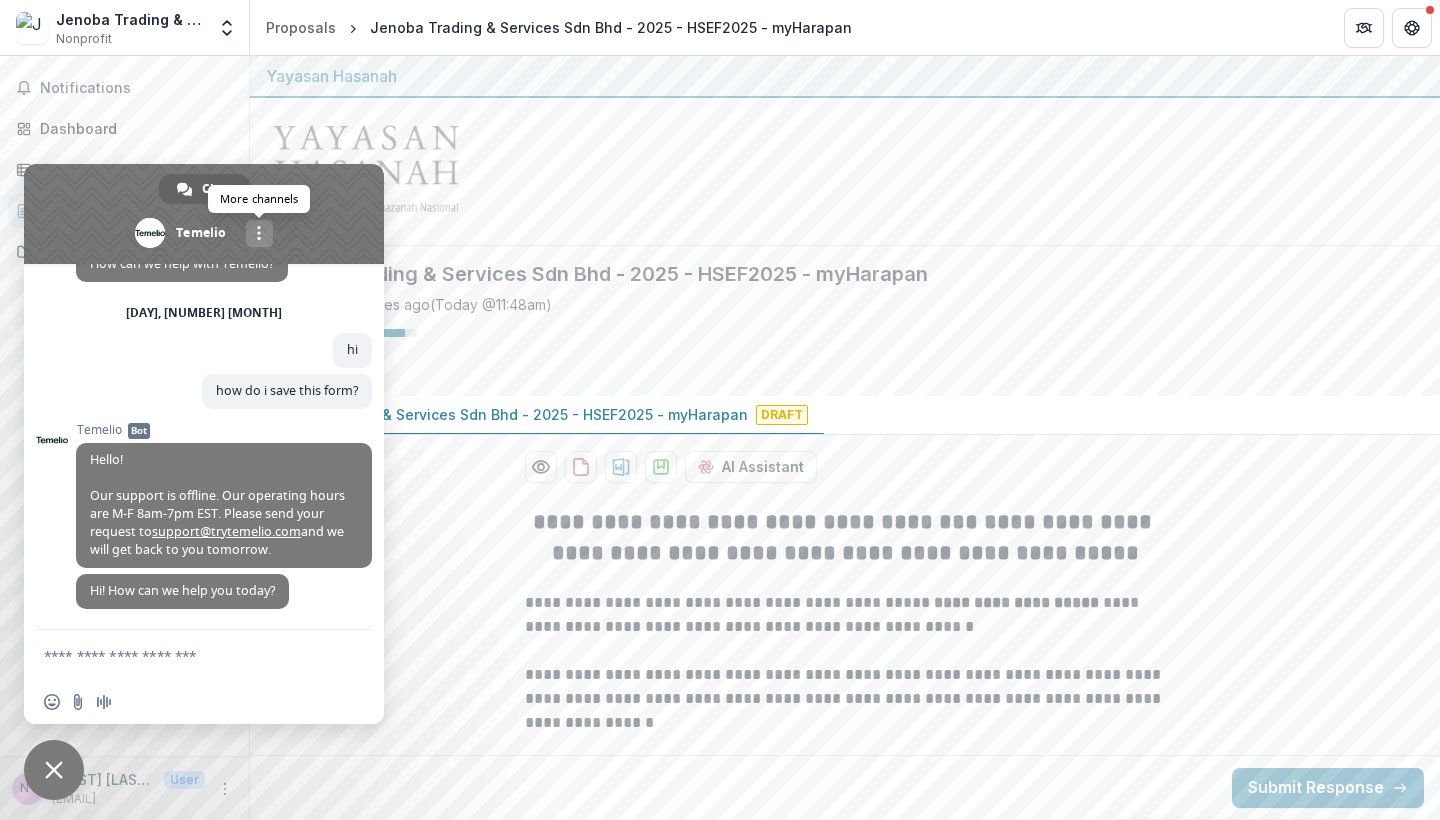 click on "More channels" at bounding box center [259, 233] 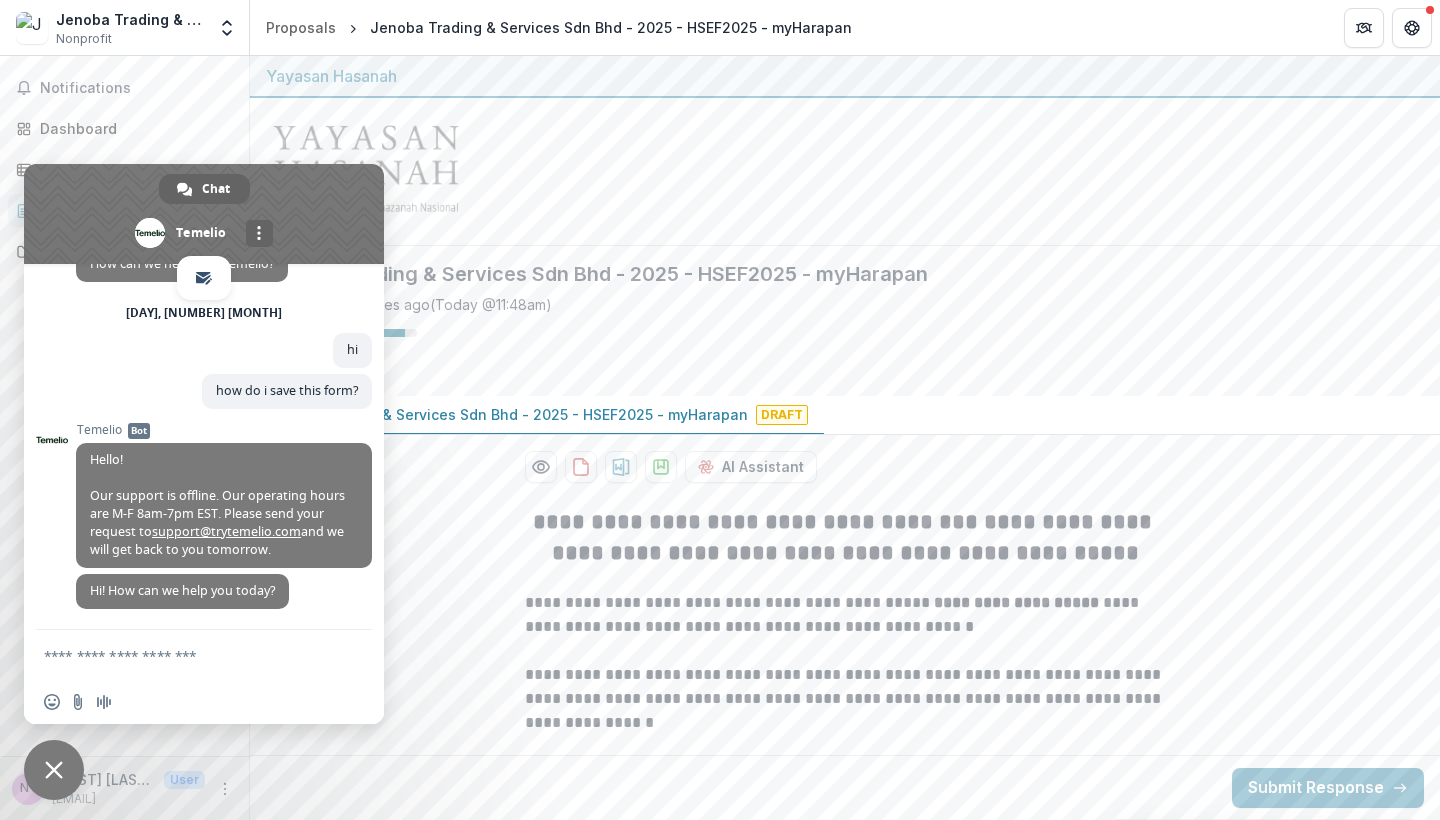 click on "Saved 4 minutes ago ( Today @ 11:48am ) 88 % No due date" at bounding box center [829, 337] 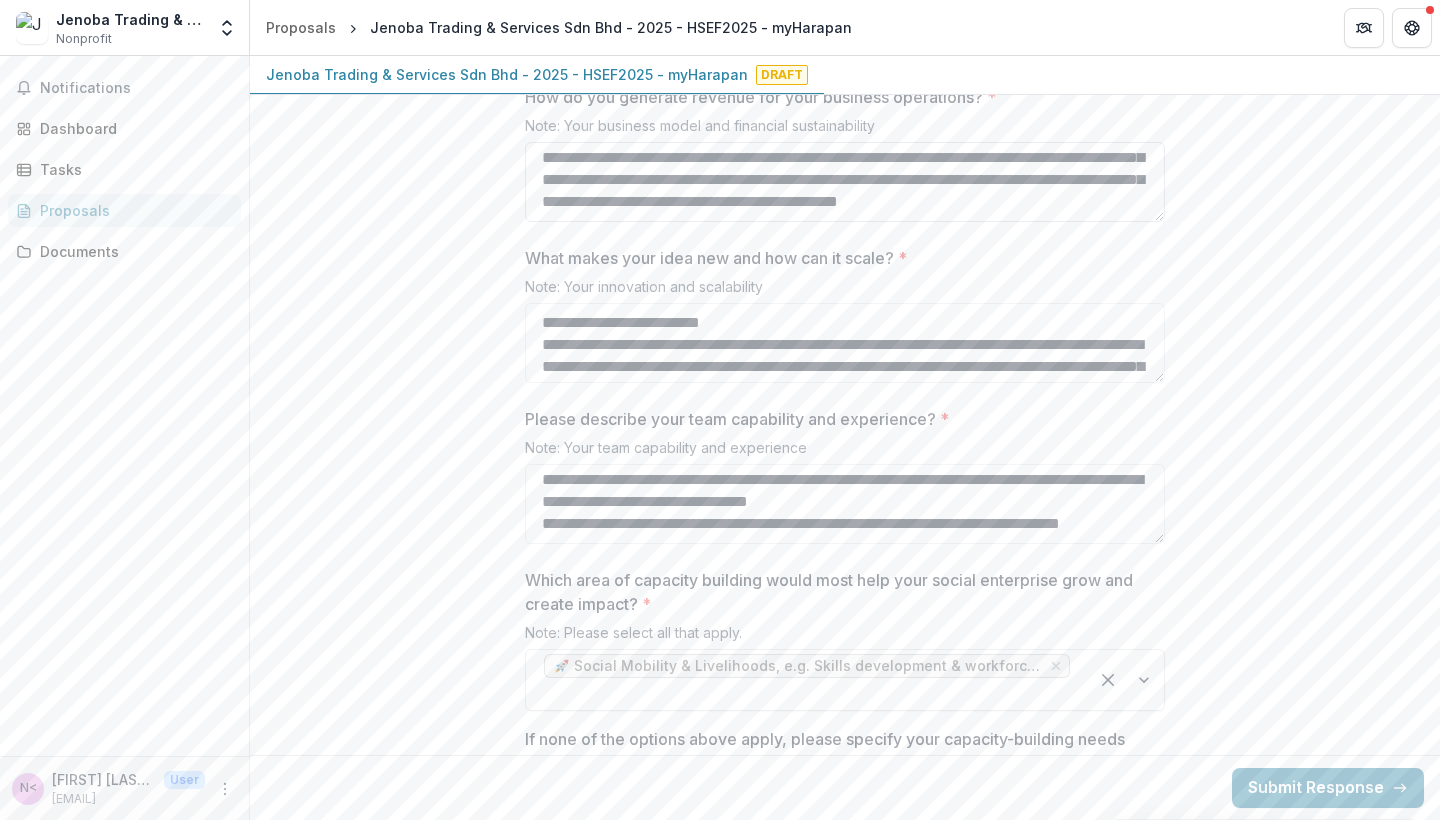 scroll, scrollTop: 2370, scrollLeft: 0, axis: vertical 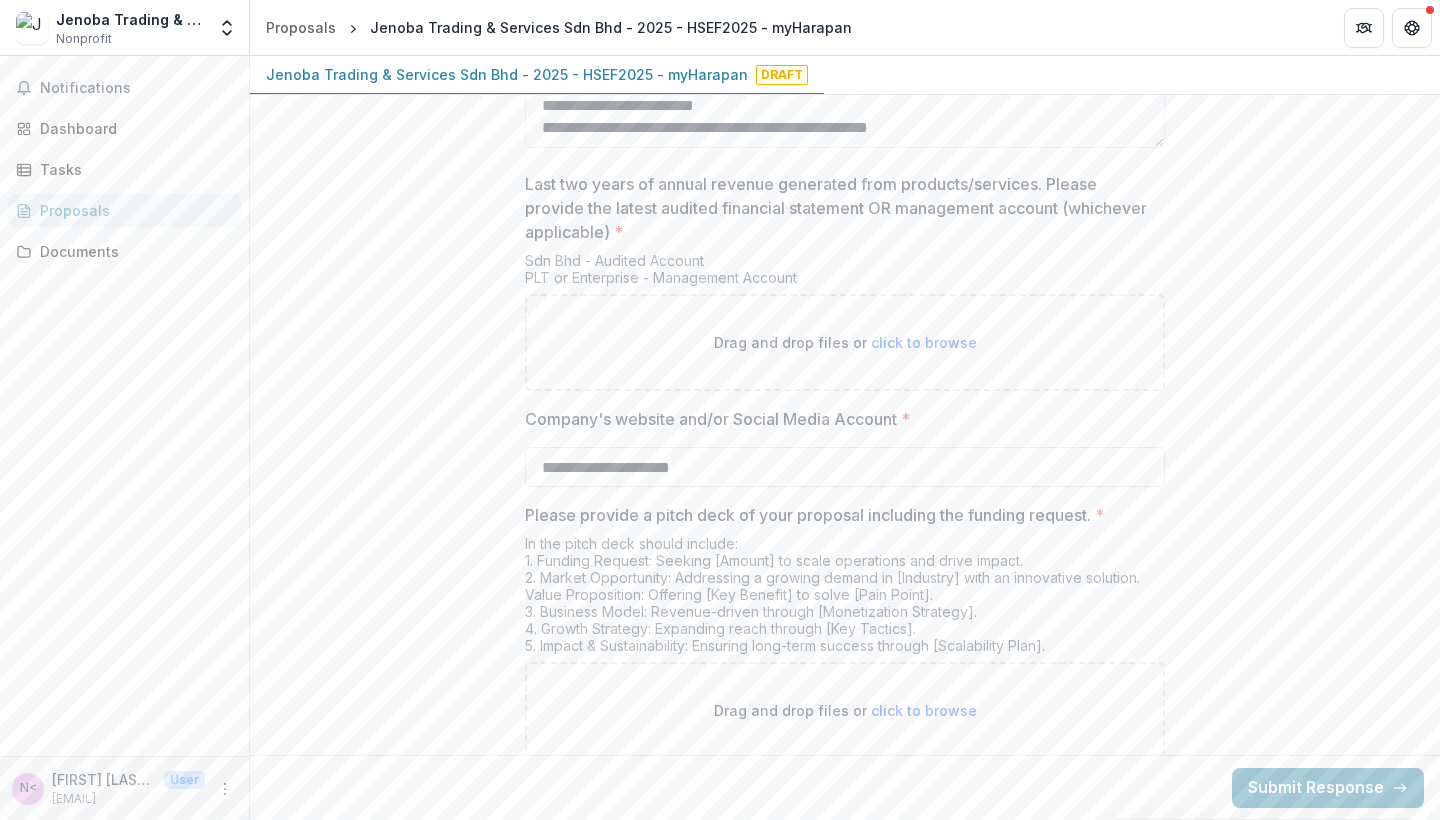 click on "click to browse" at bounding box center (924, 342) 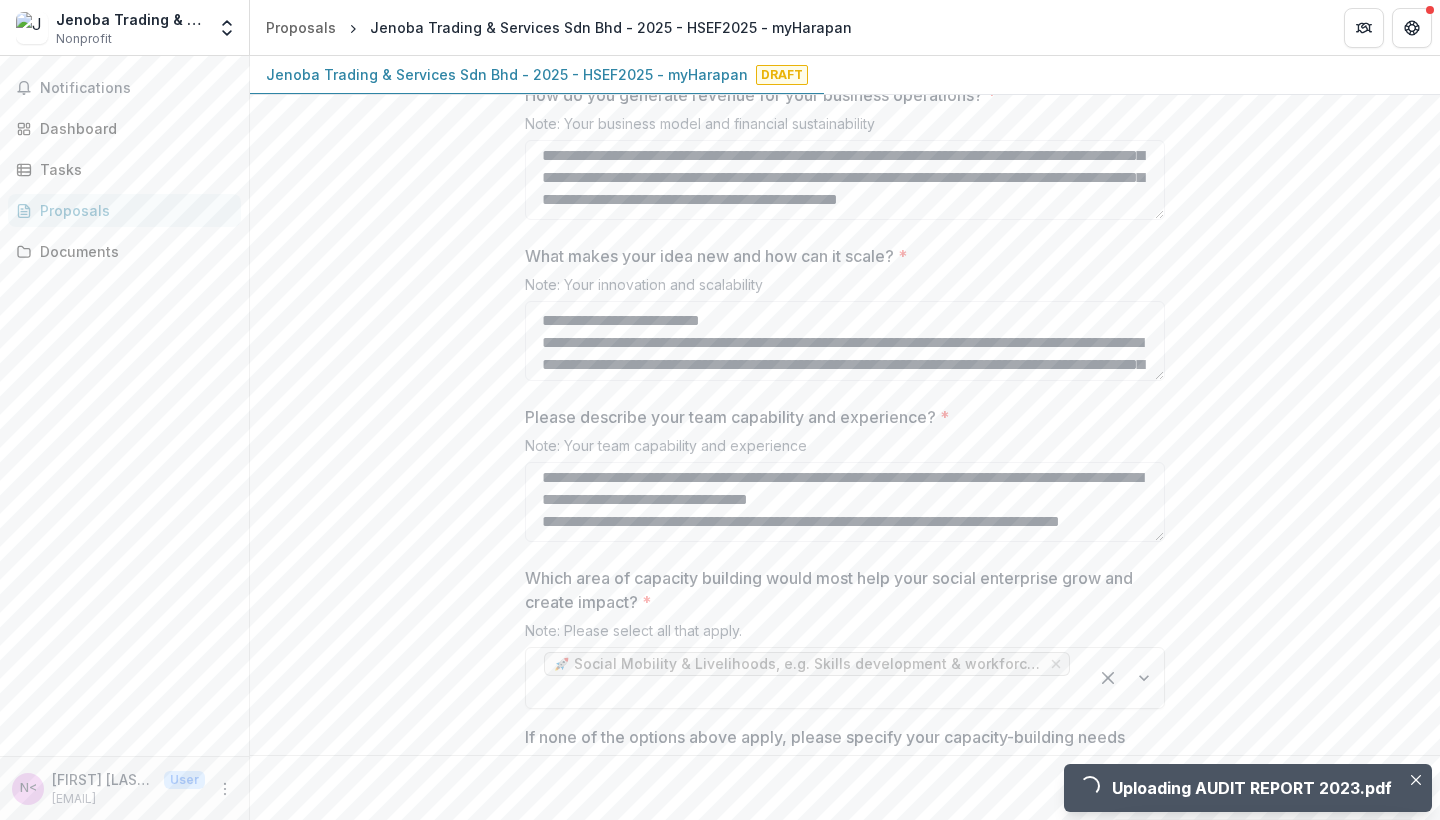 scroll, scrollTop: 2579, scrollLeft: 0, axis: vertical 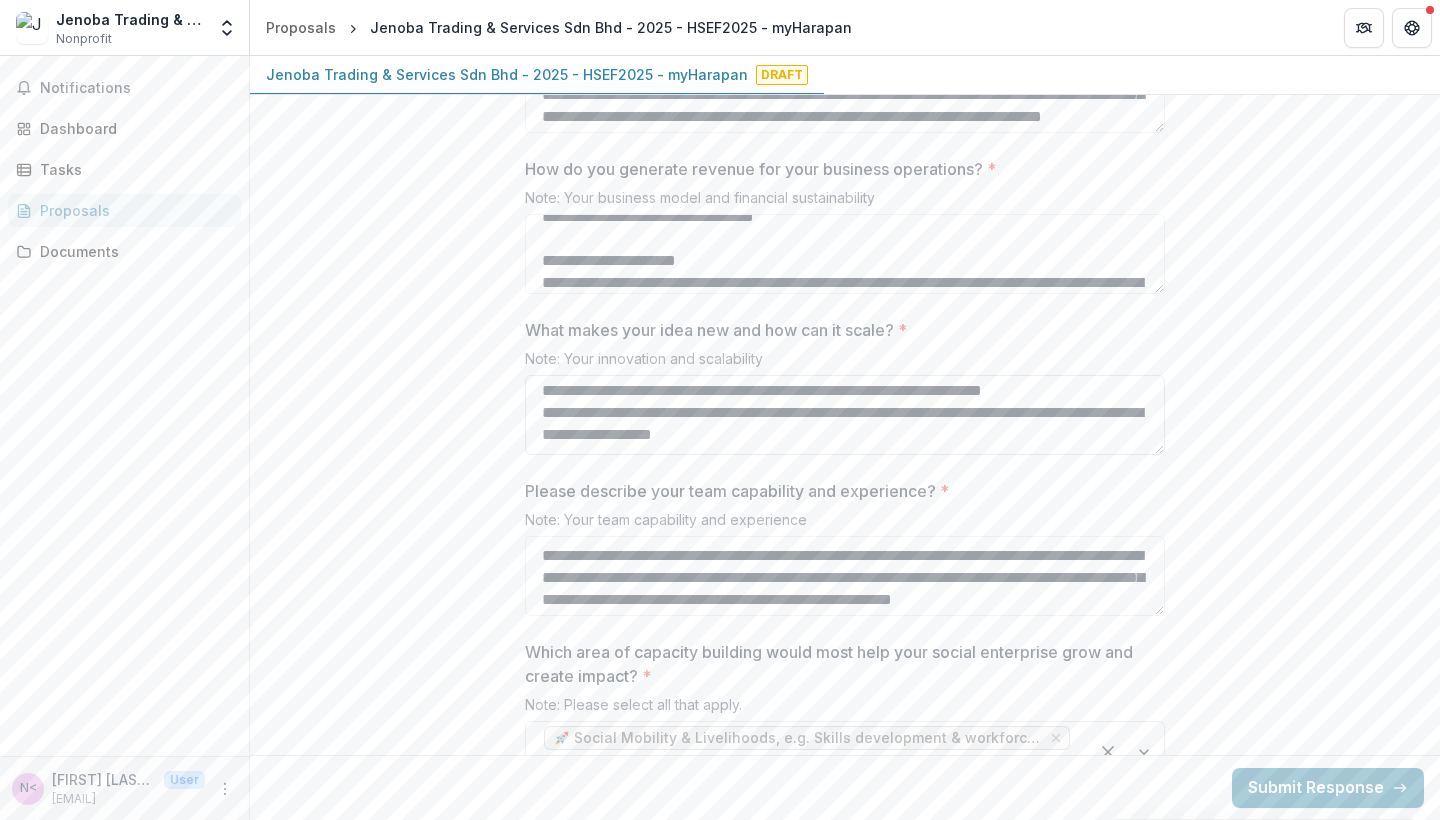 click on "**********" at bounding box center [845, 415] 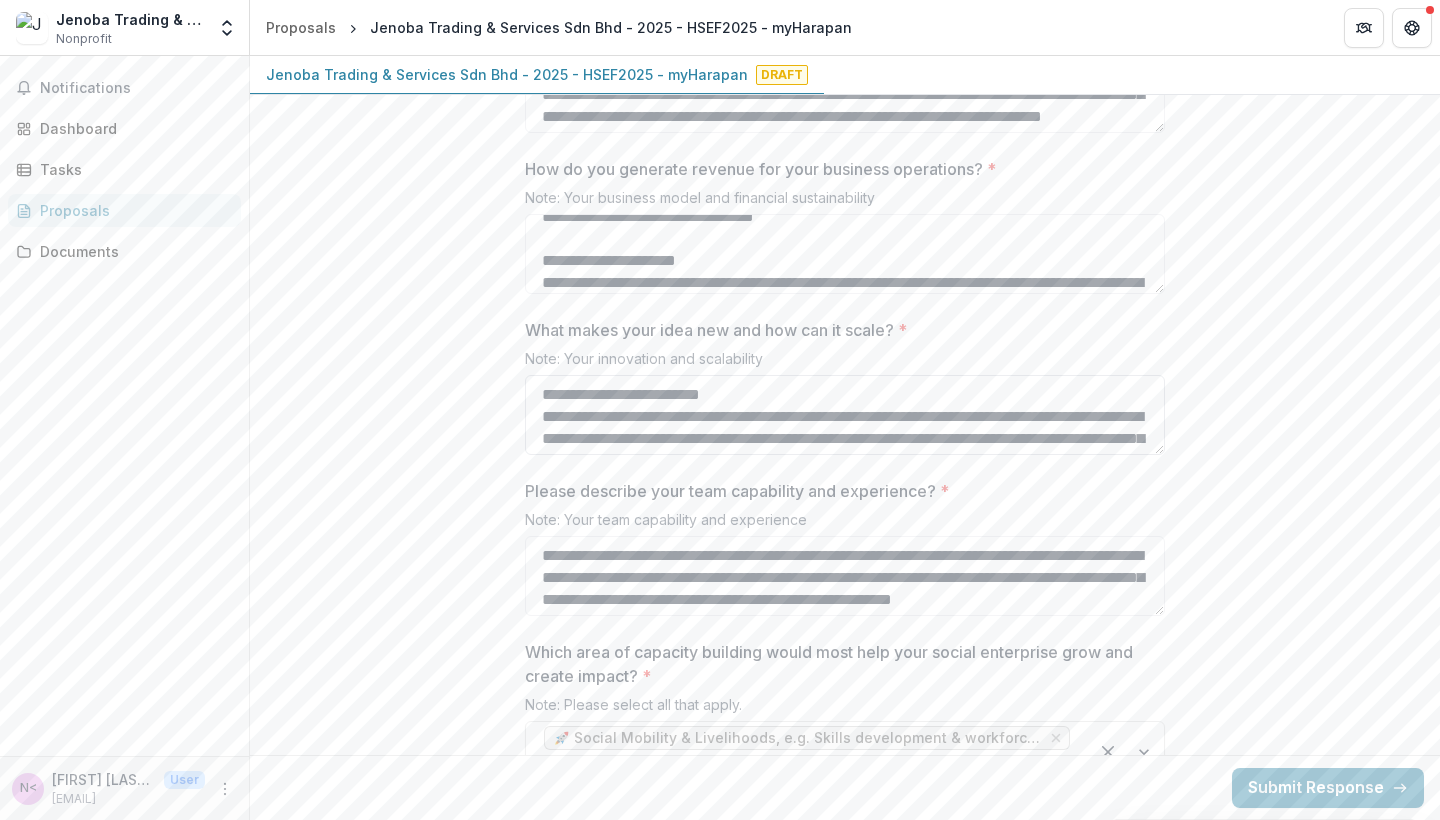 scroll, scrollTop: 0, scrollLeft: 0, axis: both 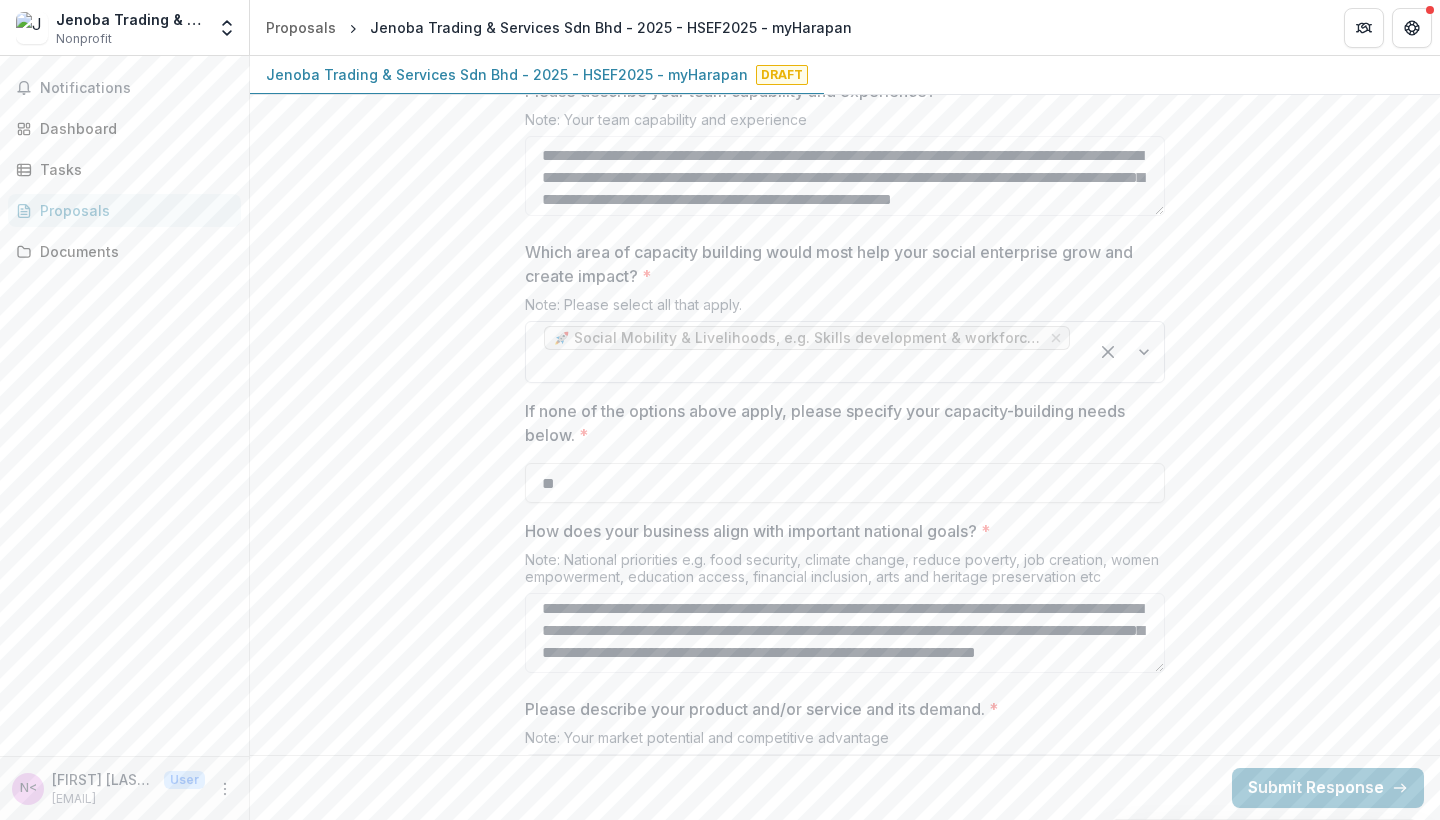 click at bounding box center (1126, 352) 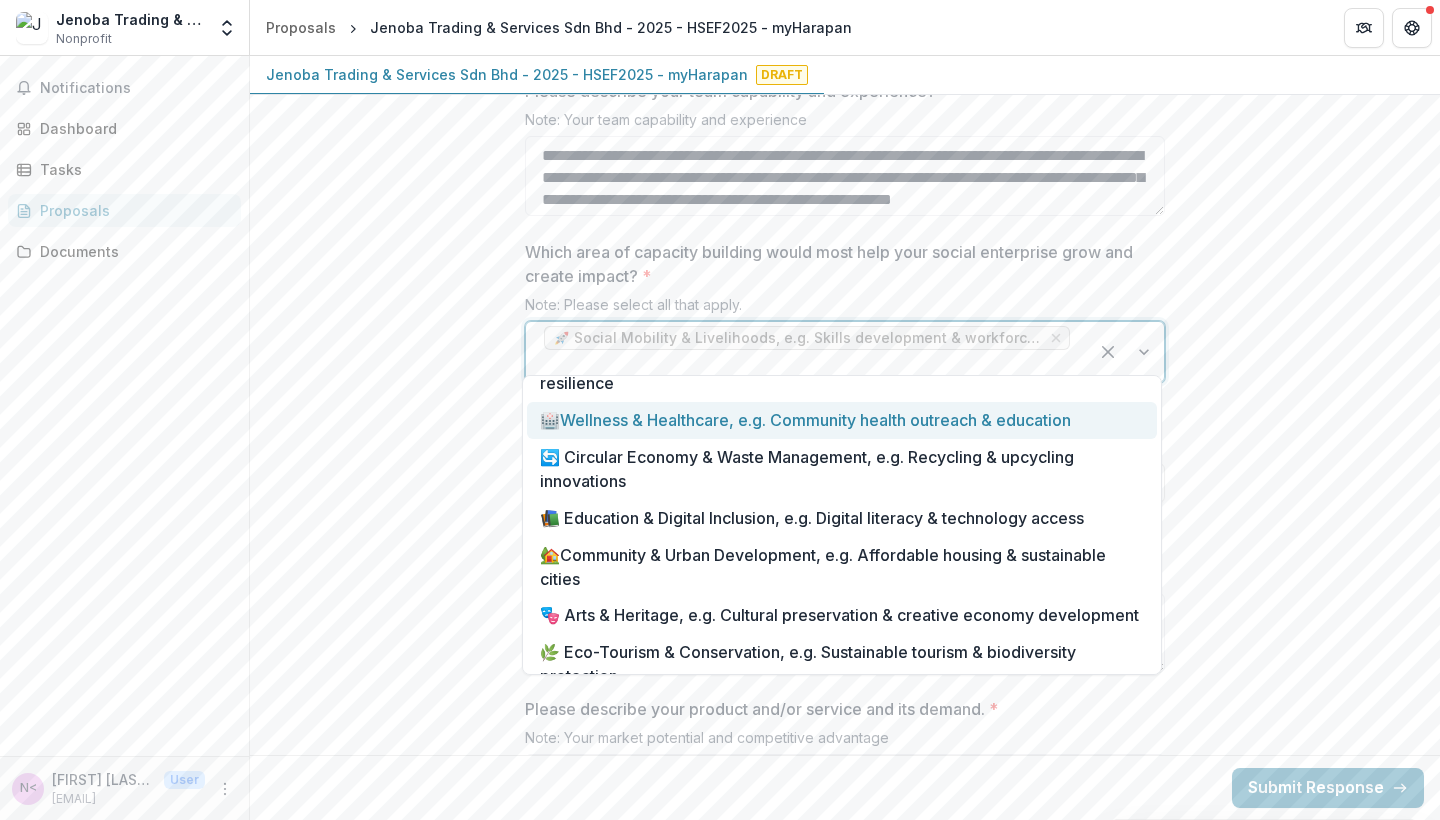 scroll, scrollTop: 87, scrollLeft: 0, axis: vertical 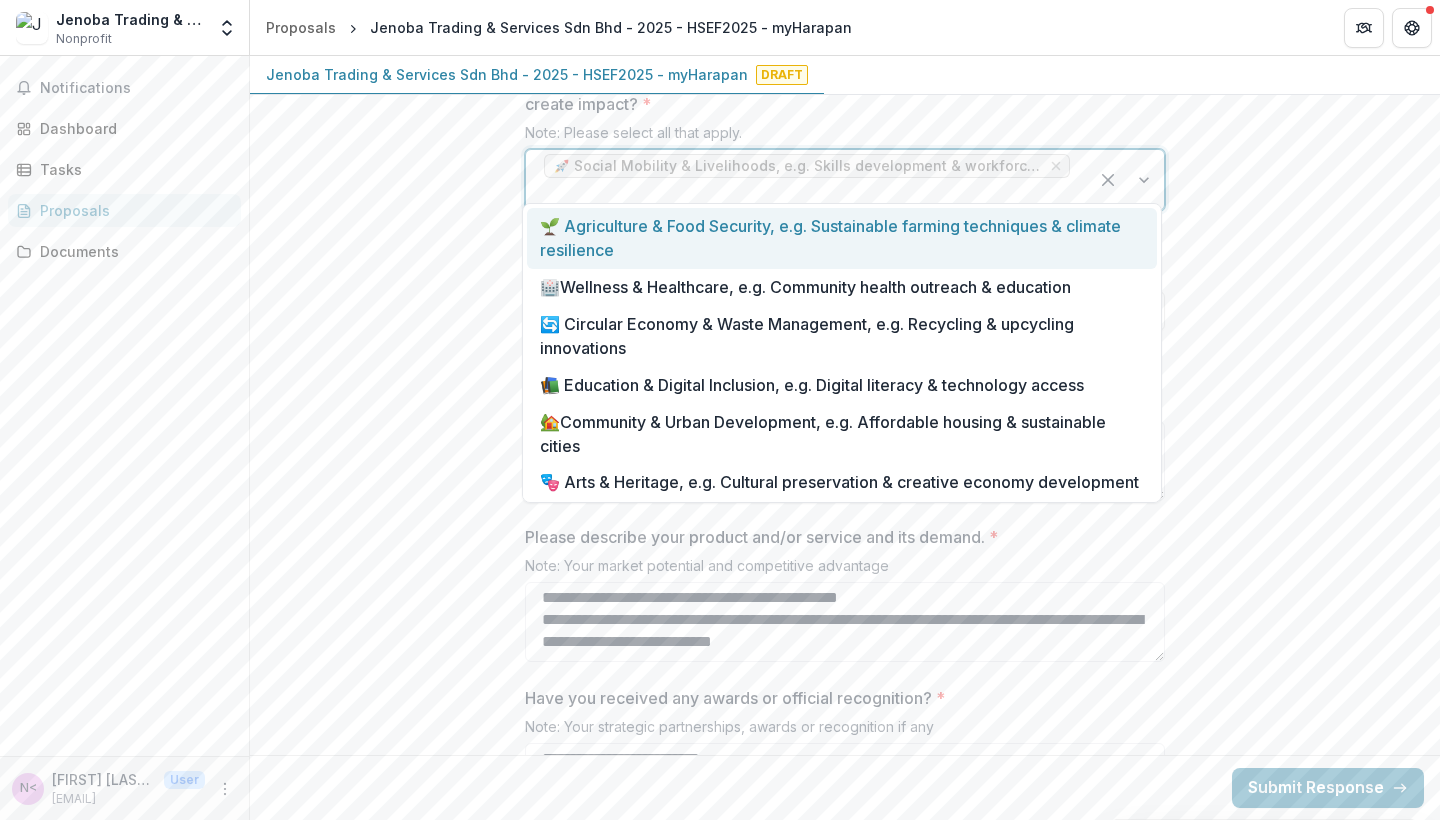 click at bounding box center (1126, 180) 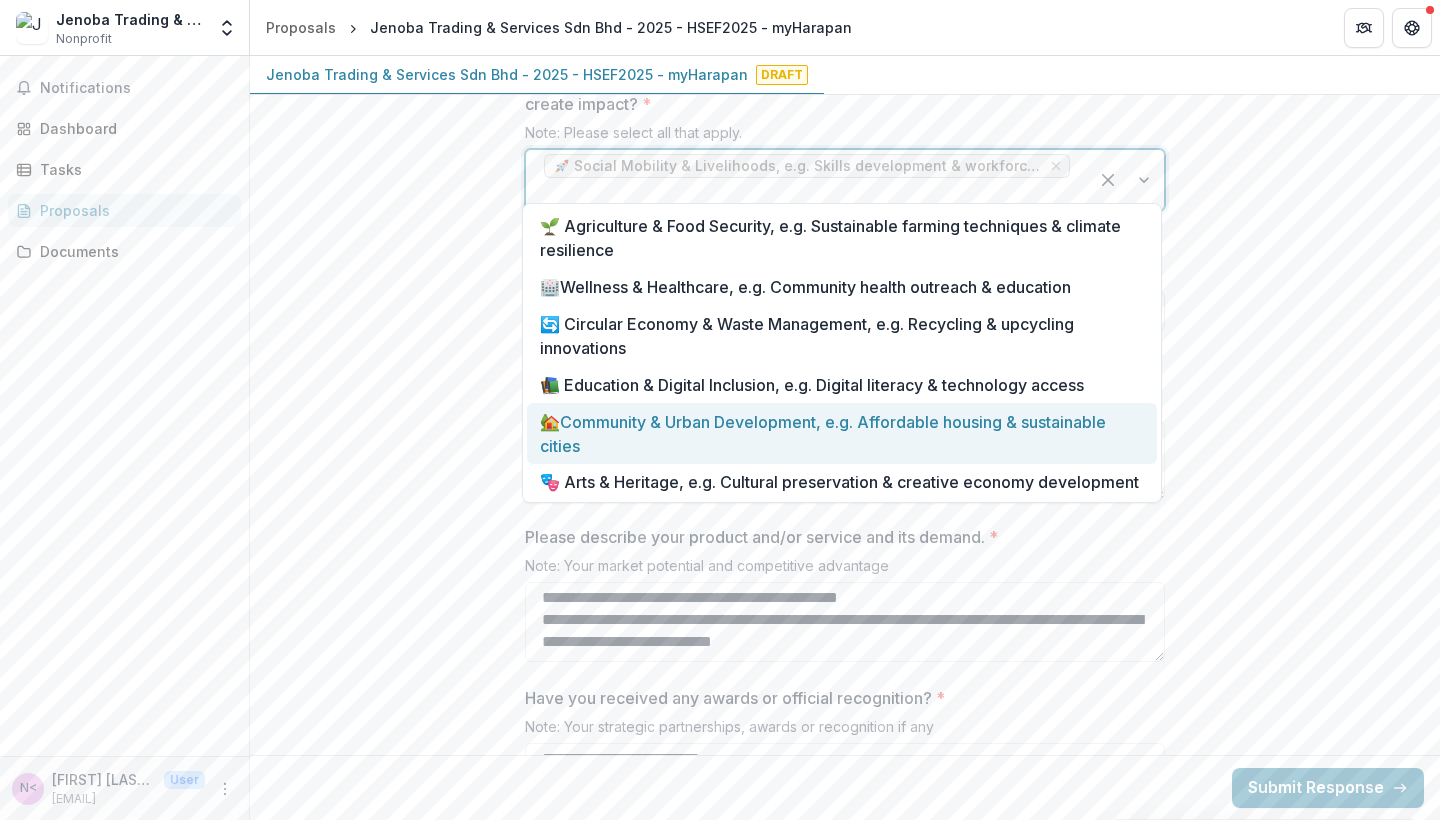scroll, scrollTop: 87, scrollLeft: 0, axis: vertical 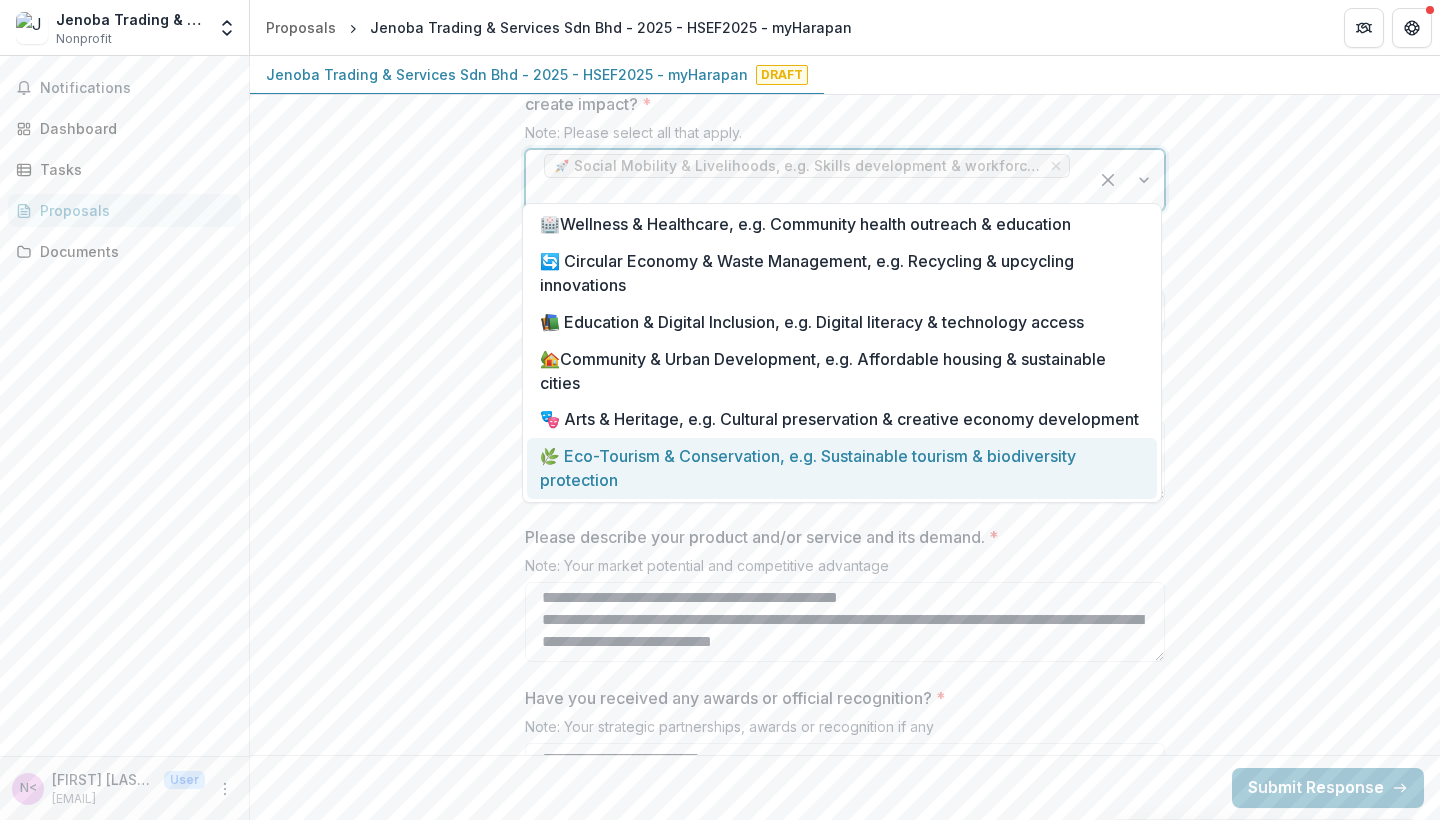 click on "🌿 Eco-Tourism & Conservation, e.g. Sustainable tourism & biodiversity protection" at bounding box center [842, 468] 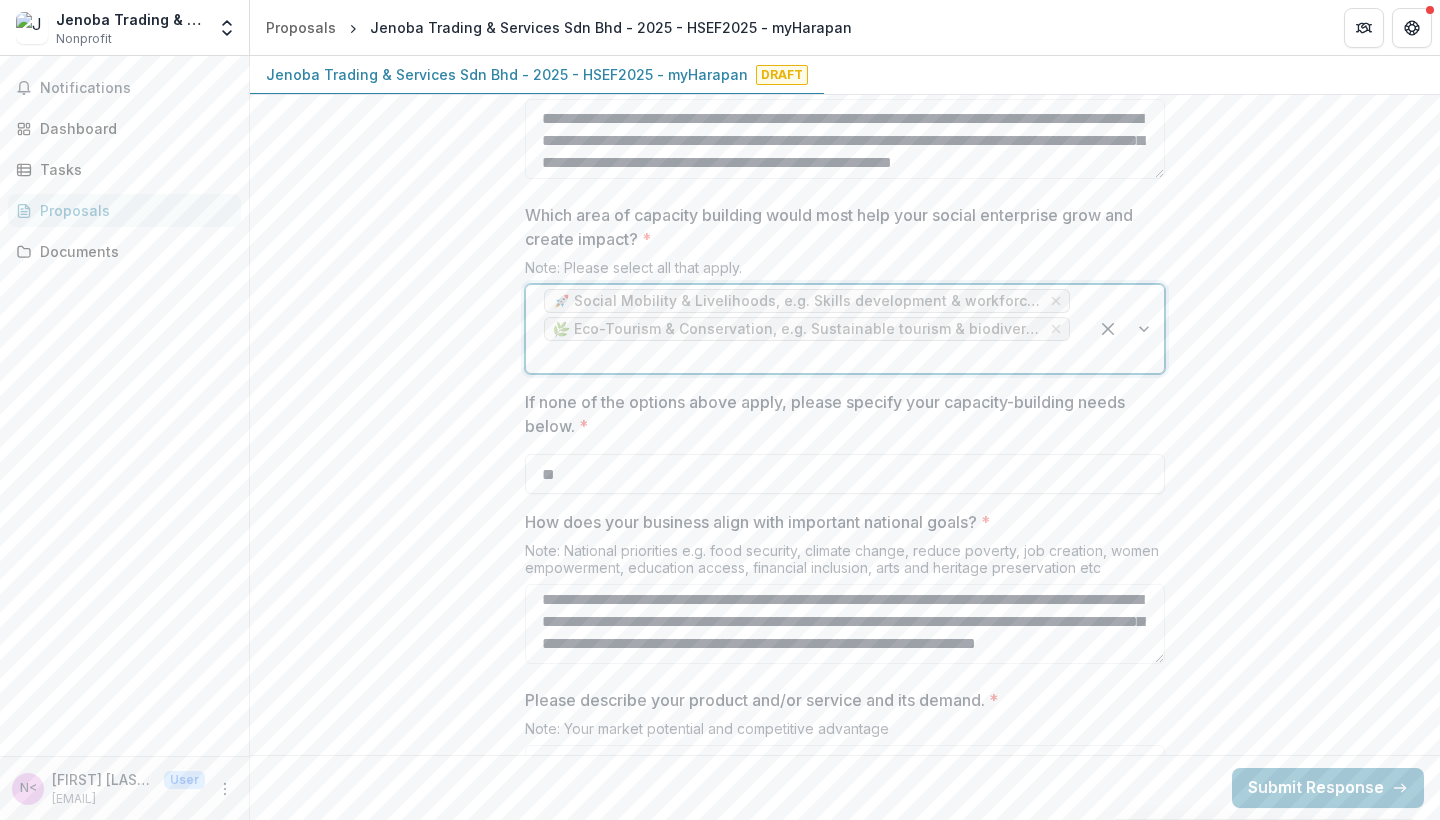 scroll, scrollTop: 3010, scrollLeft: 0, axis: vertical 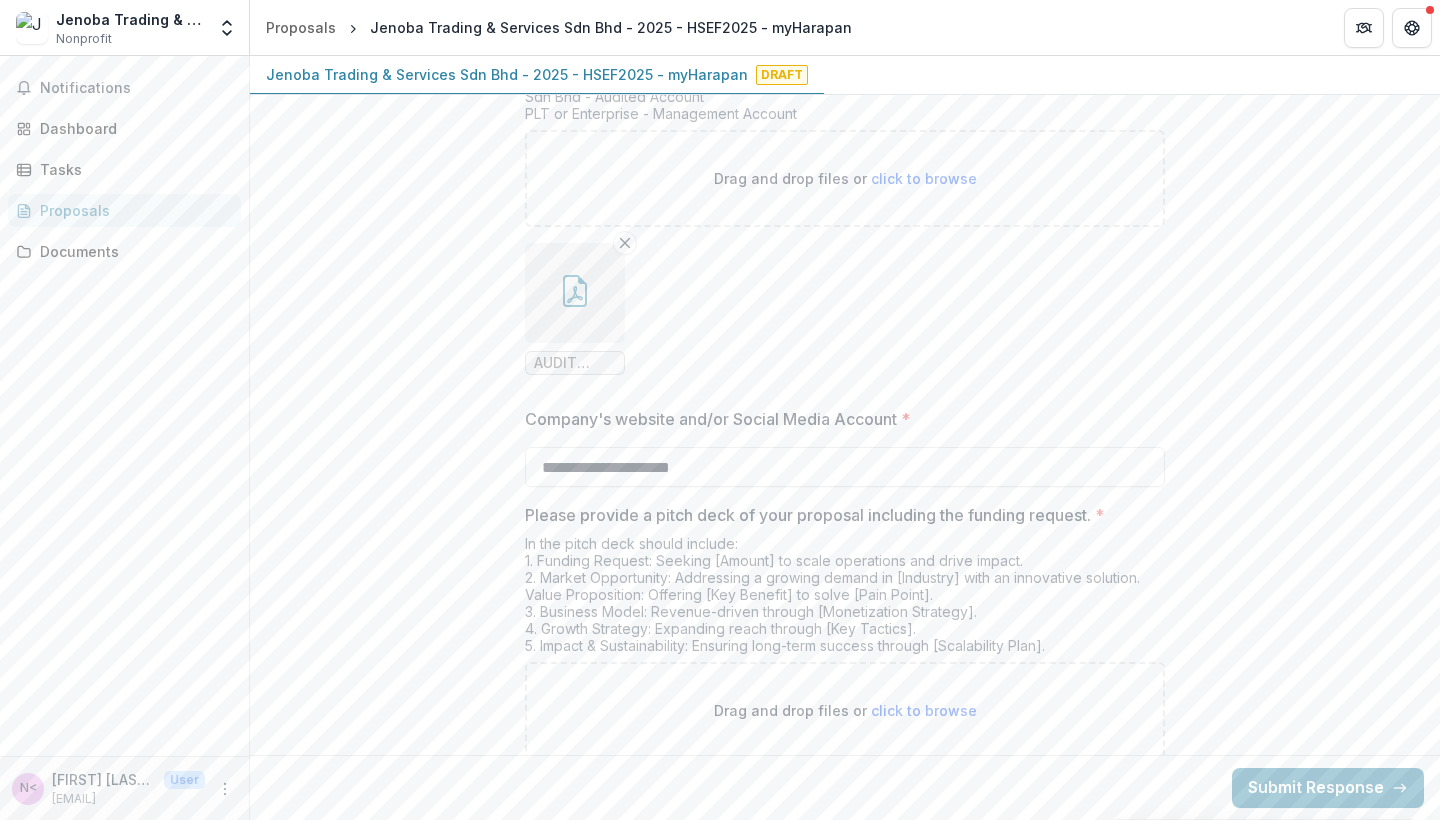 click on "Please provide a pitch deck of your proposal including the funding request.                 *" at bounding box center [839, 515] 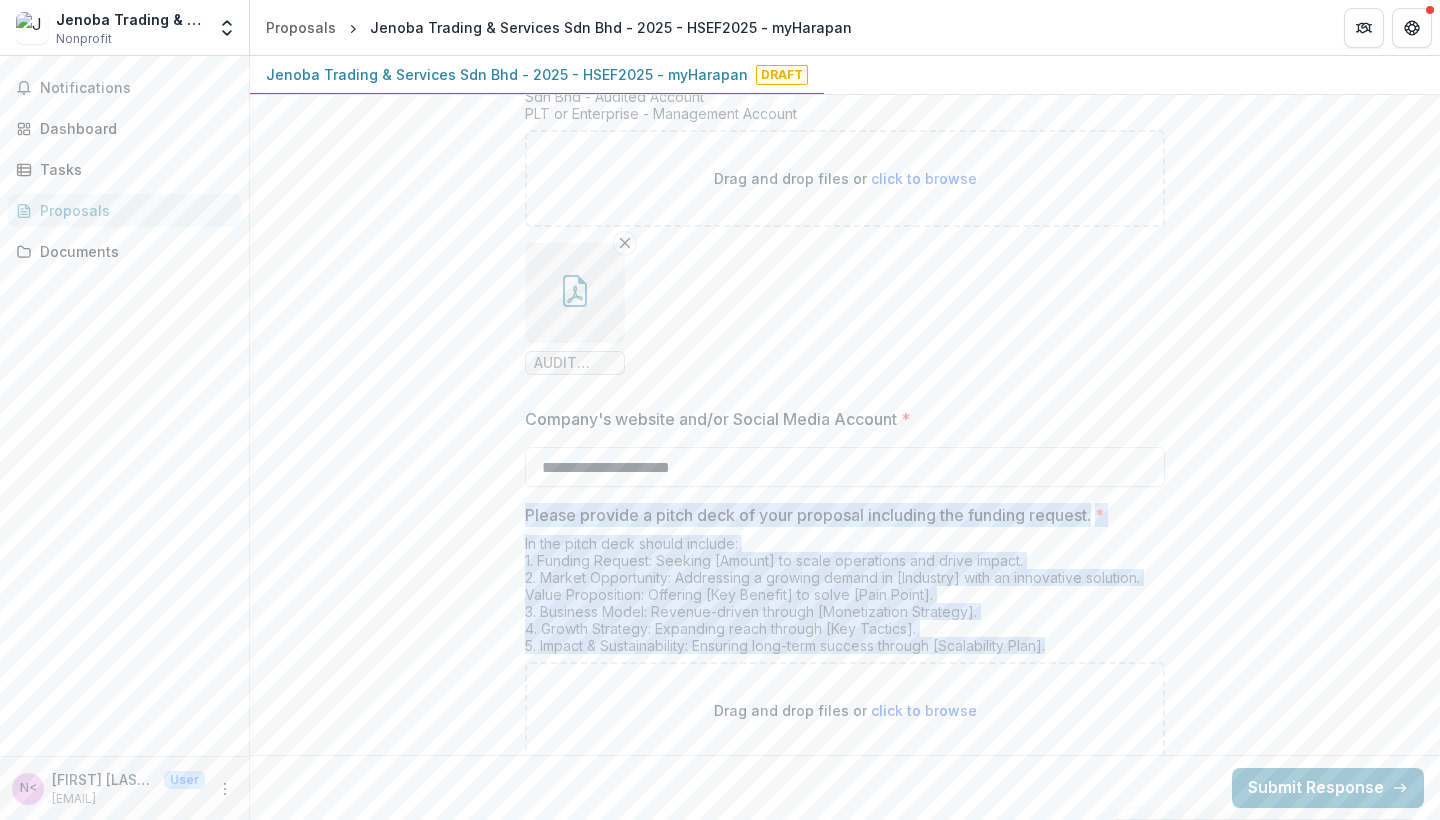 copy on "Please provide a pitch deck of your proposal including the funding request.                 * In the pitch deck should include:
1. Funding Request: Seeking [AMOUNT] to scale operations and drive impact.
2. Market Opportunity: Addressing a growing demand in [INDUSTRY] with an innovative solution.
Value Proposition: Offering [KEY BENEFIT] to solve [PAIN POINT].
3. Business Model: Revenue-driven through [MONETIZATION STRATEGY].
4. Growth Strategy: Expanding reach through [KEY TACTICS].
5. Impact & Sustainability: Ensuring long-term success through [SCALABILITY PLAN]." 